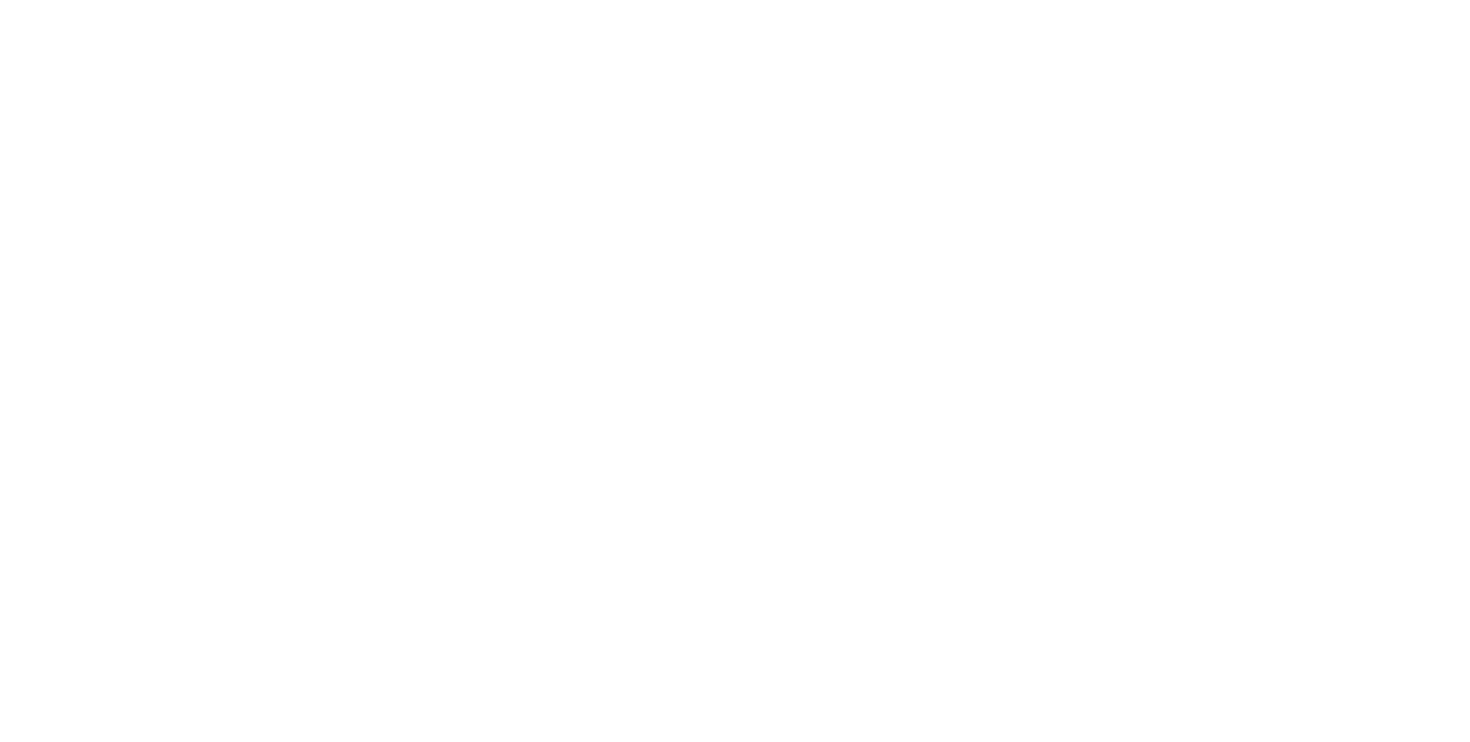 scroll, scrollTop: 0, scrollLeft: 0, axis: both 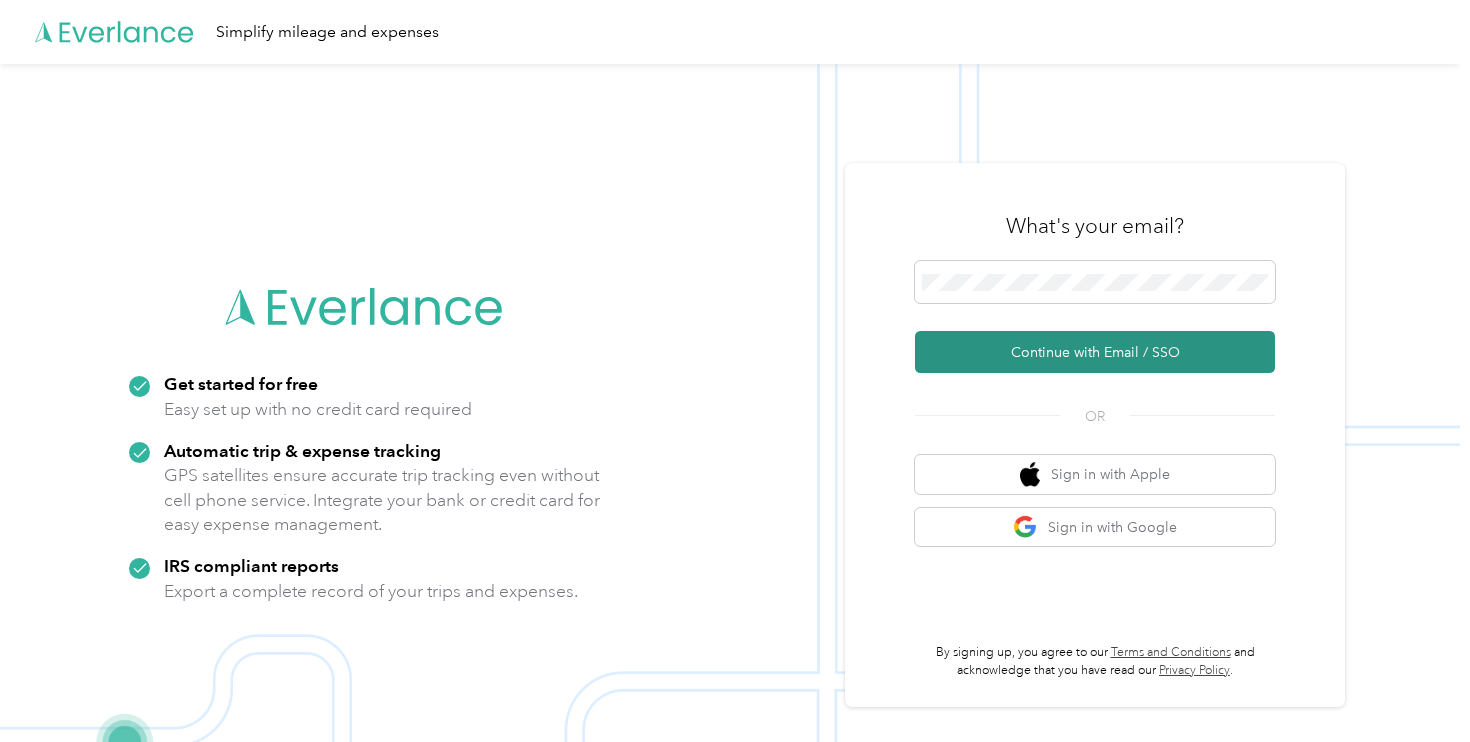 click on "Continue with Email / SSO" at bounding box center (1095, 352) 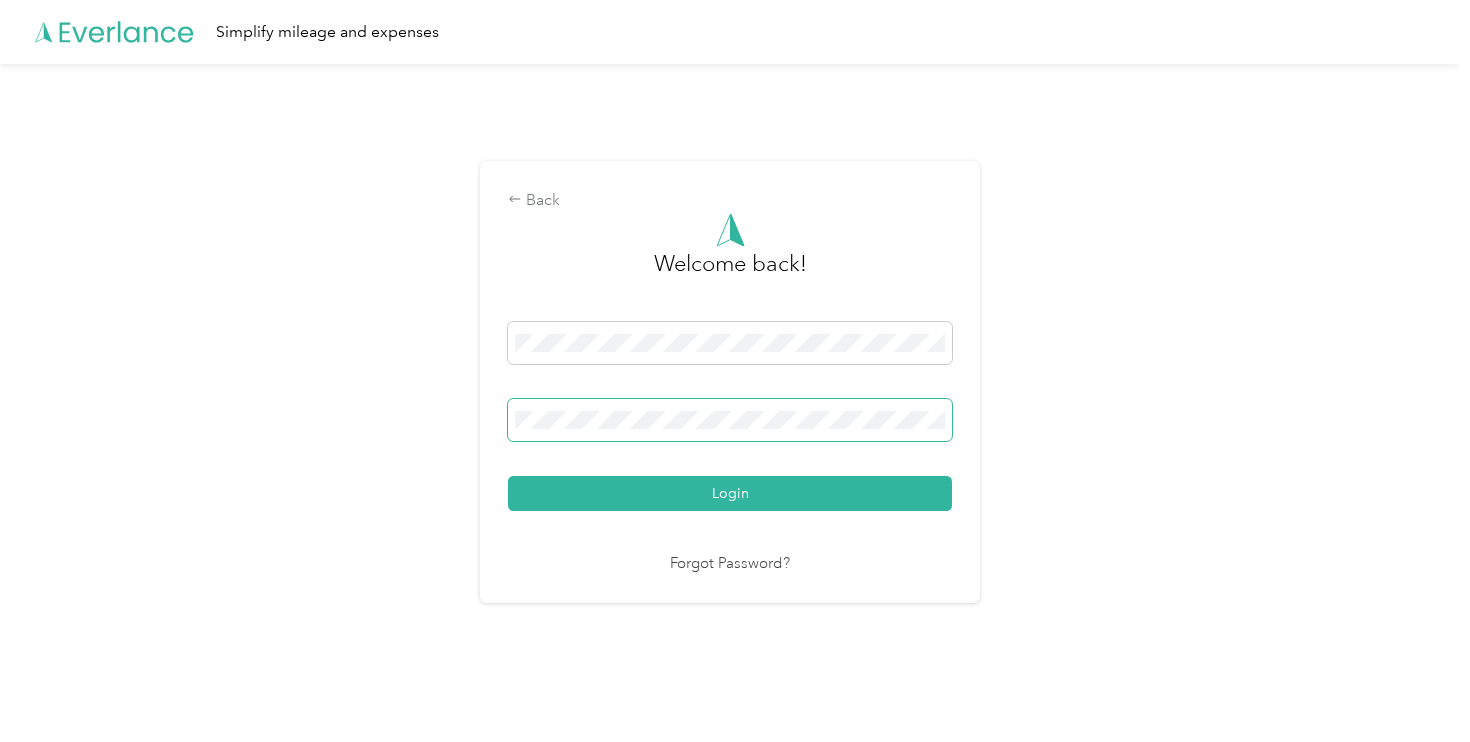 click at bounding box center [730, 420] 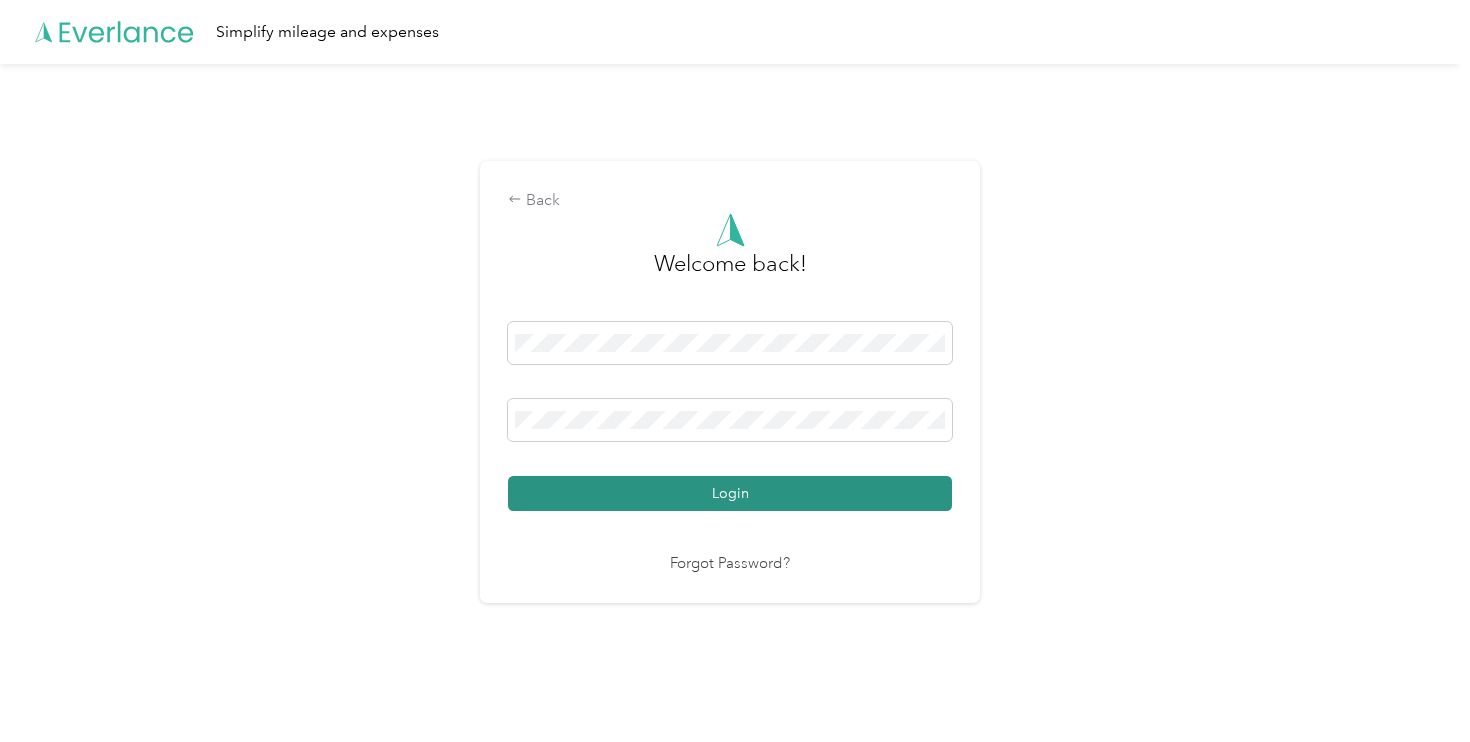 click on "Login" at bounding box center [730, 493] 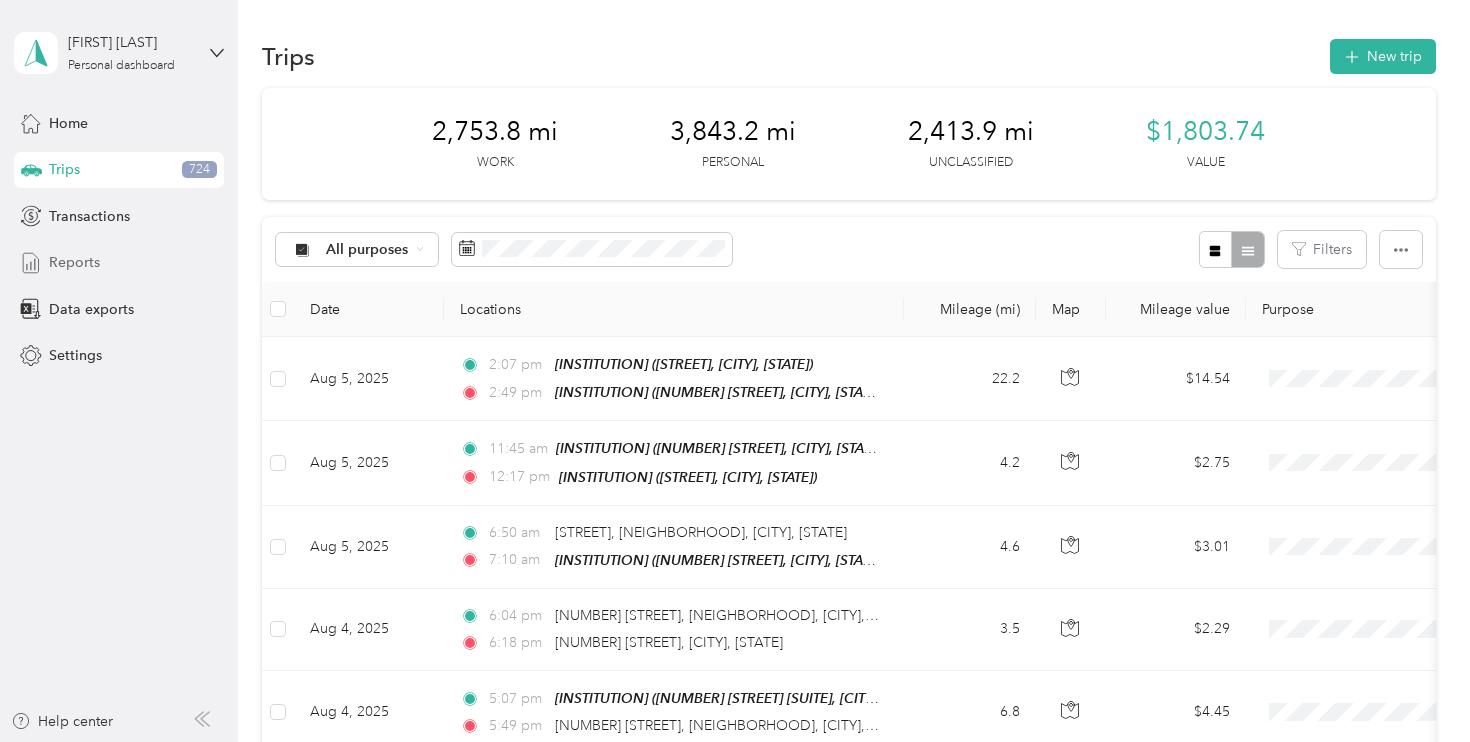 click on "Reports" at bounding box center (119, 263) 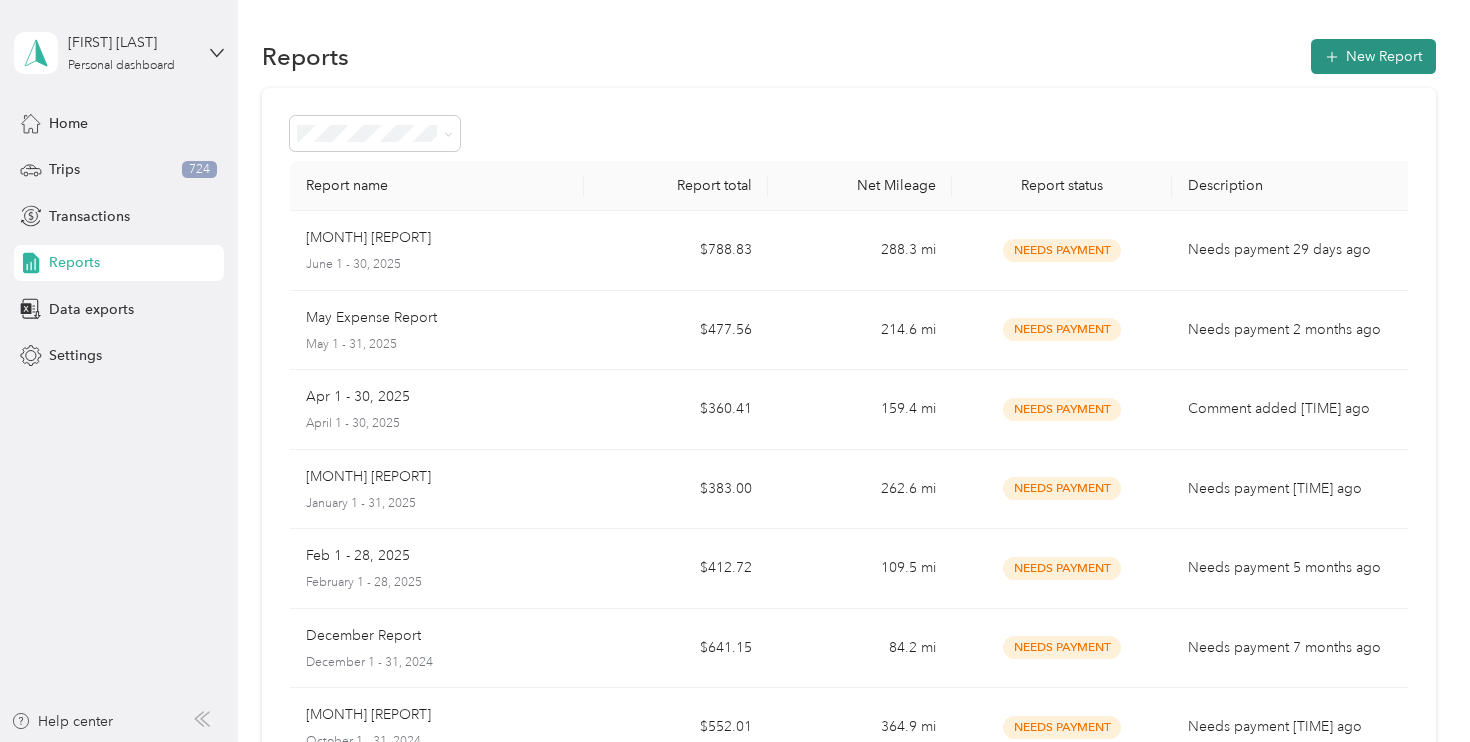 click on "New Report" at bounding box center (1373, 56) 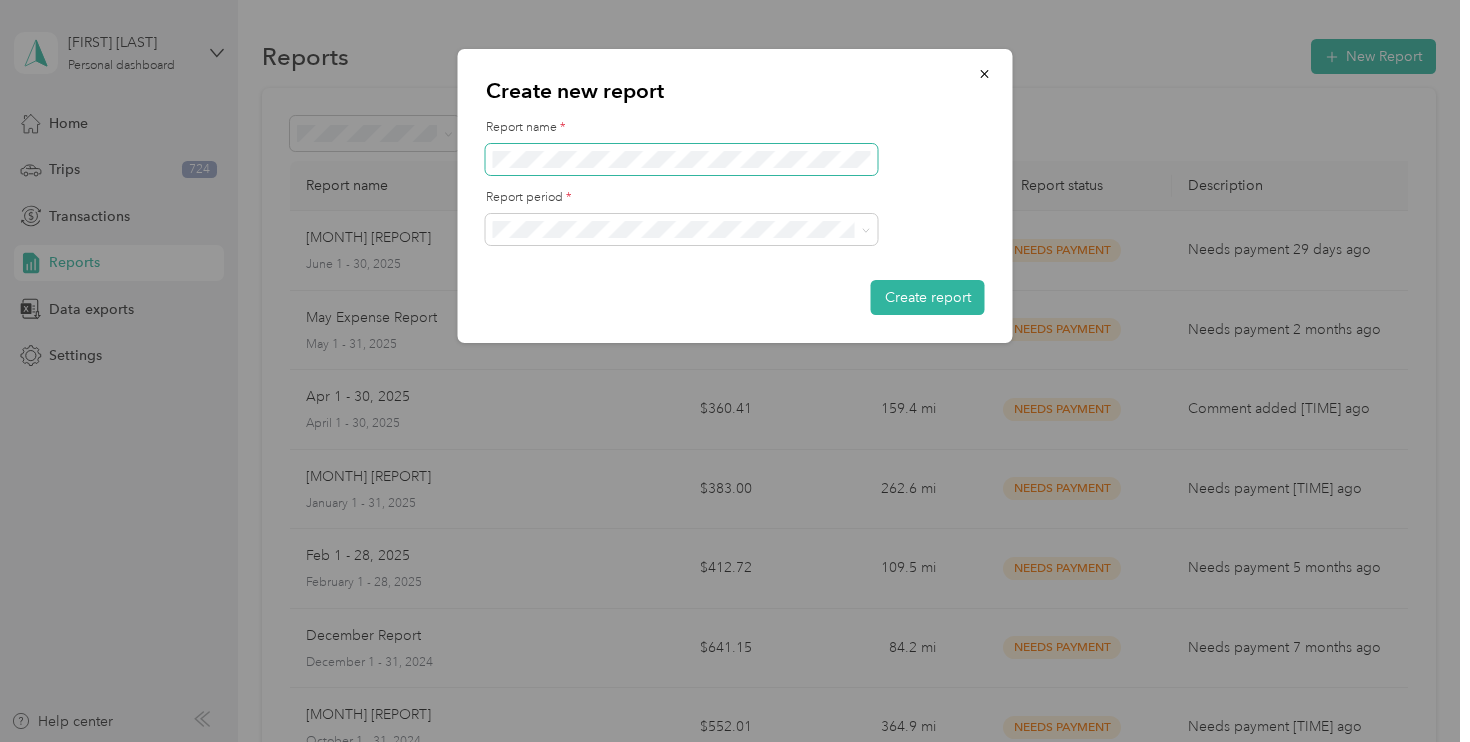click on "Create report" at bounding box center (928, 297) 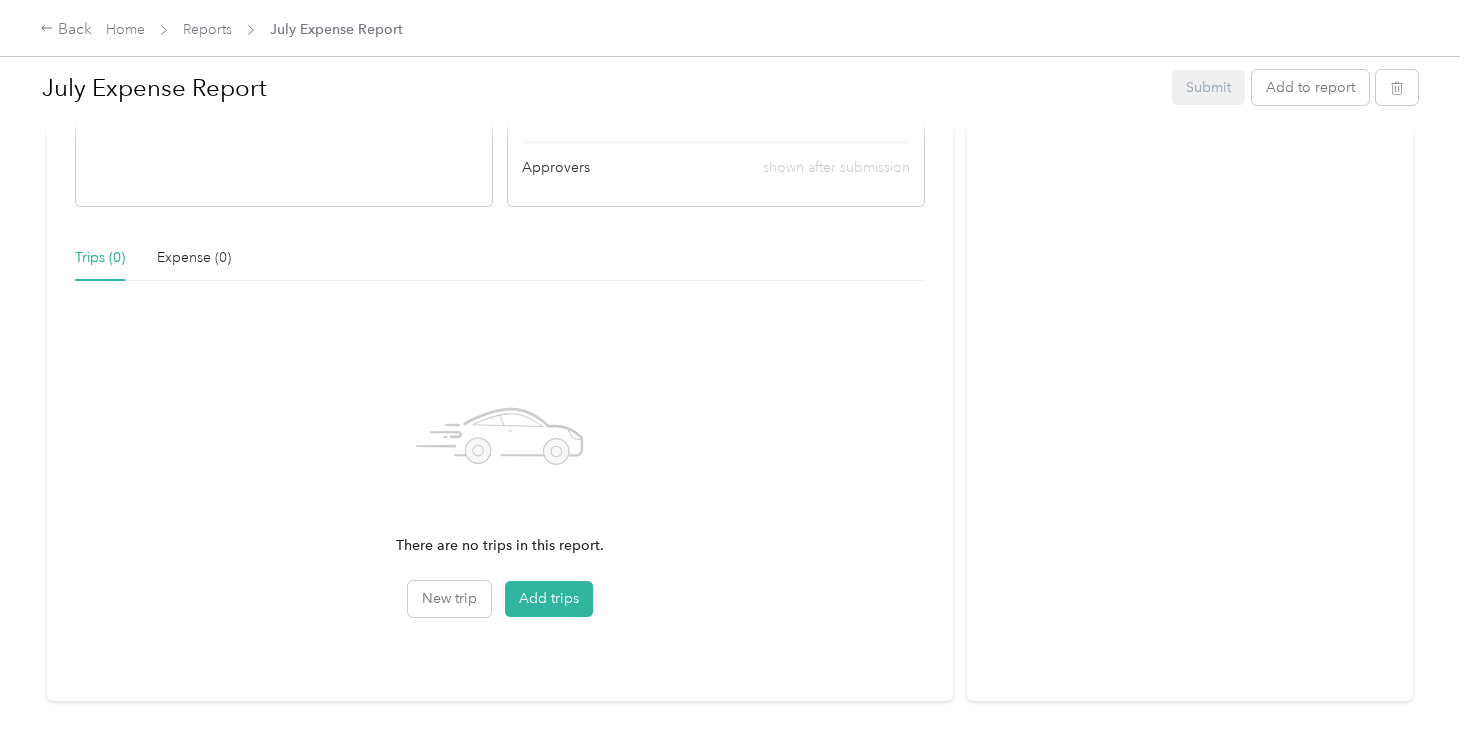 scroll, scrollTop: 0, scrollLeft: 0, axis: both 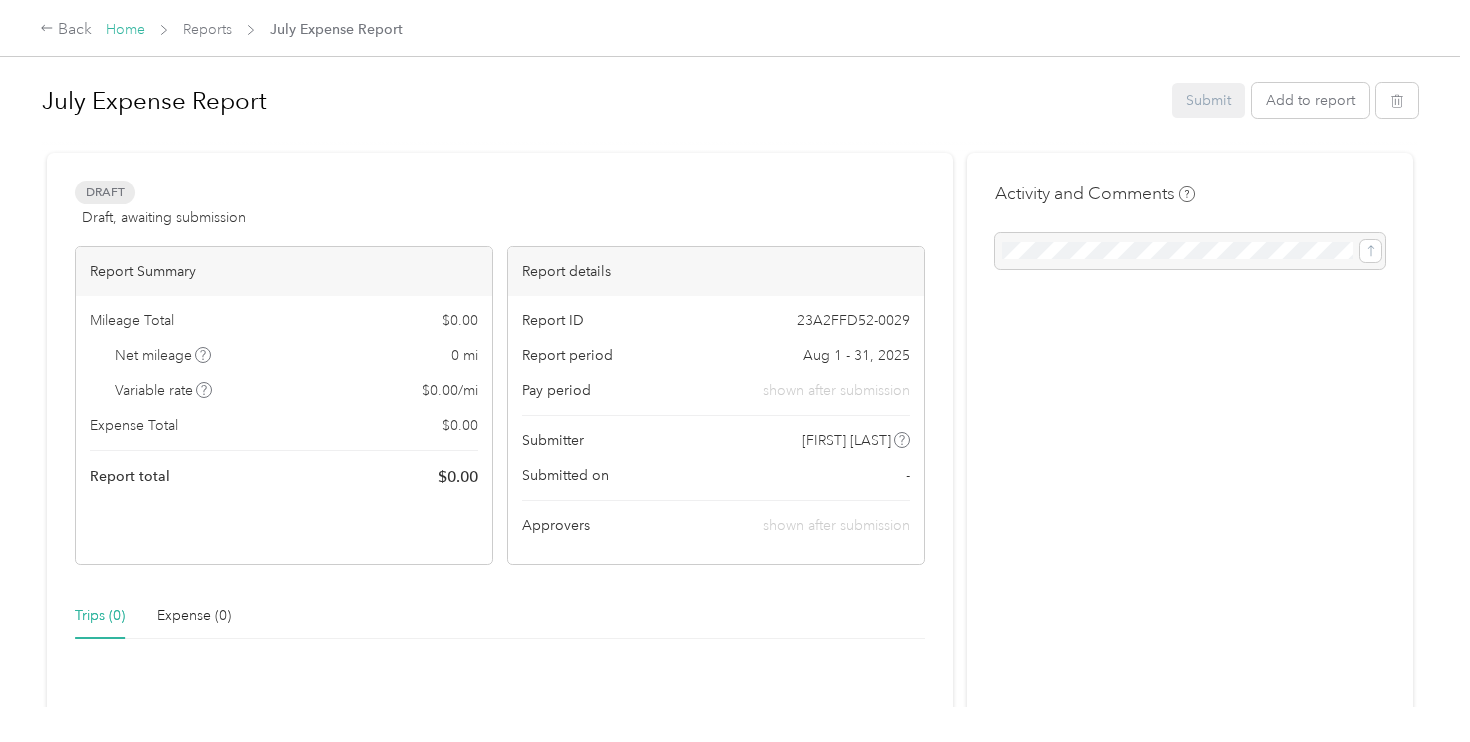 click on "Home" at bounding box center [125, 29] 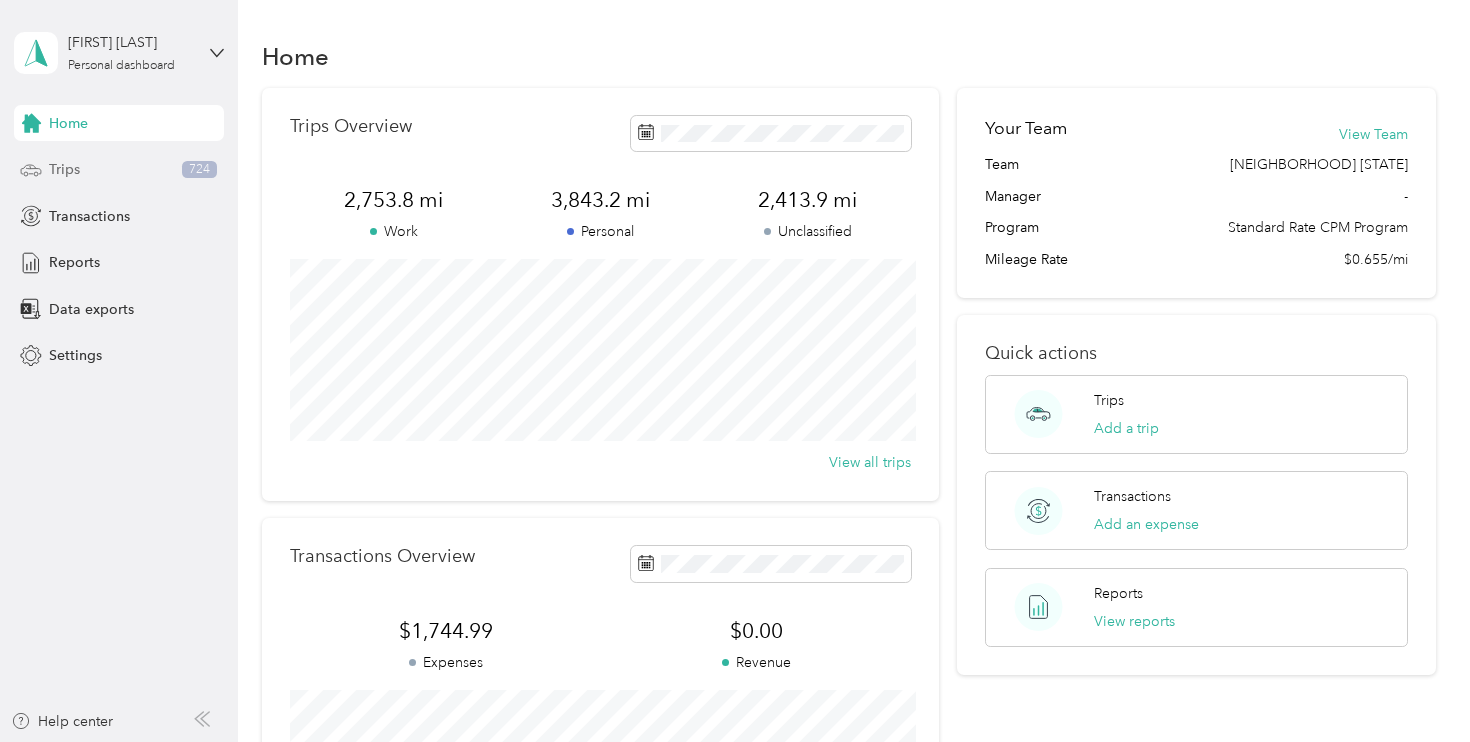 click on "Trips 724" at bounding box center (119, 170) 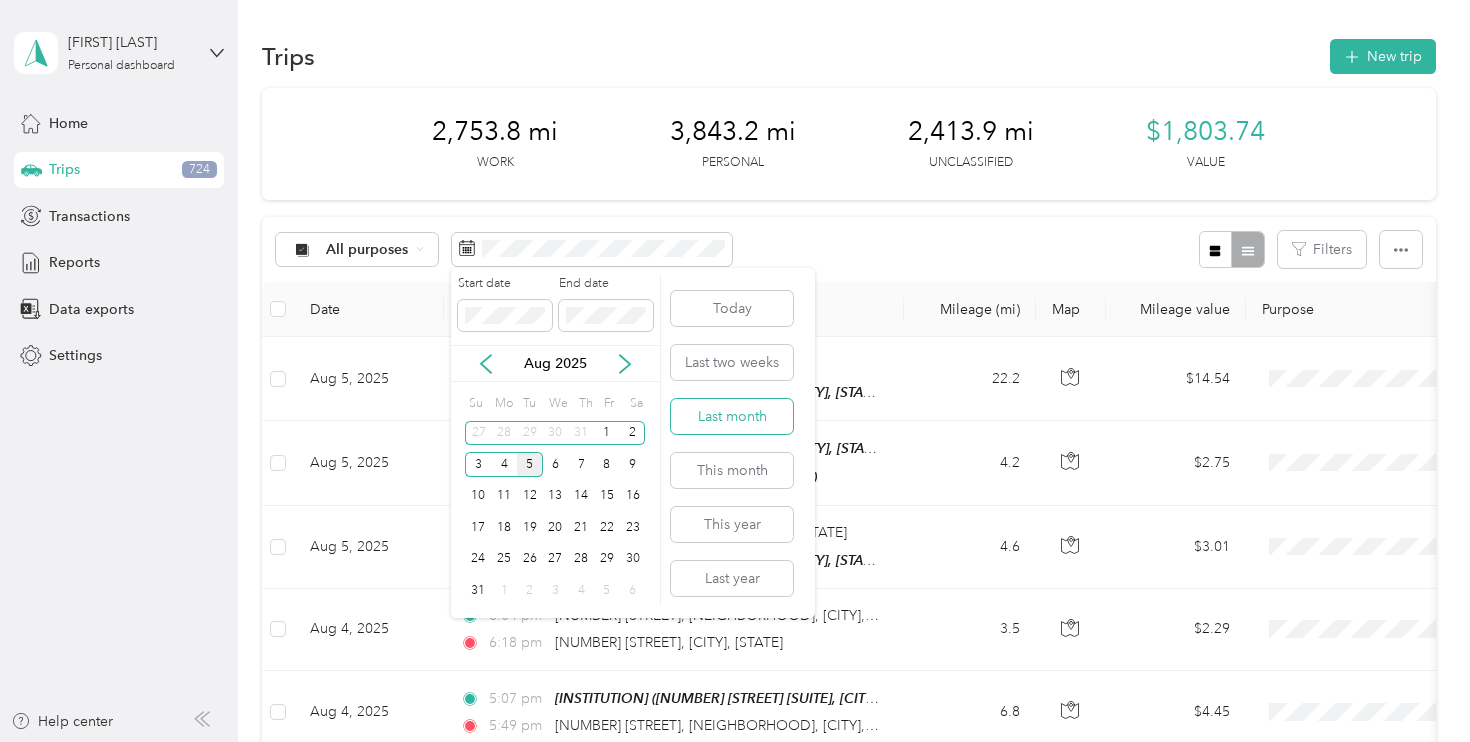 click on "Last month" at bounding box center [732, 416] 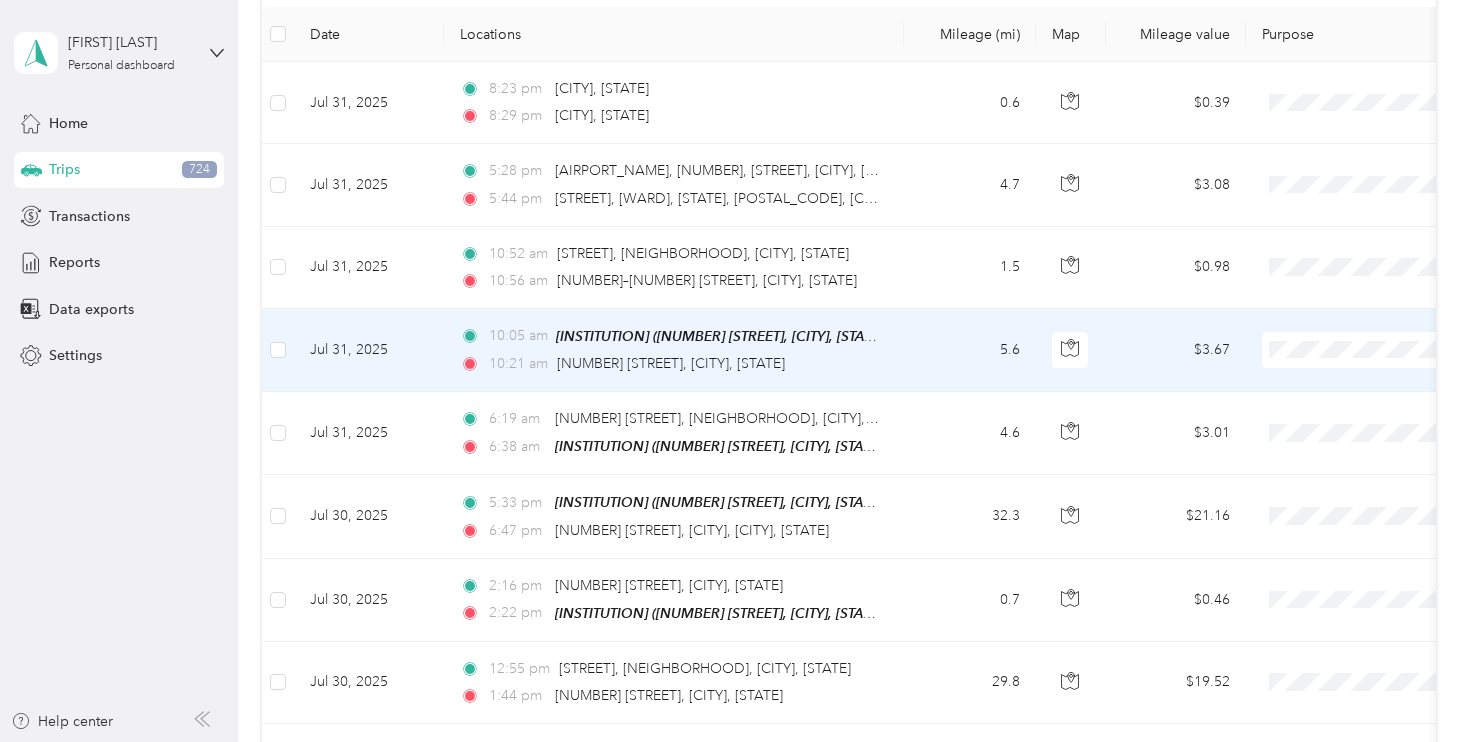 scroll, scrollTop: 290, scrollLeft: 0, axis: vertical 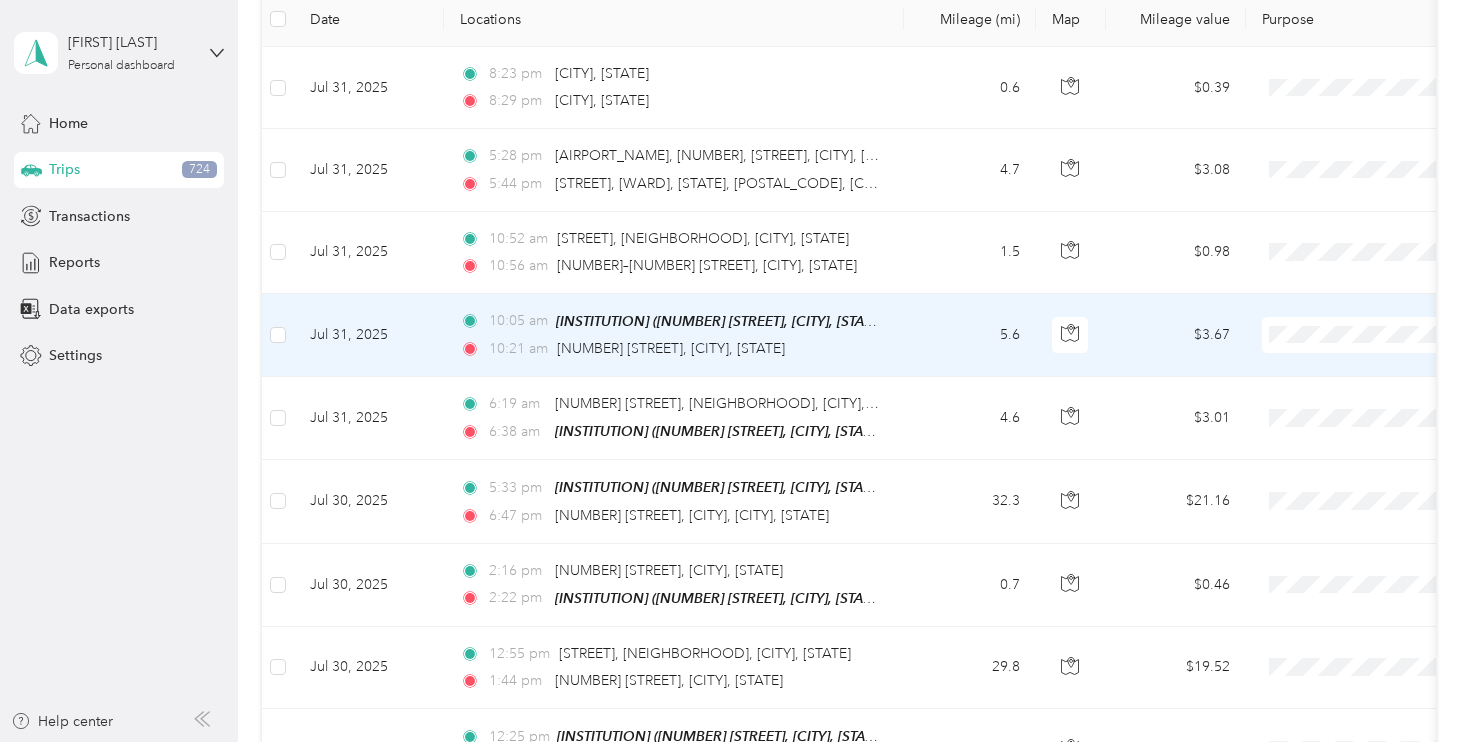 click at bounding box center [1386, 335] 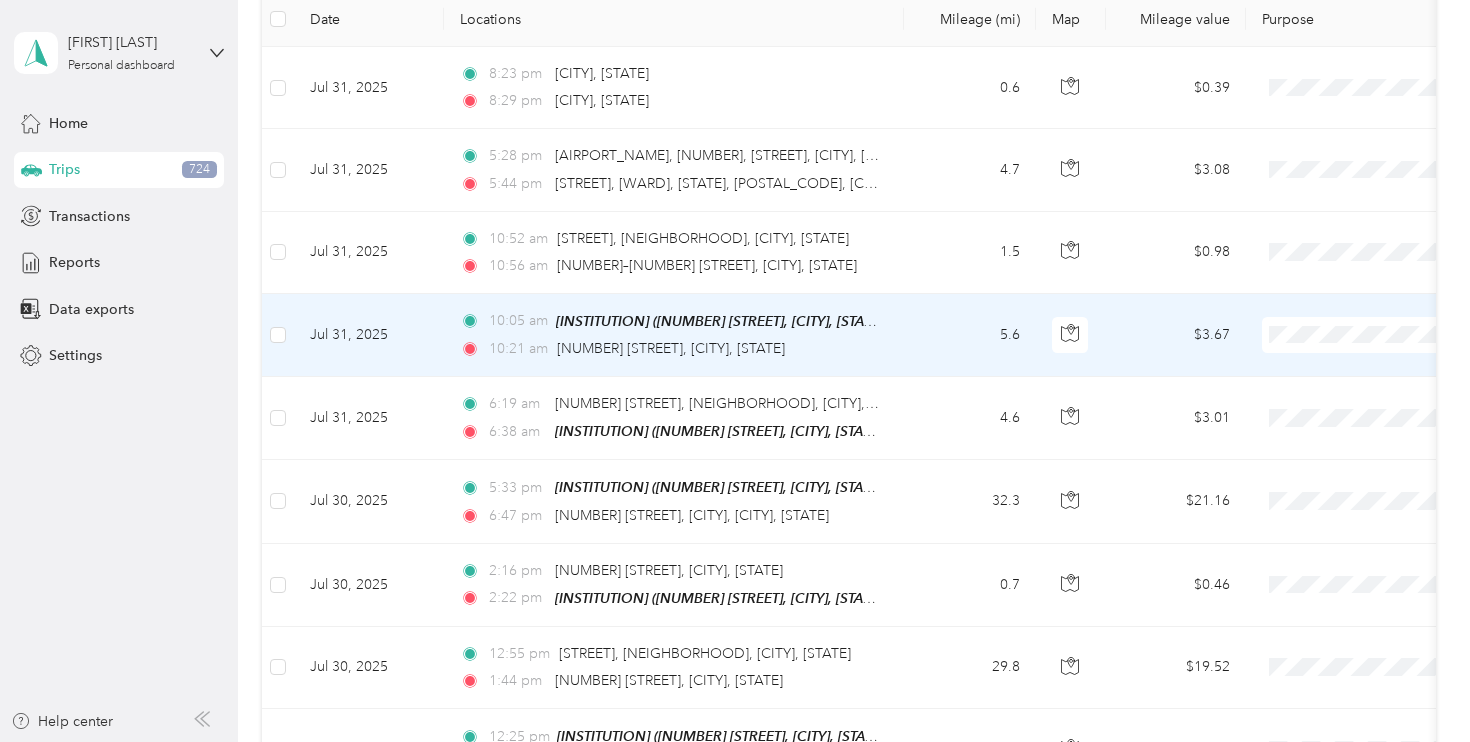 click on "Supreme Orthopedics" at bounding box center [1364, 369] 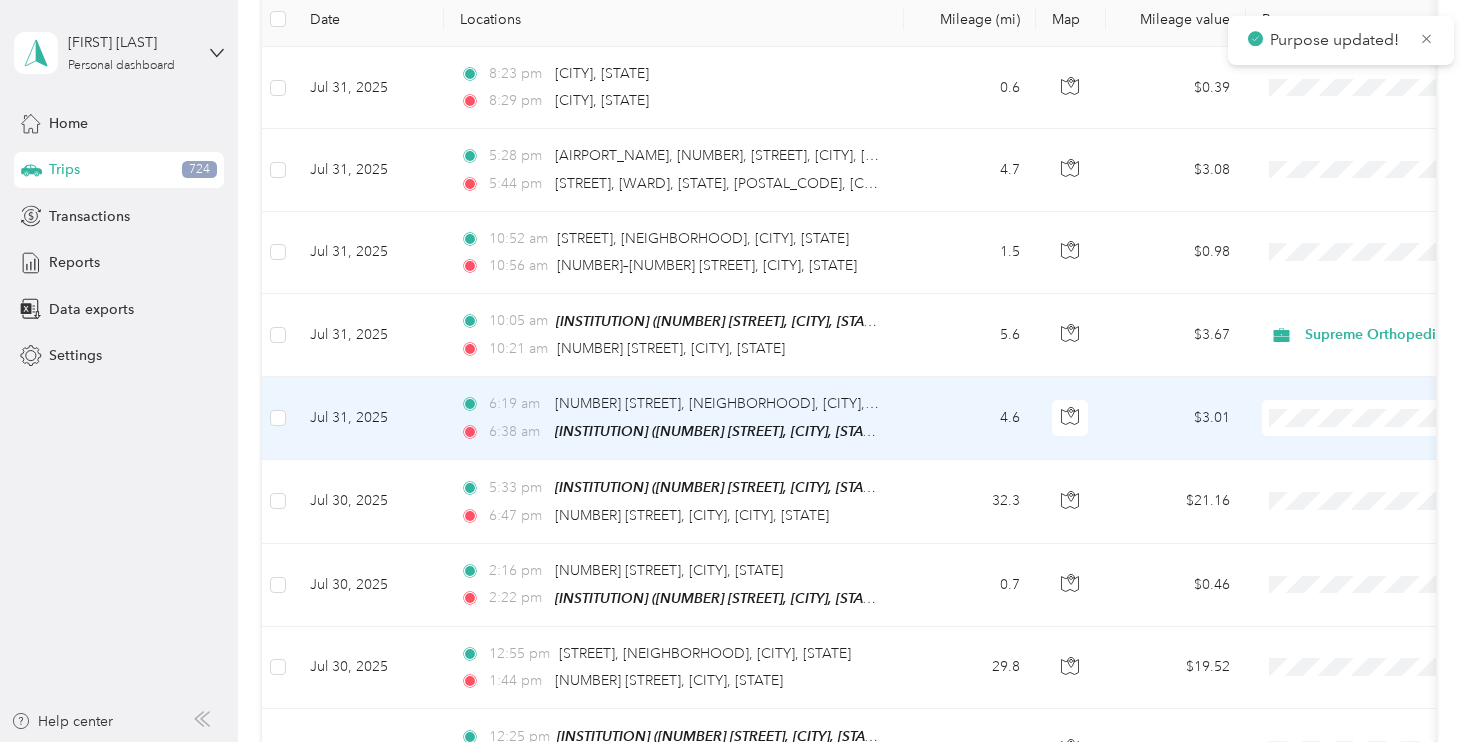 click on "Supreme Orthopedics" at bounding box center (1364, 449) 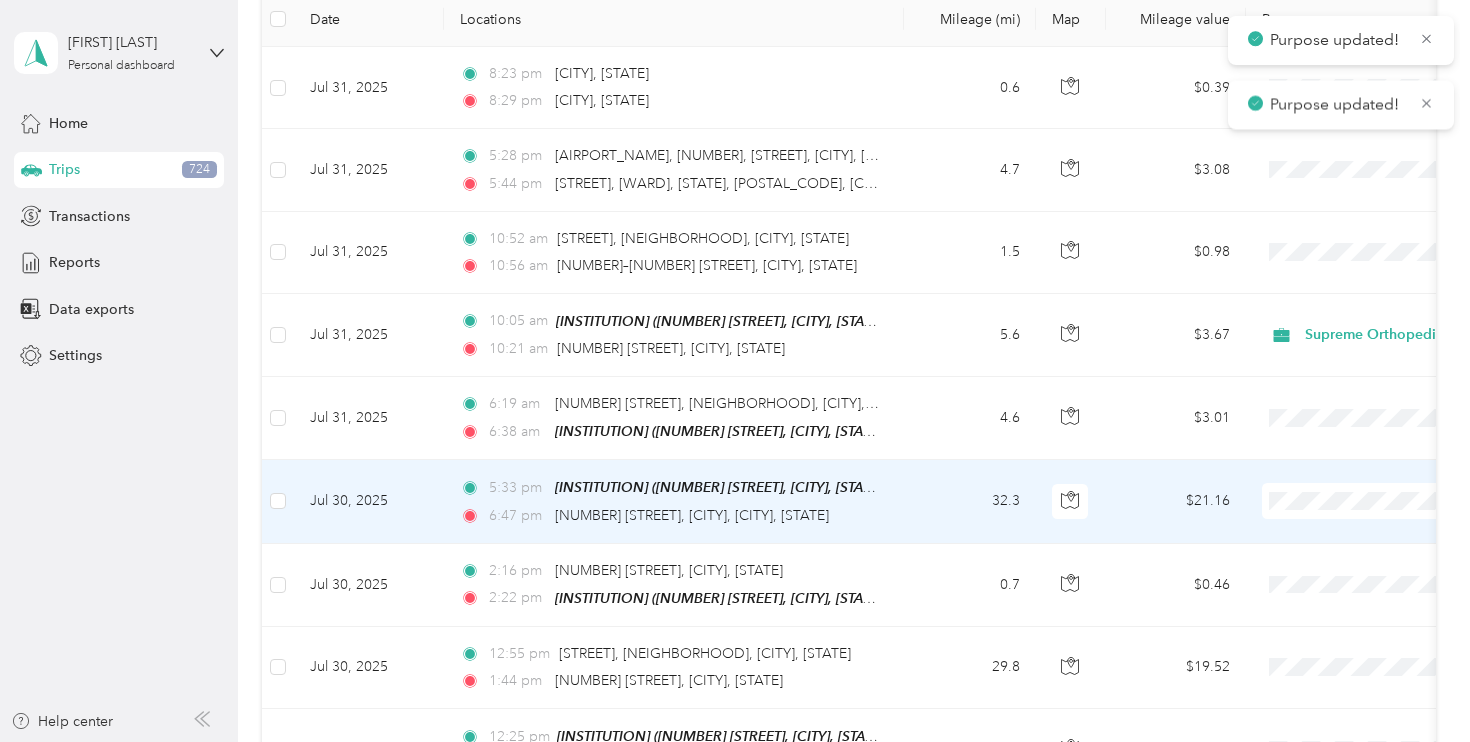 click on "Supreme Orthopedics" at bounding box center (1364, 537) 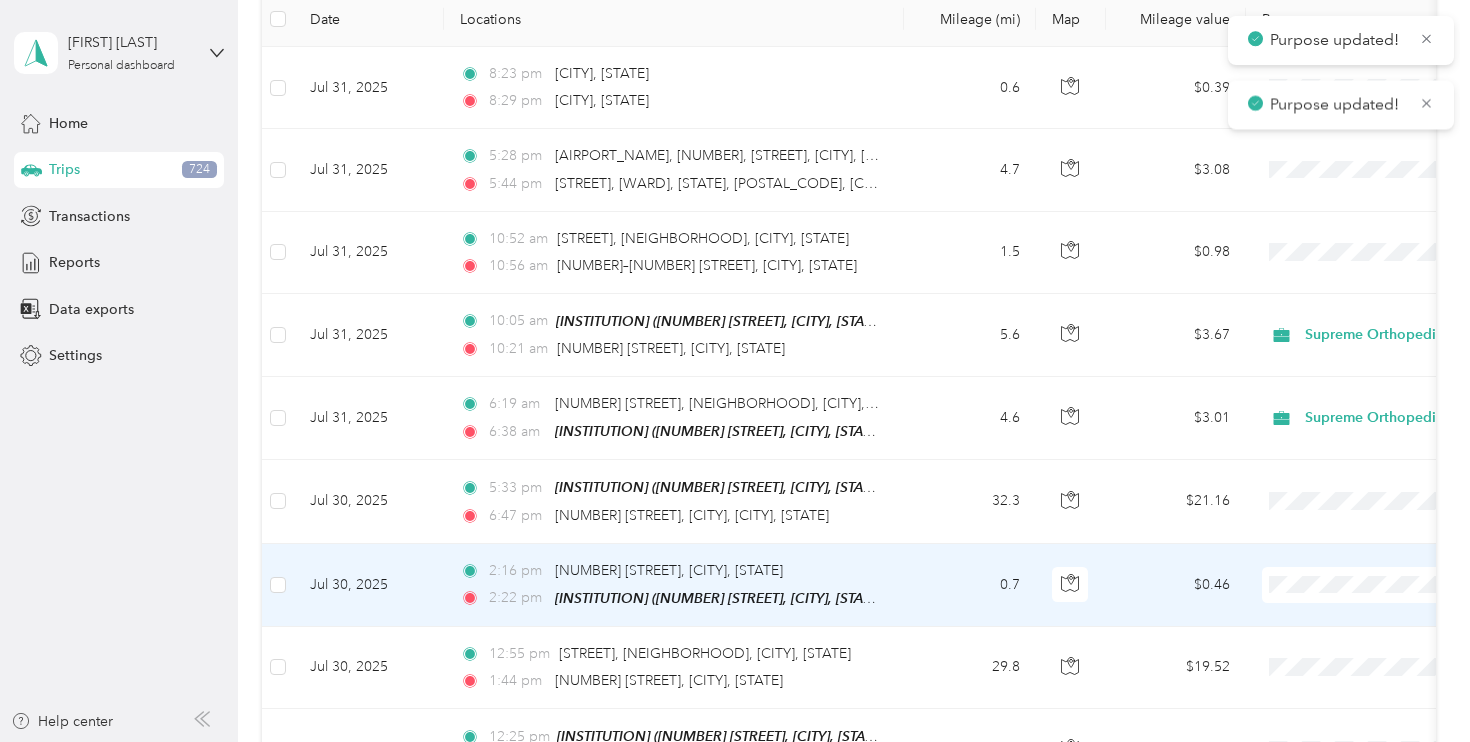 click on "Supreme Orthopedics" at bounding box center (1364, 620) 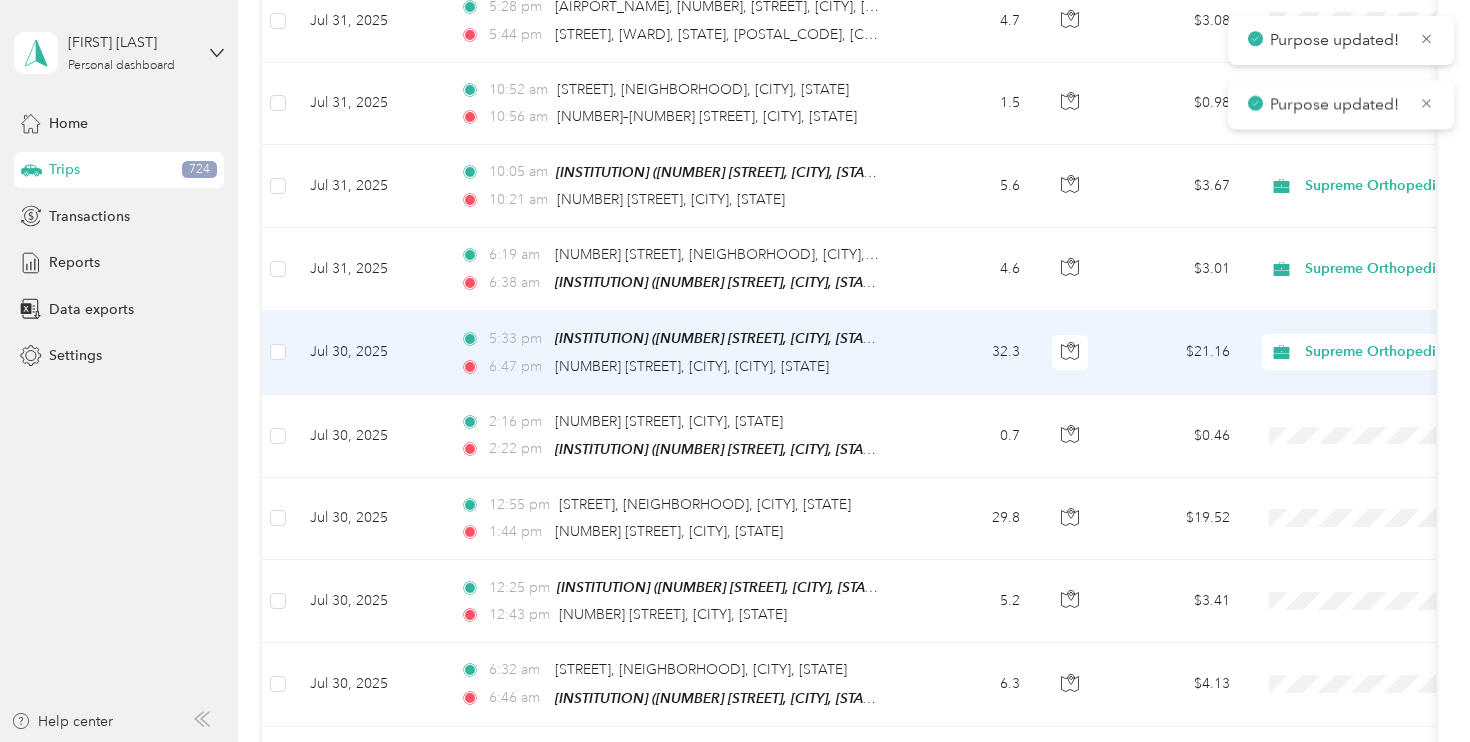 scroll, scrollTop: 468, scrollLeft: 0, axis: vertical 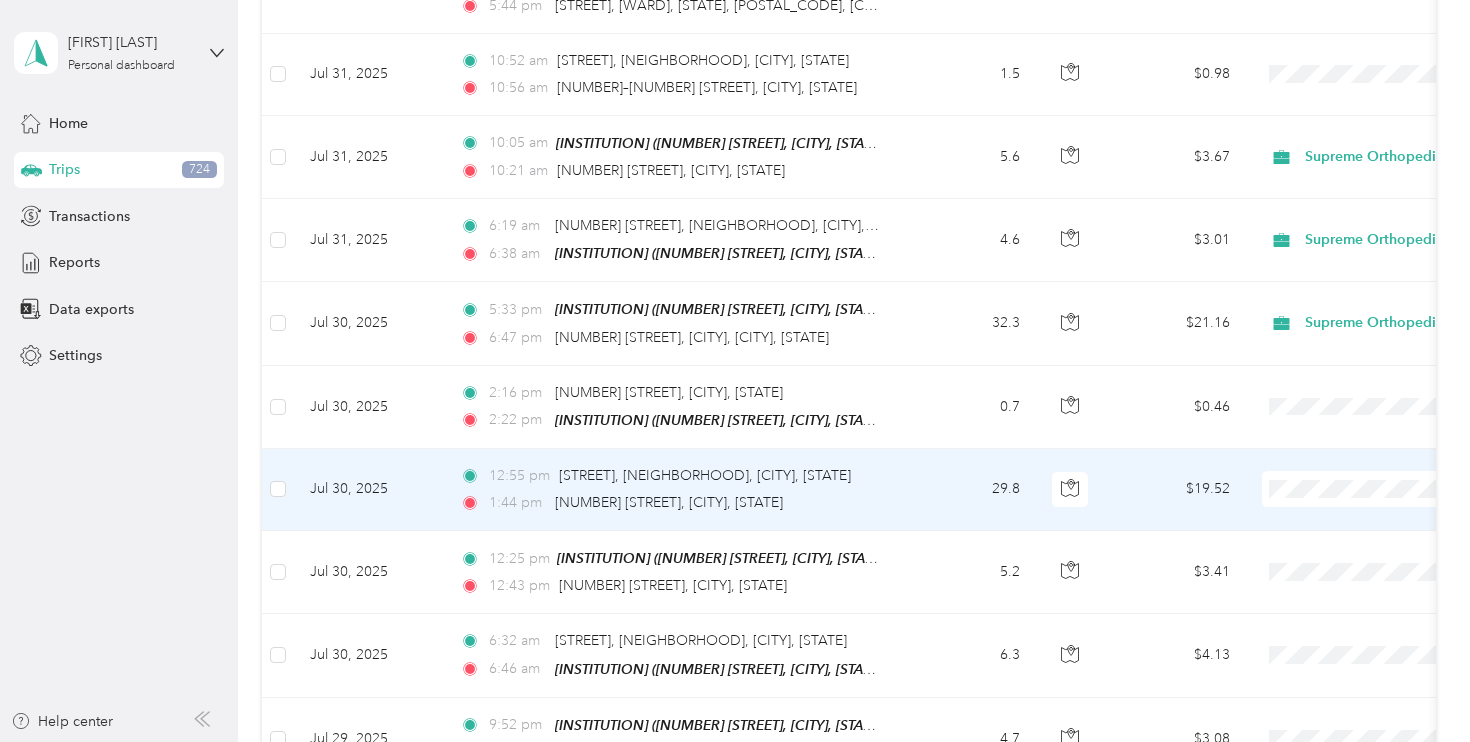 click on "Supreme Orthopedics" at bounding box center [1364, 524] 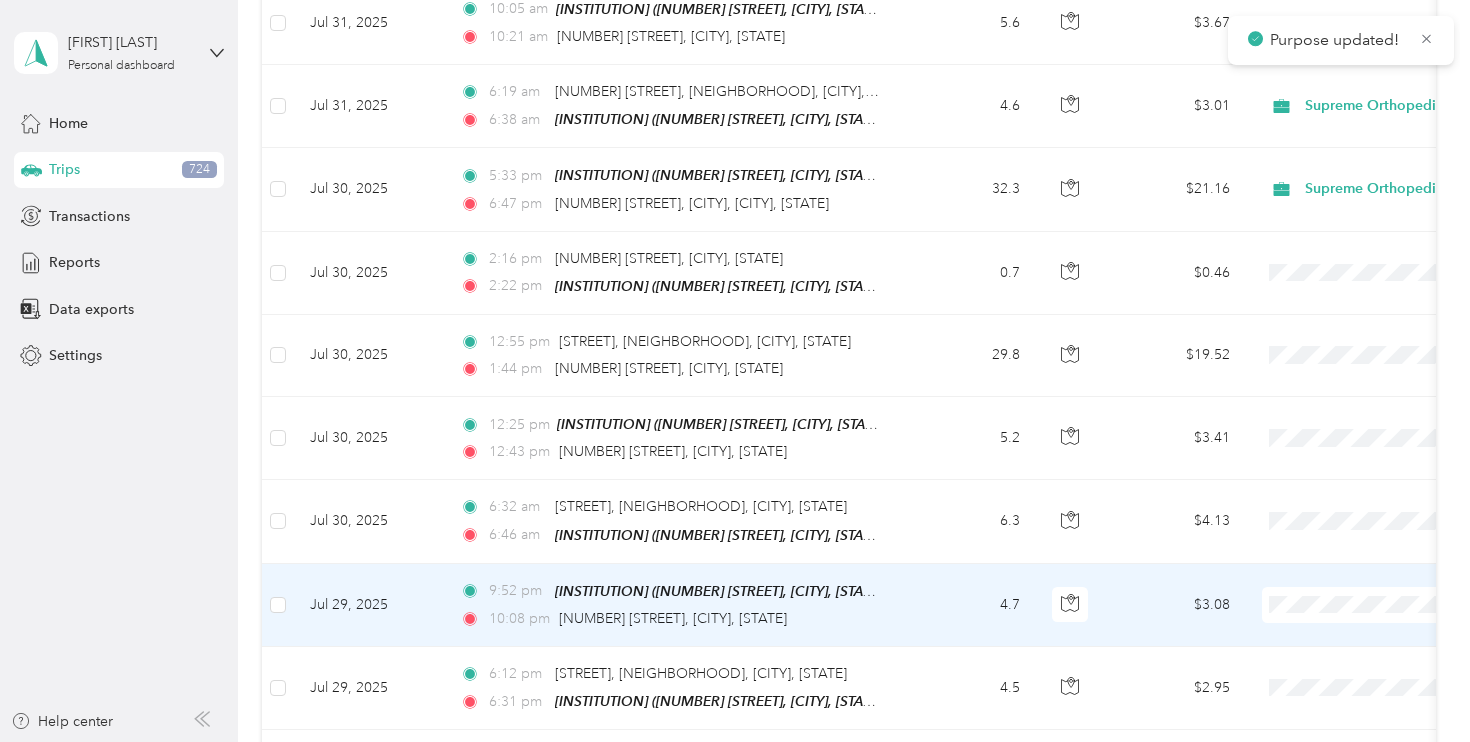 scroll, scrollTop: 642, scrollLeft: 0, axis: vertical 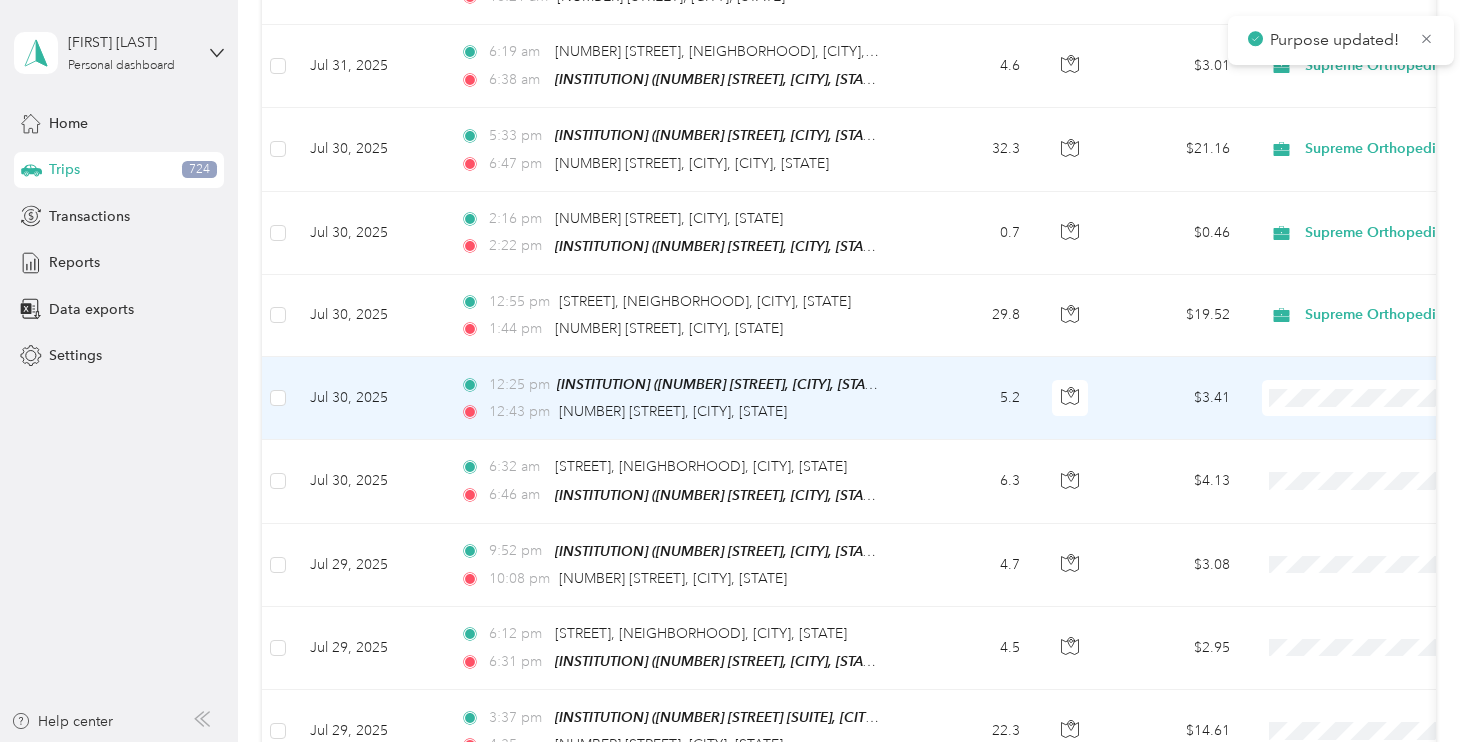 click on "Supreme Orthopedics" at bounding box center (1364, 433) 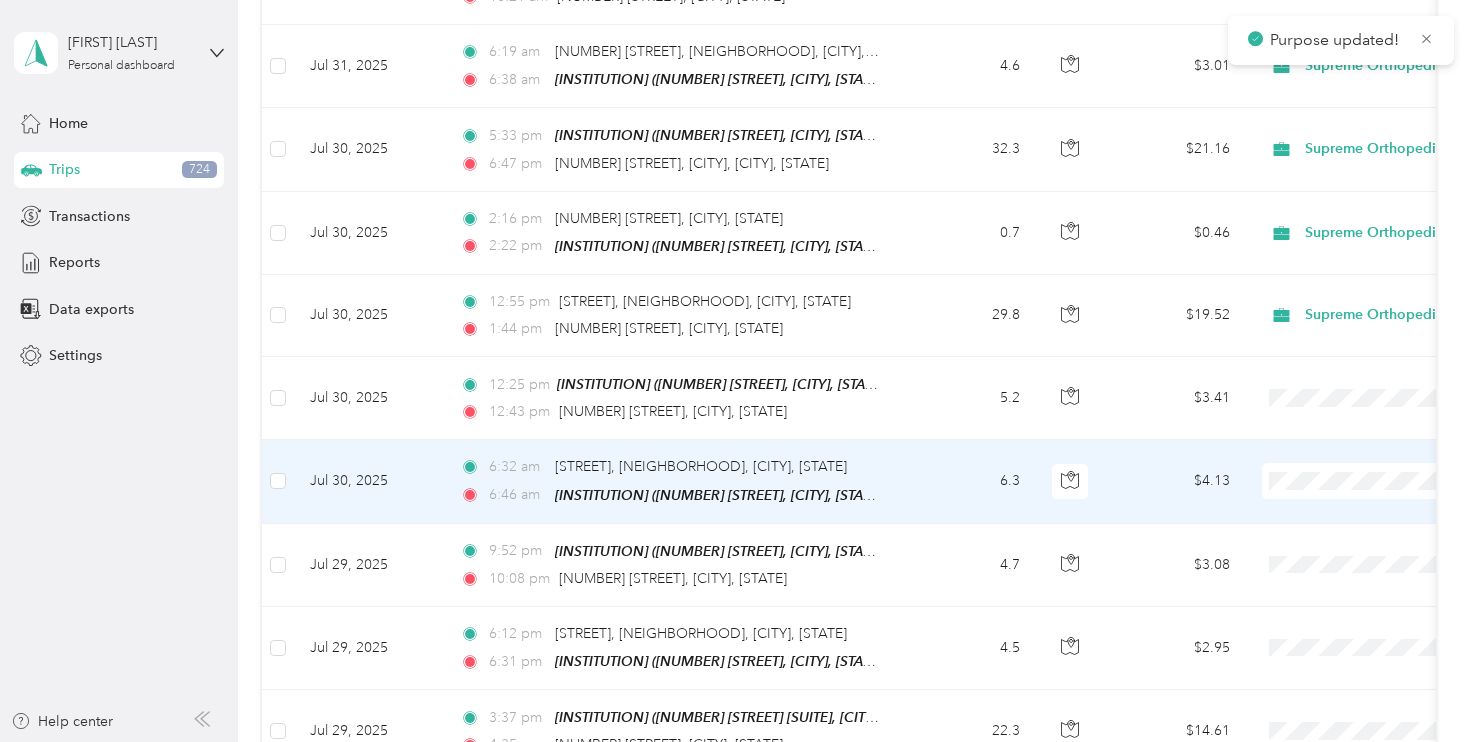 click on "Supreme Orthopedics" at bounding box center [1364, 516] 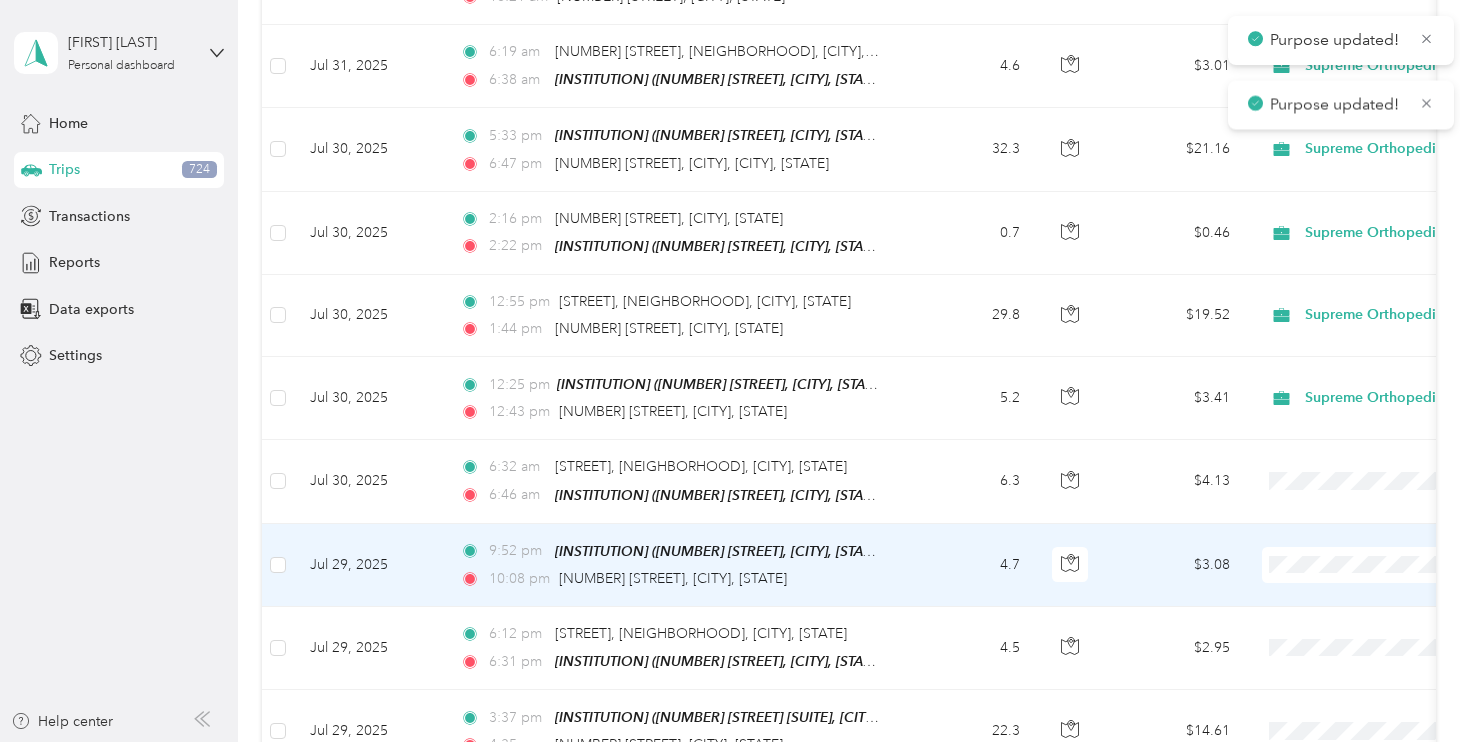 click at bounding box center [1386, 565] 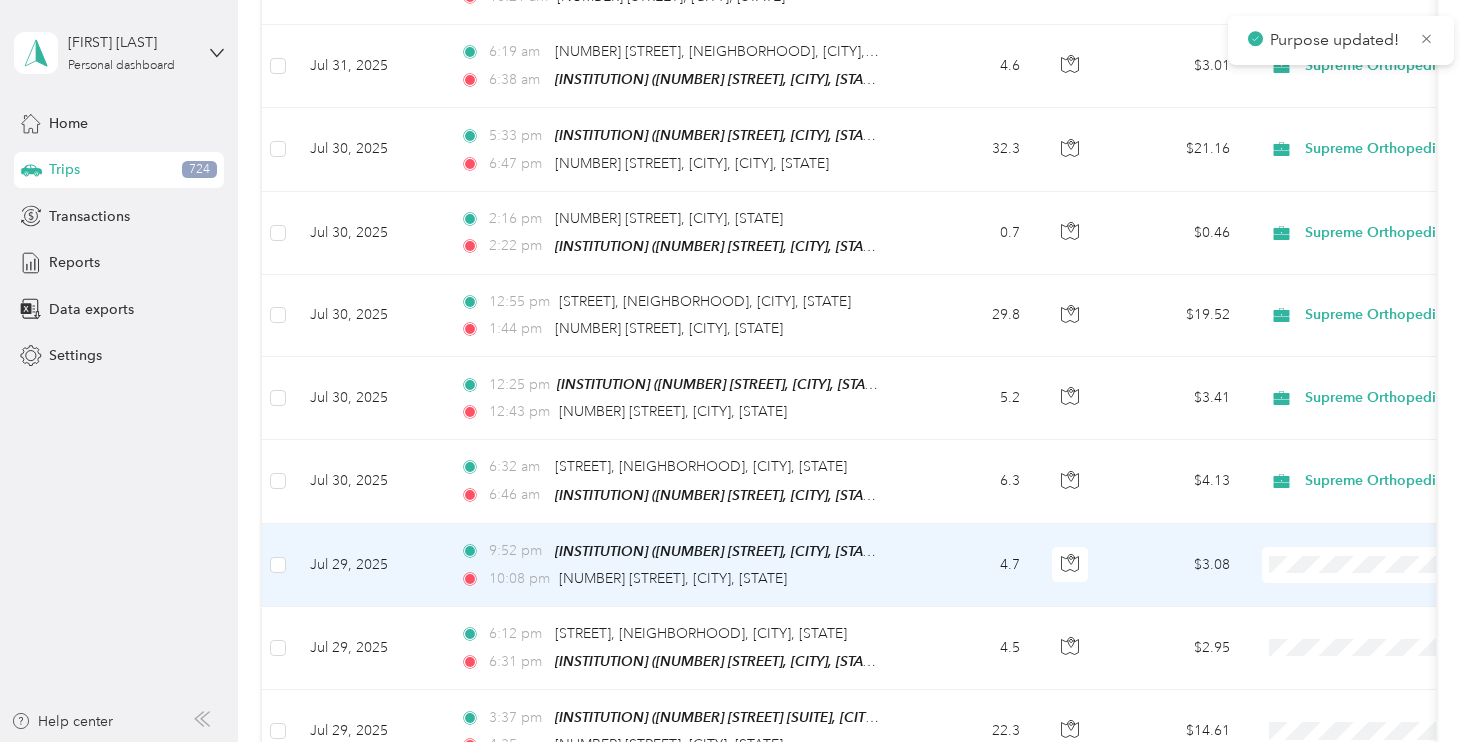 click on "Supreme Orthopedics" at bounding box center [1346, 597] 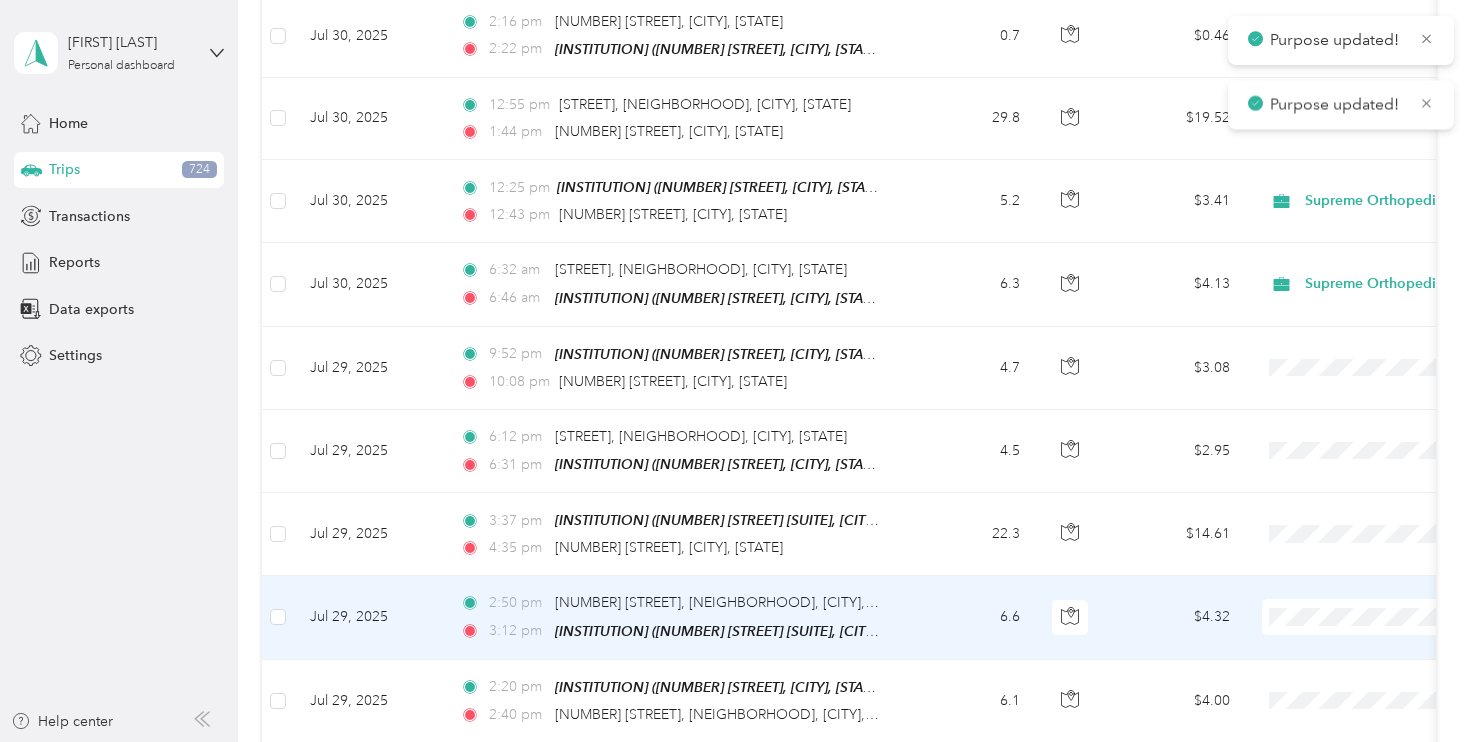 scroll, scrollTop: 882, scrollLeft: 0, axis: vertical 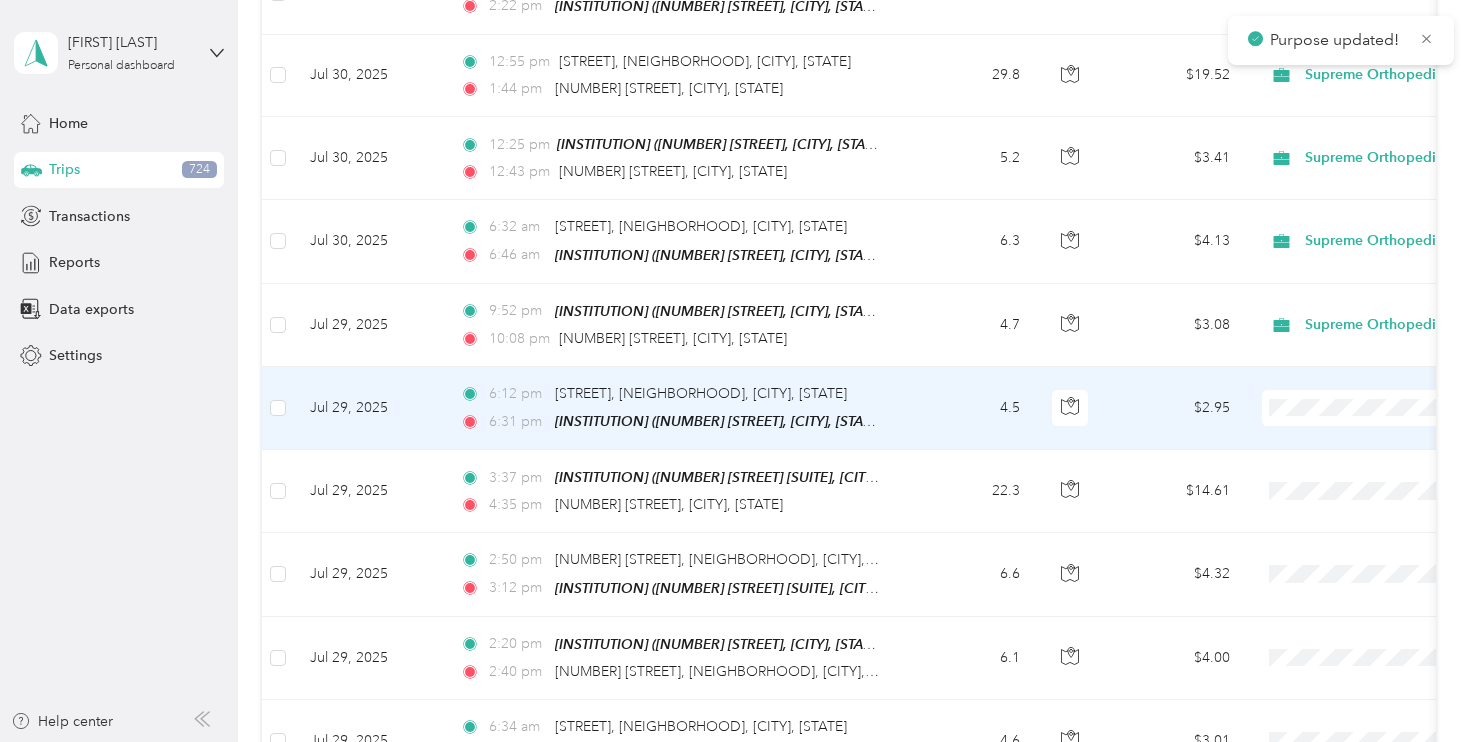 click on "Supreme Orthopedics" at bounding box center (1346, 441) 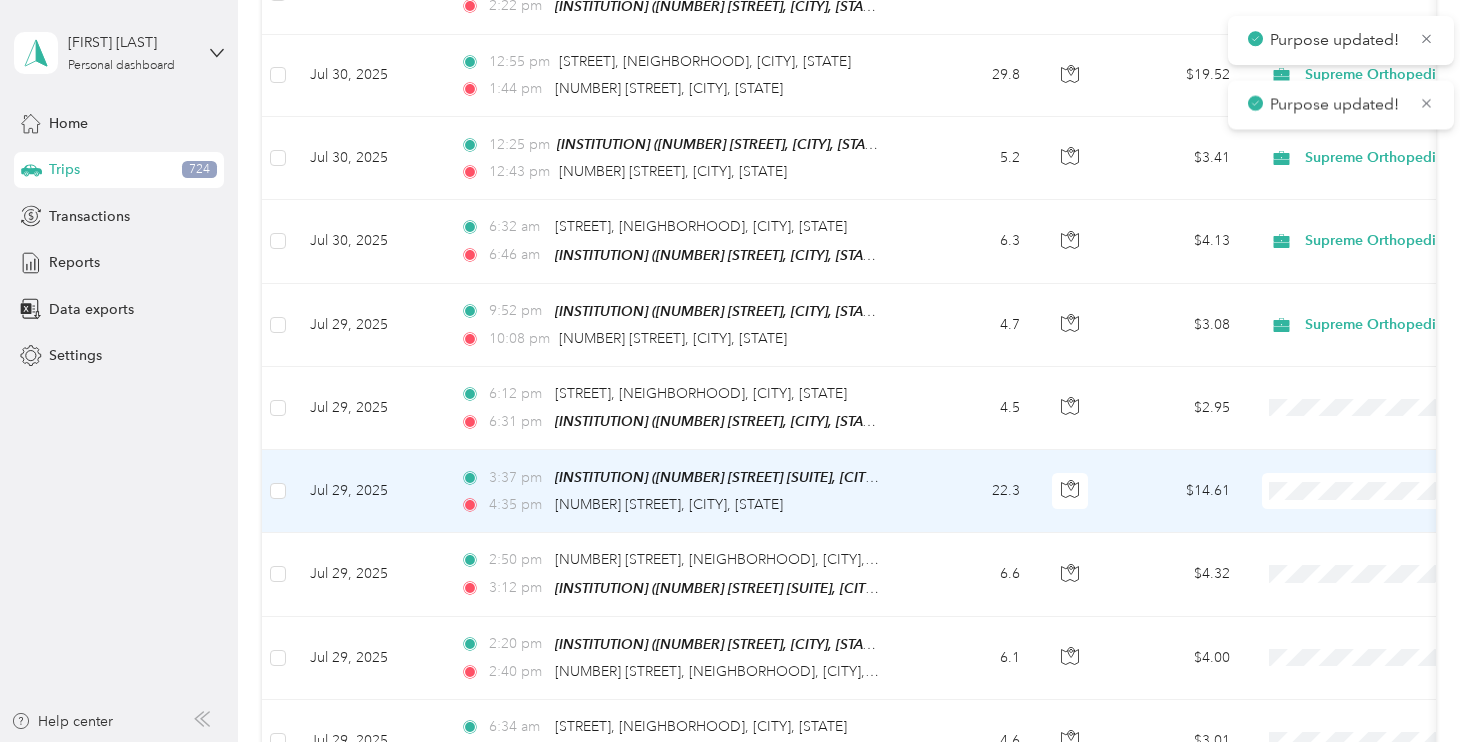 click on "Supreme Orthopedics" at bounding box center [1364, 520] 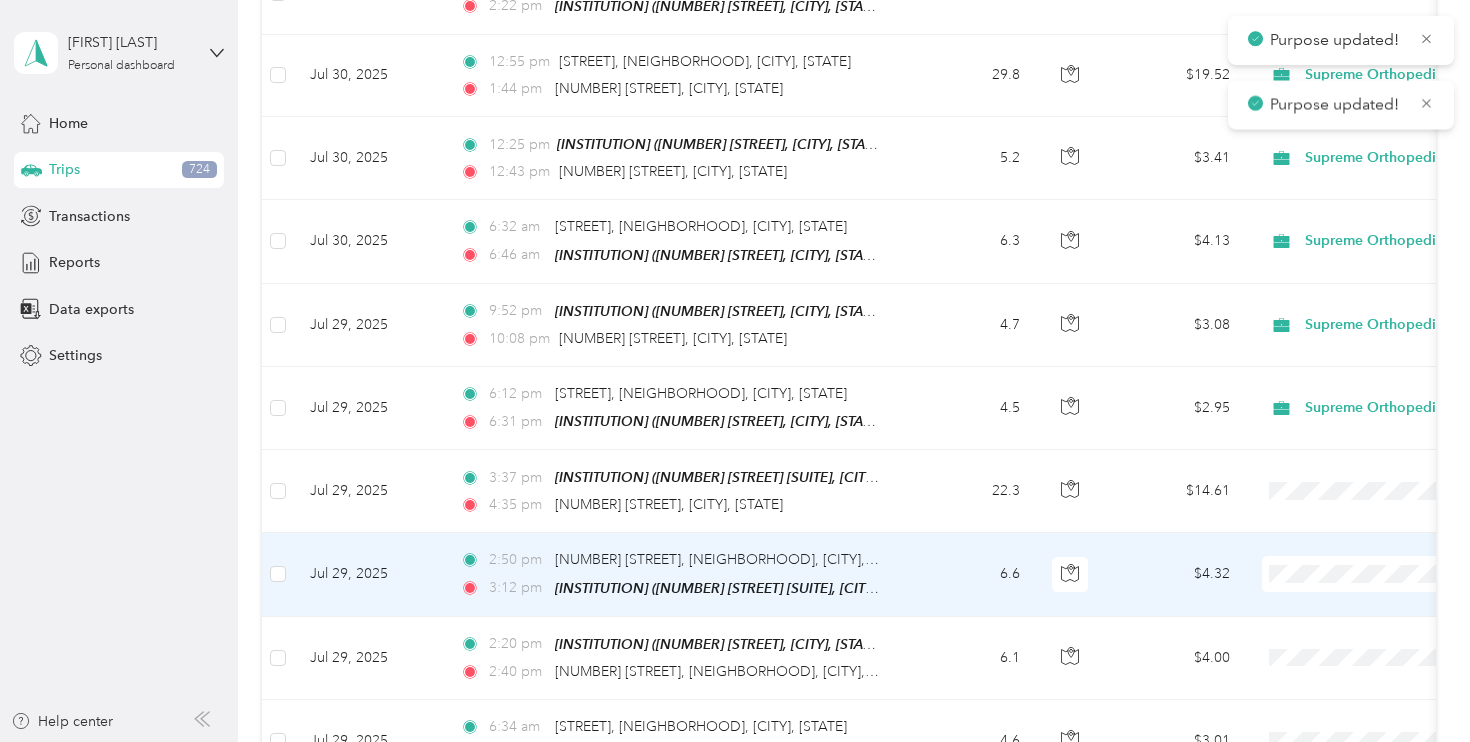 click on "Supreme Orthopedics" at bounding box center [1364, 607] 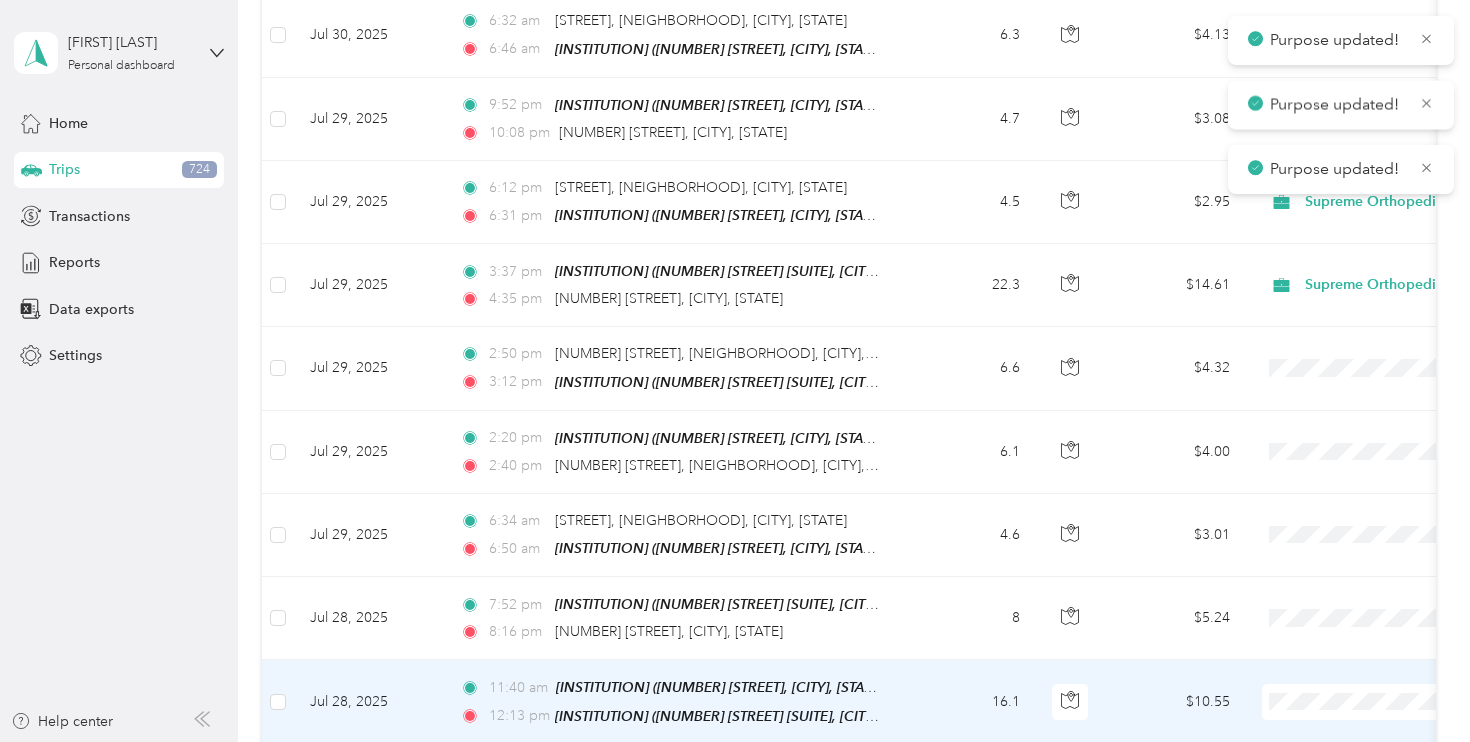 scroll, scrollTop: 1146, scrollLeft: 0, axis: vertical 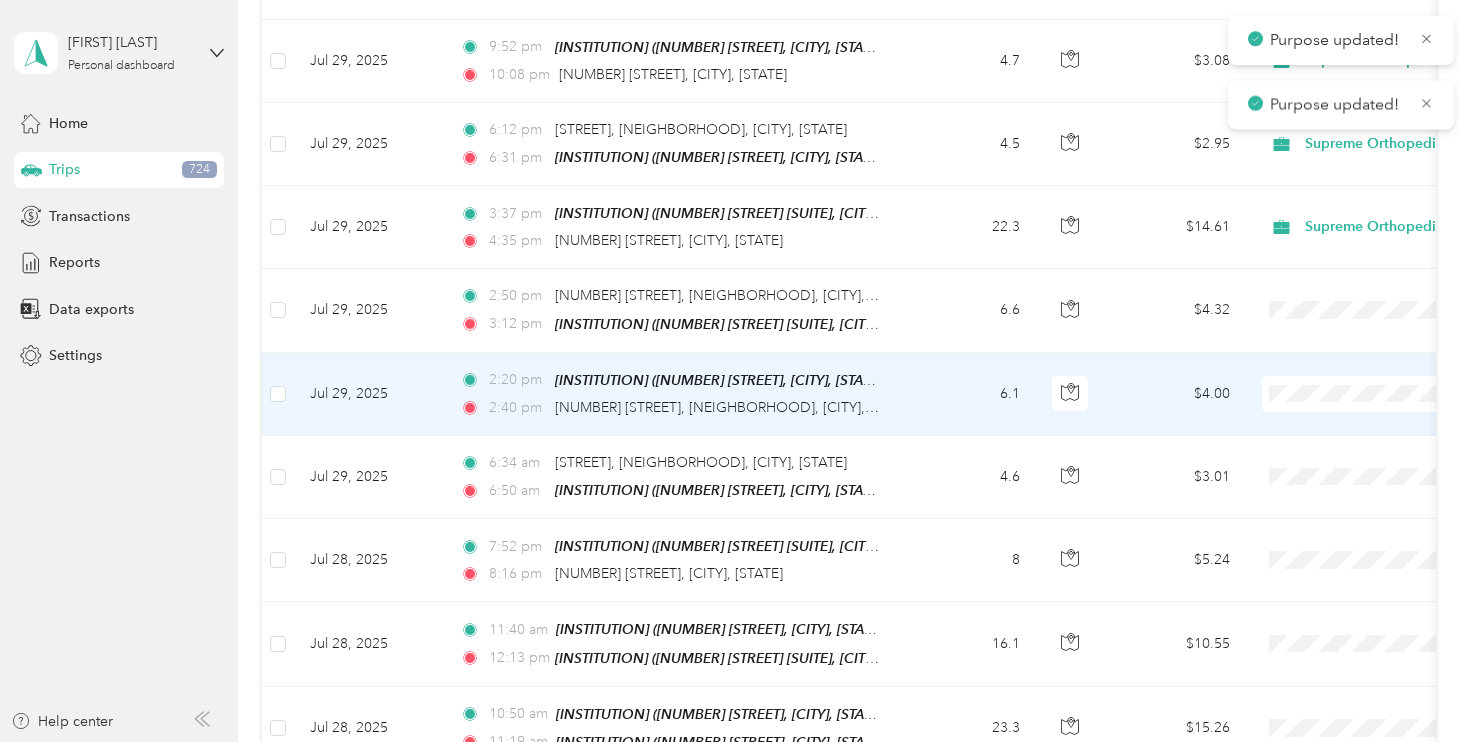 click at bounding box center (1386, 394) 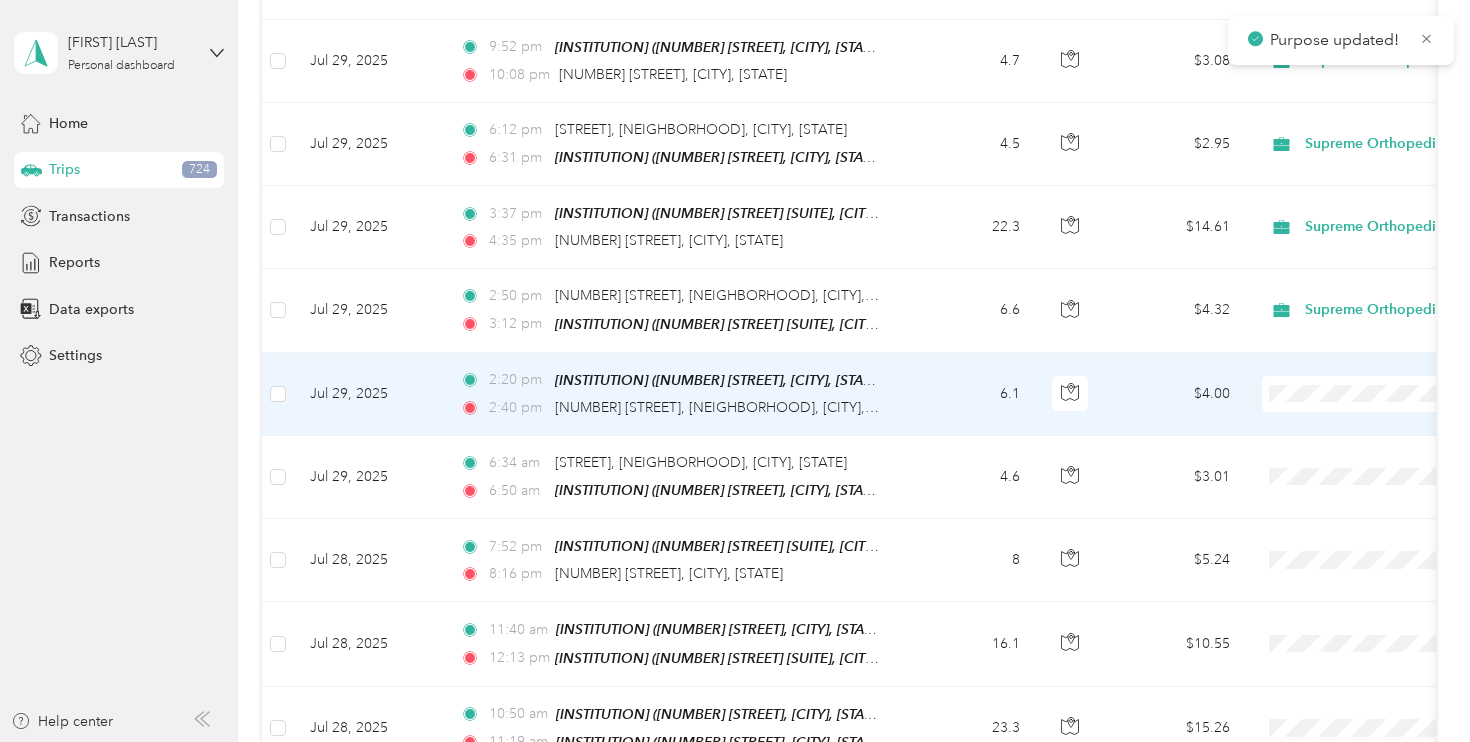 click on "Supreme Orthopedics" at bounding box center (1364, 422) 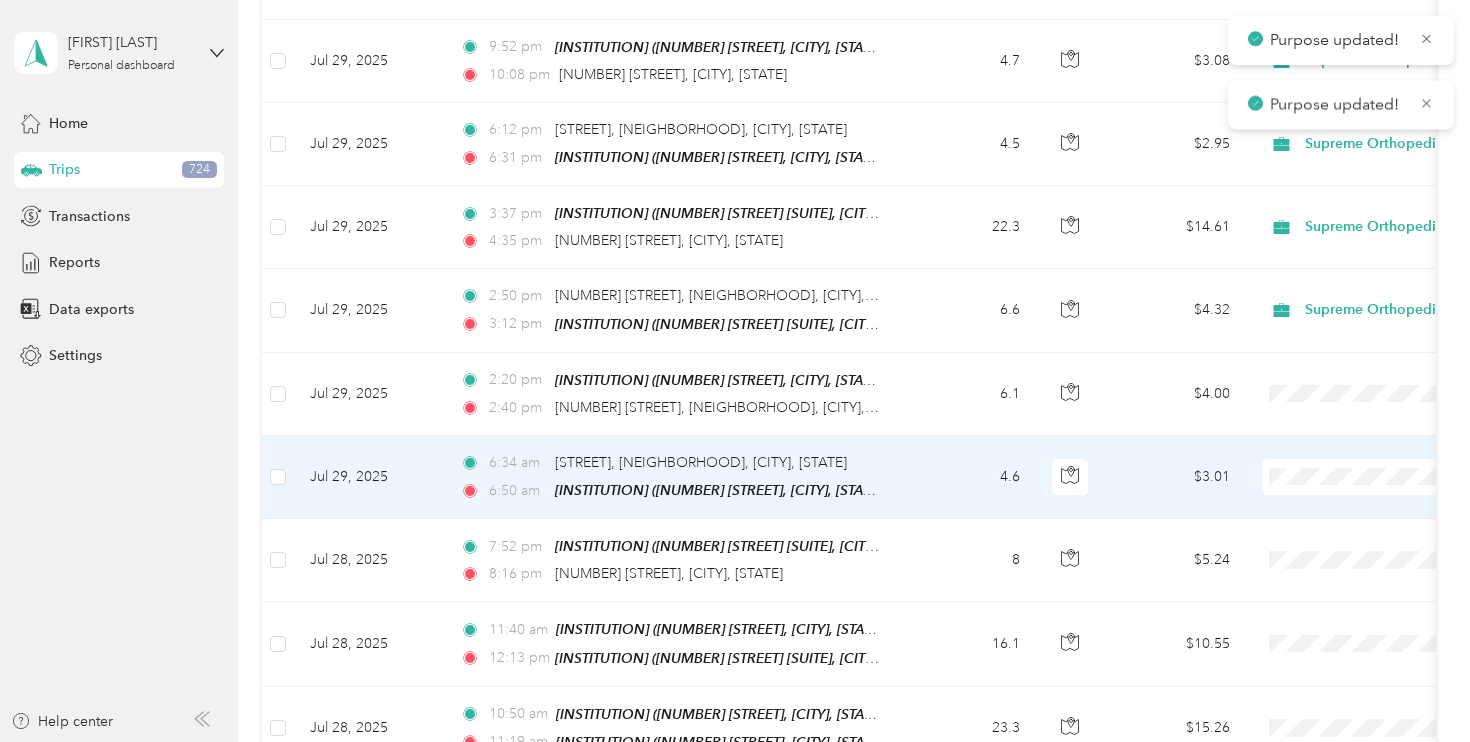 click on "Supreme Orthopedics" at bounding box center (1364, 508) 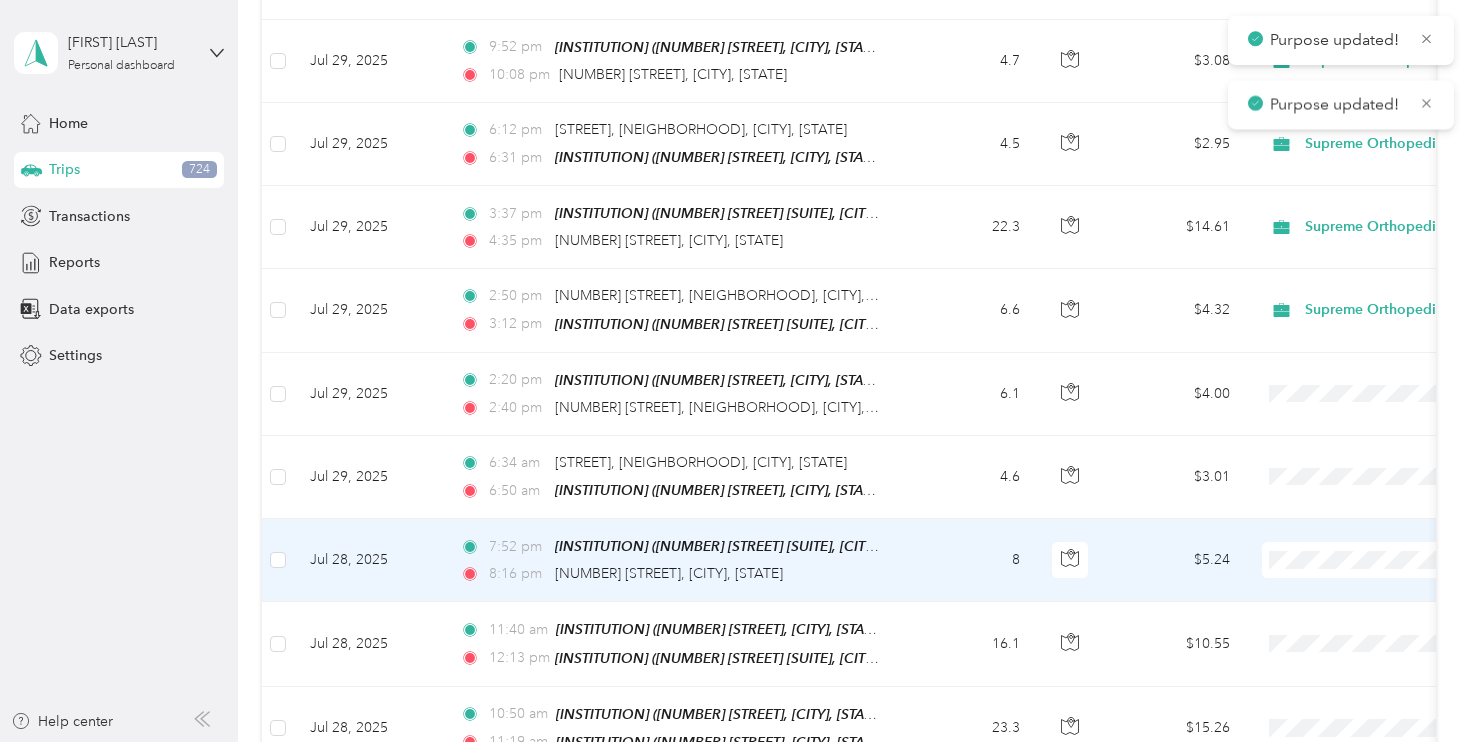 click on "Supreme Orthopedics" at bounding box center [1364, 591] 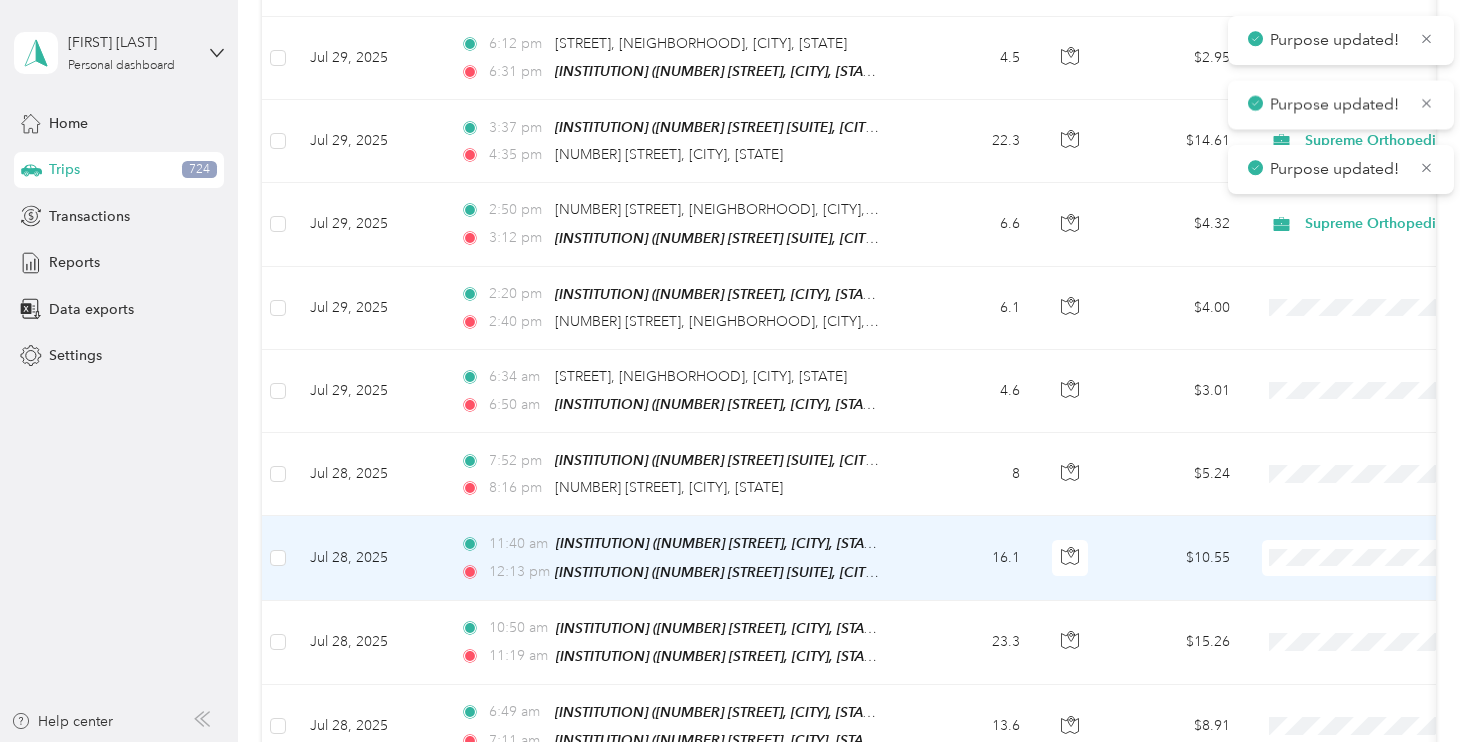 scroll, scrollTop: 1381, scrollLeft: 0, axis: vertical 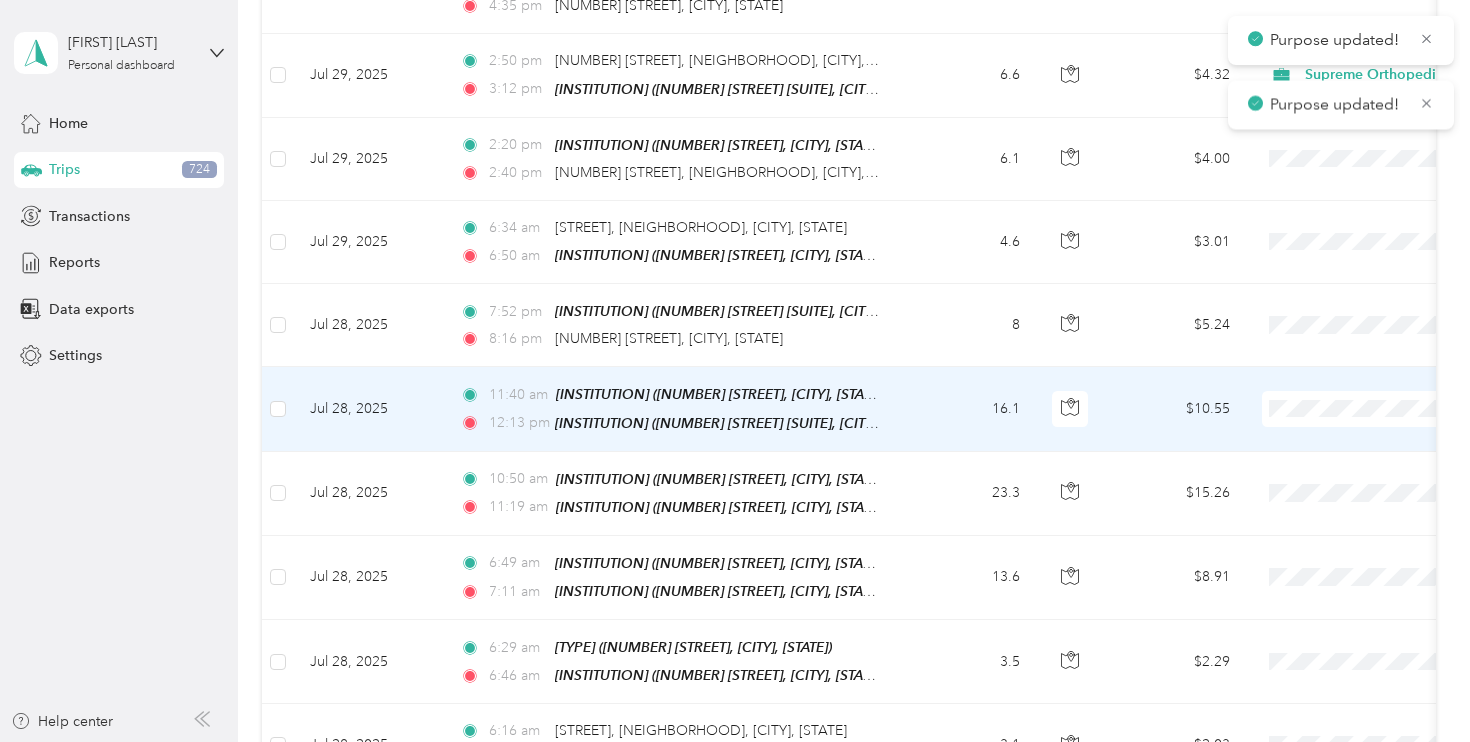 click on "Supreme Orthopedics" at bounding box center (1364, 439) 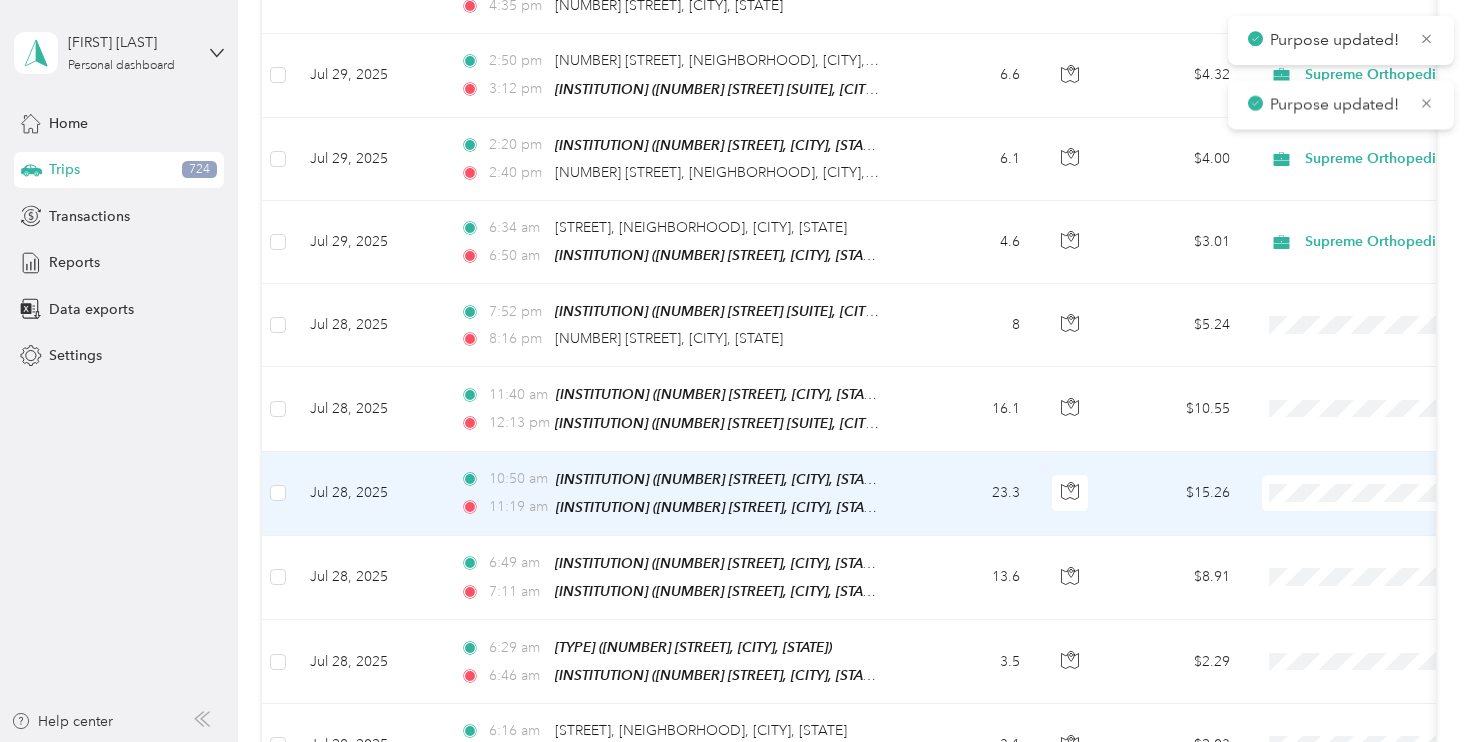 click on "Supreme Orthopedics Personal" at bounding box center (1346, 540) 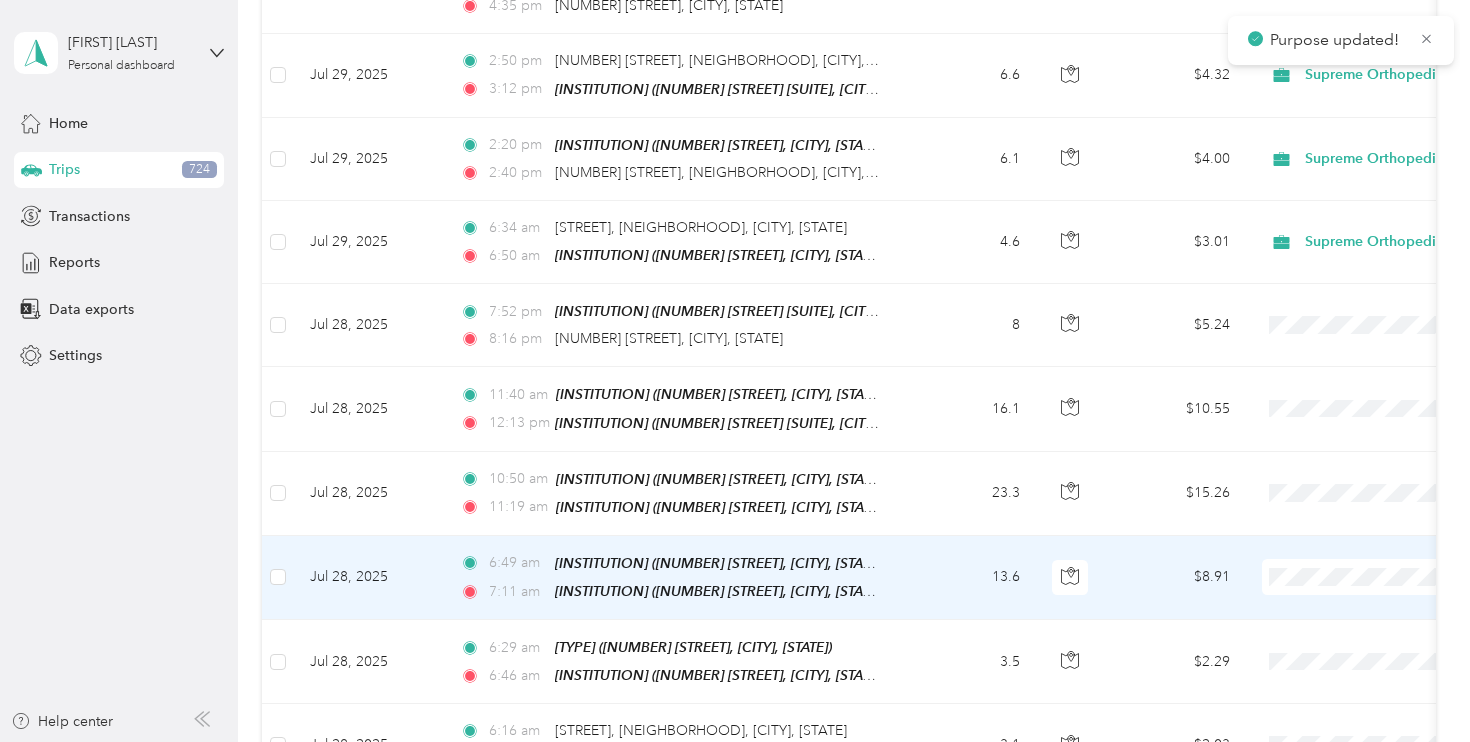 click at bounding box center [1386, 577] 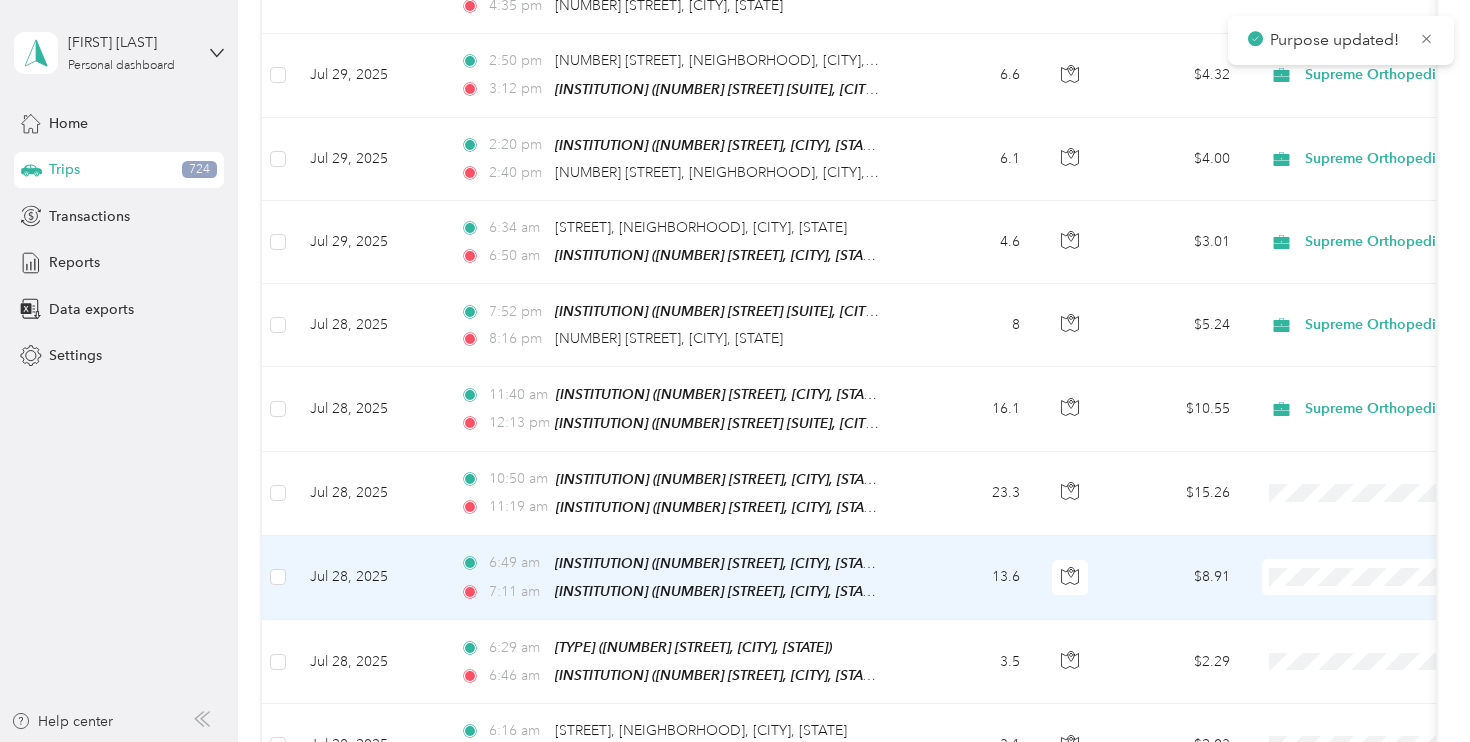 click on "Supreme Orthopedics" at bounding box center (1364, 605) 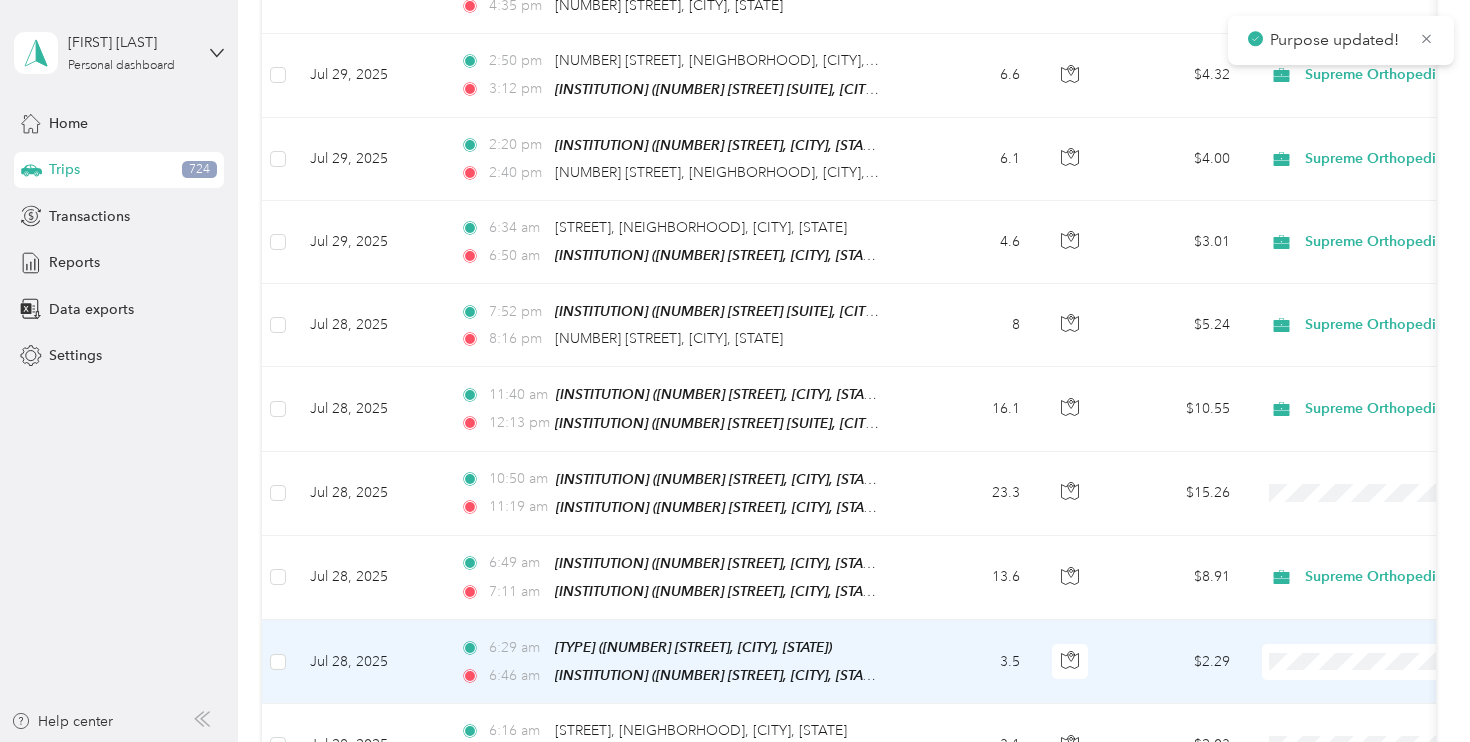 click on "Supreme Orthopedics" at bounding box center [1364, 689] 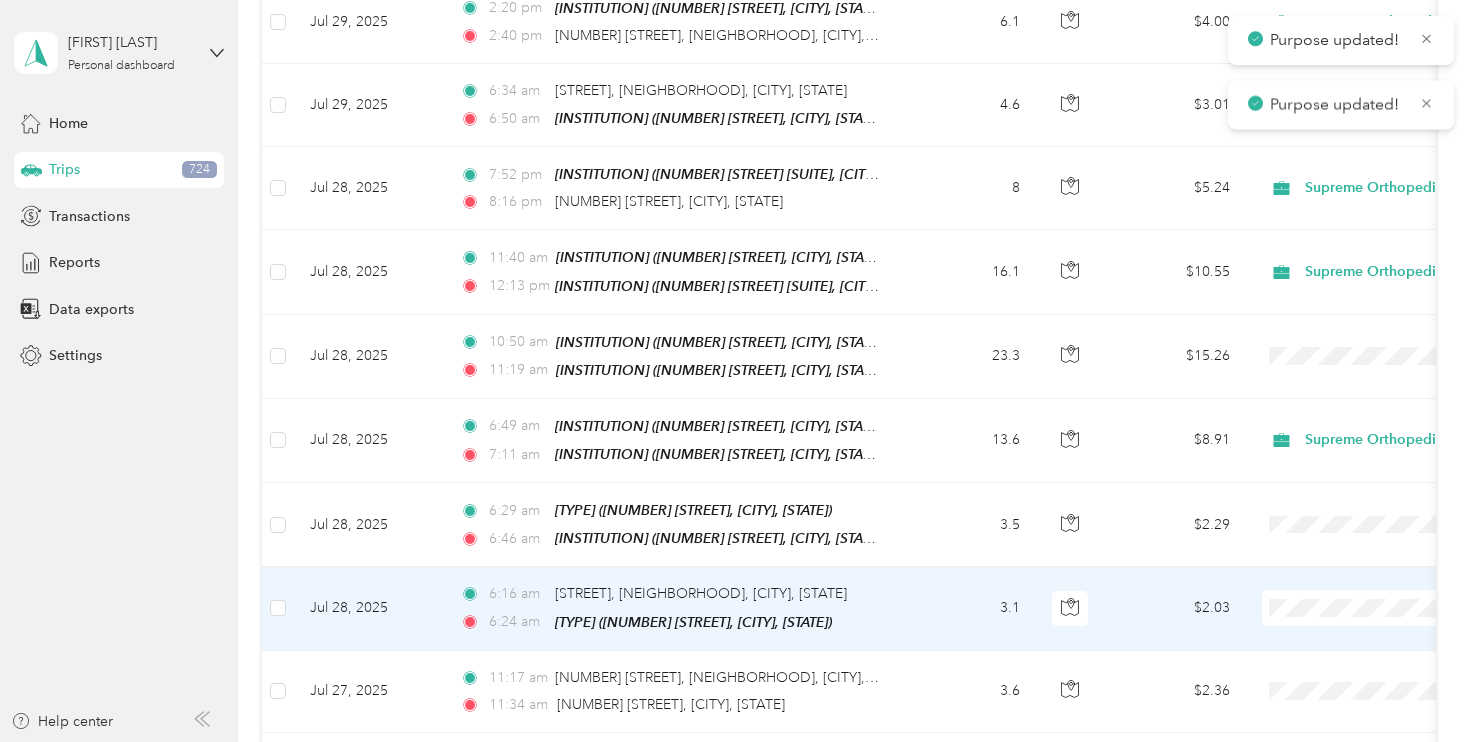 scroll, scrollTop: 1553, scrollLeft: 0, axis: vertical 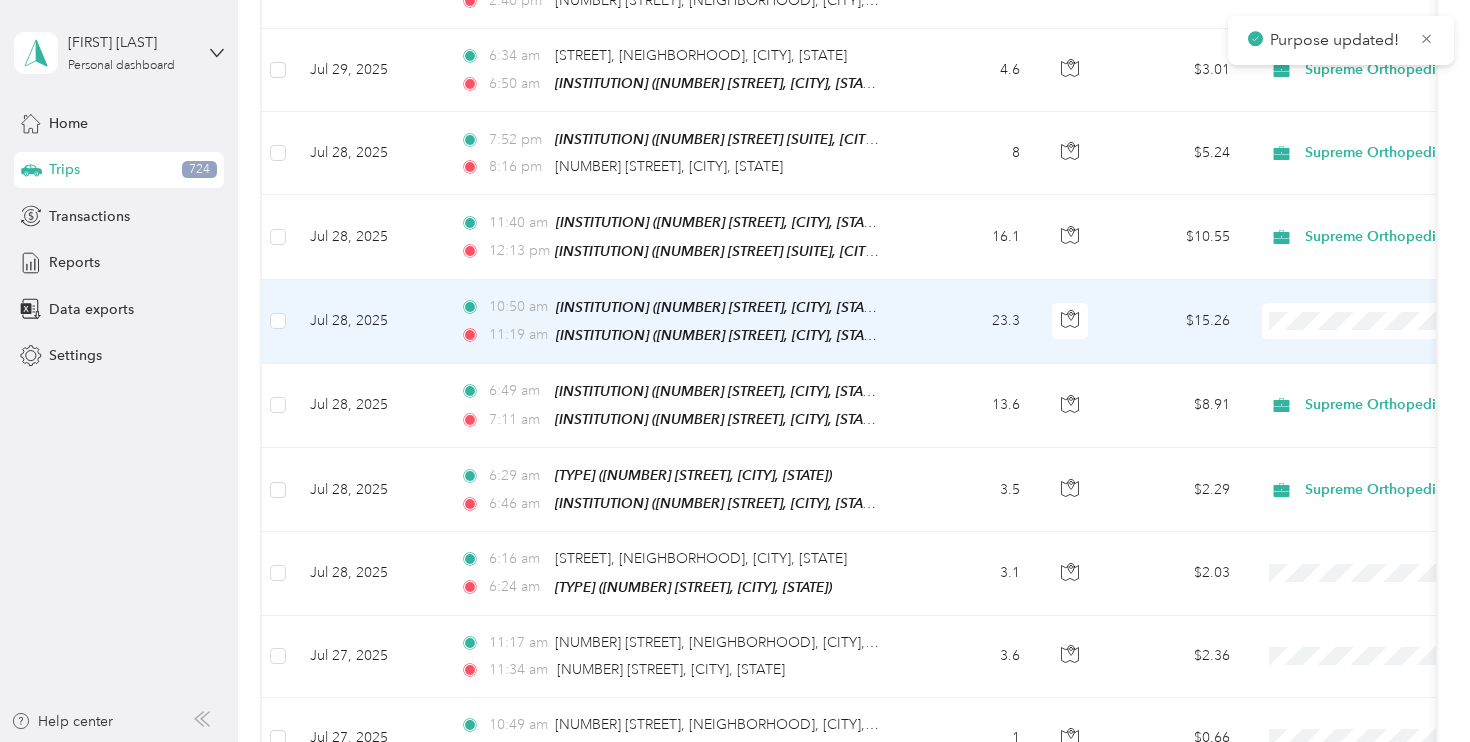 click on "Supreme Orthopedics" at bounding box center [1364, 350] 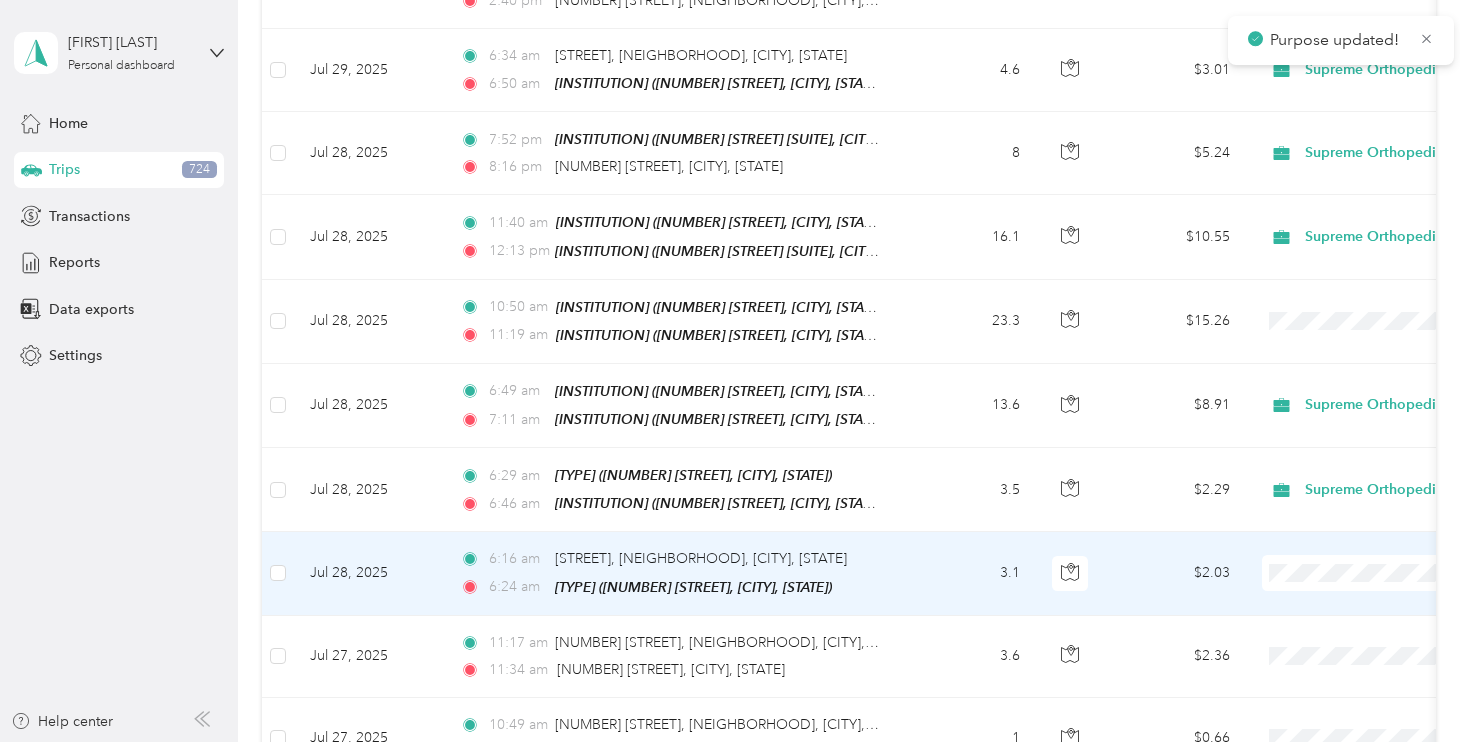 click on "Supreme Orthopedics" at bounding box center [1364, 600] 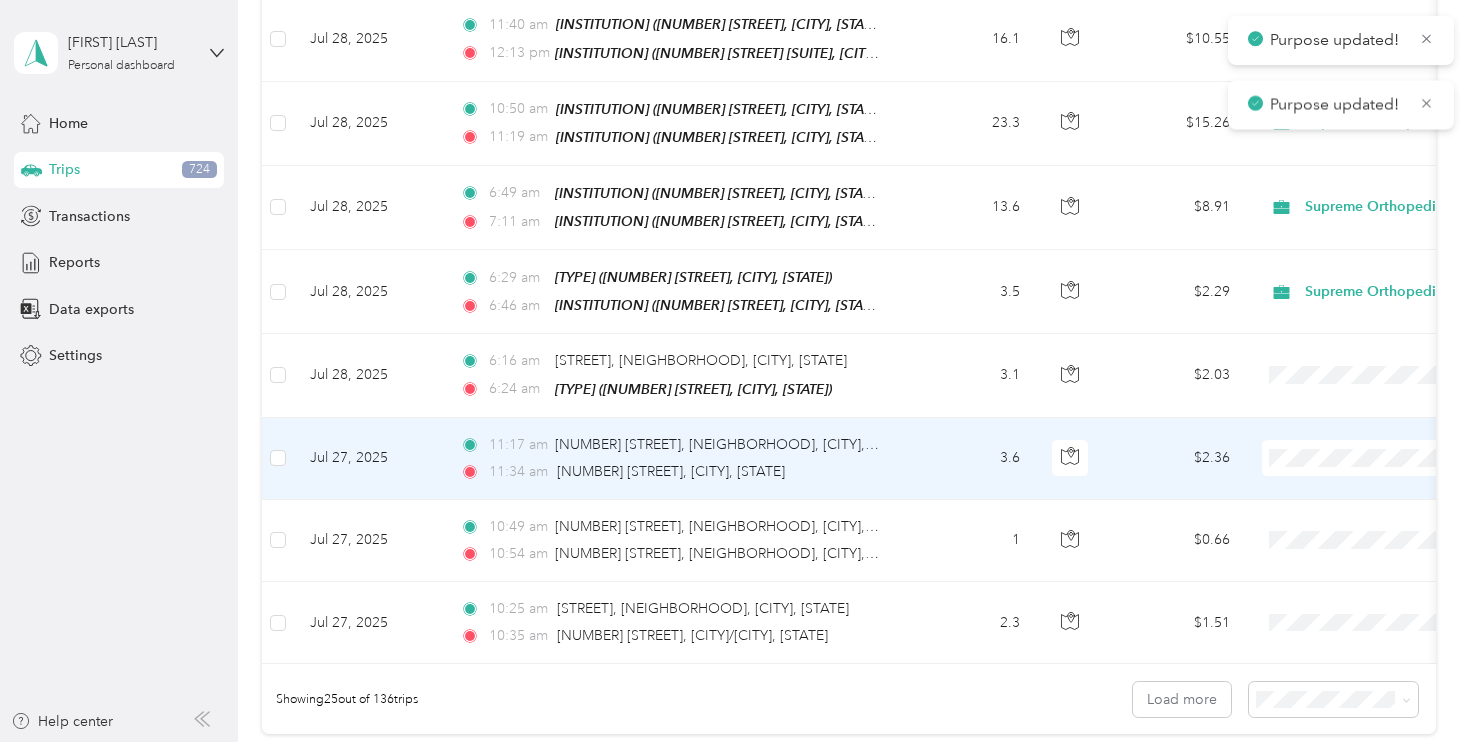 scroll, scrollTop: 1857, scrollLeft: 0, axis: vertical 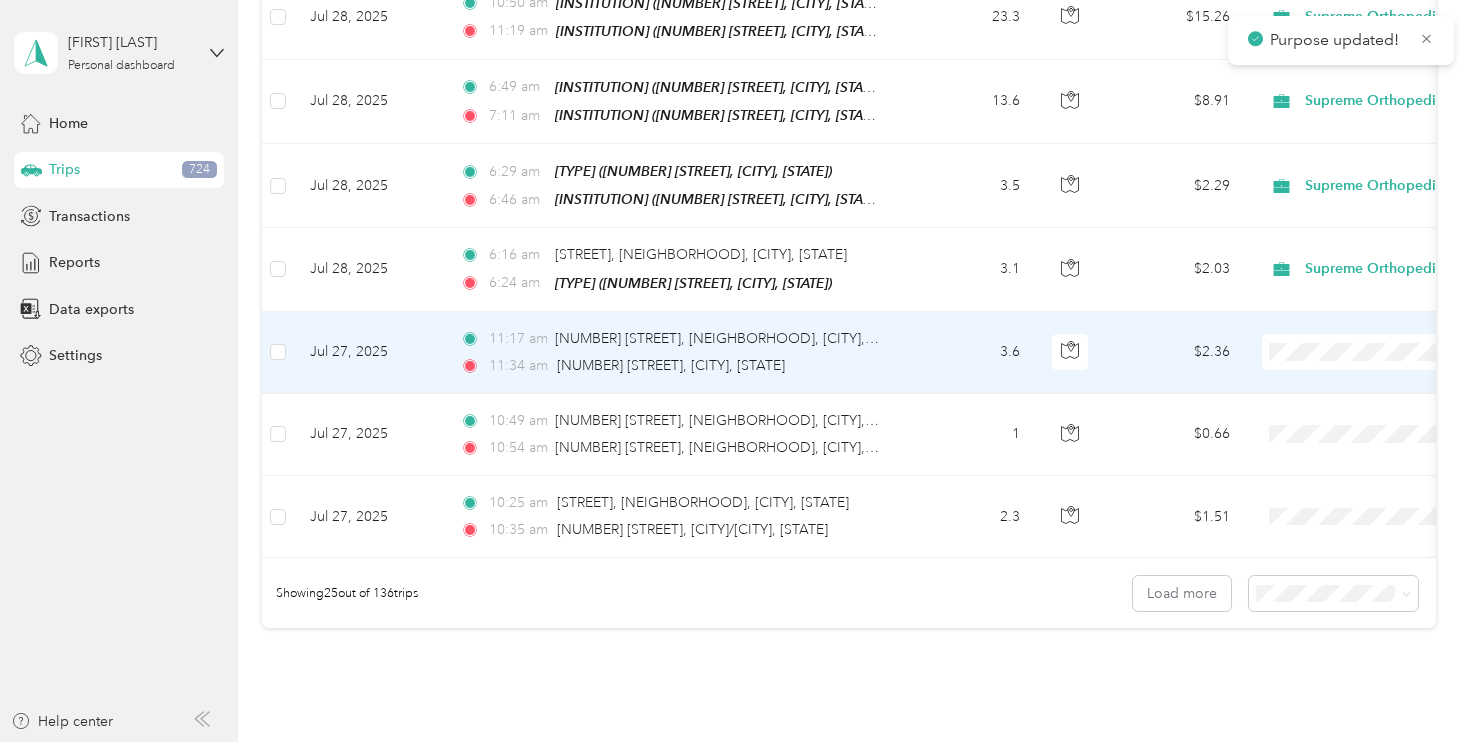 click on "Personal" at bounding box center [1364, 413] 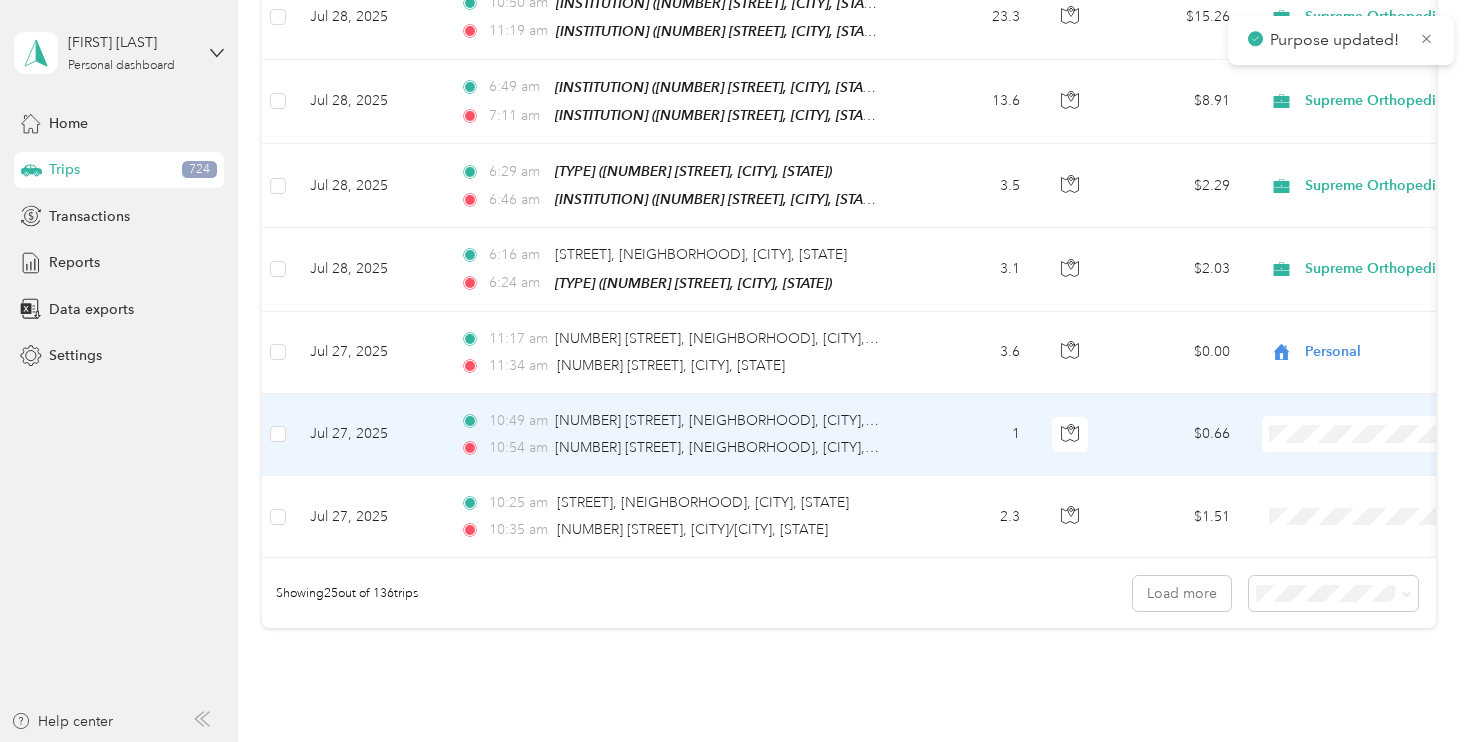 click on "Personal" at bounding box center [1364, 494] 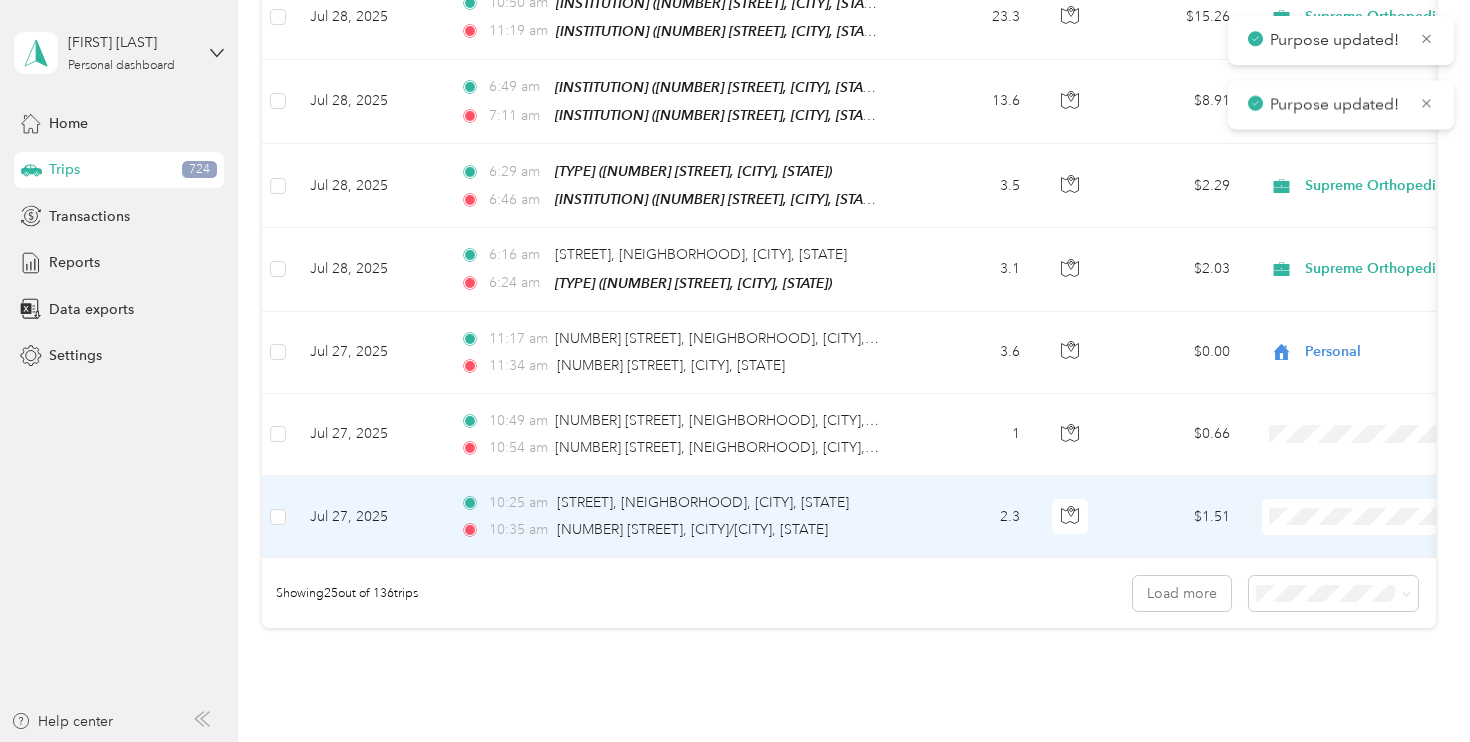 click on "Personal" at bounding box center [1346, 578] 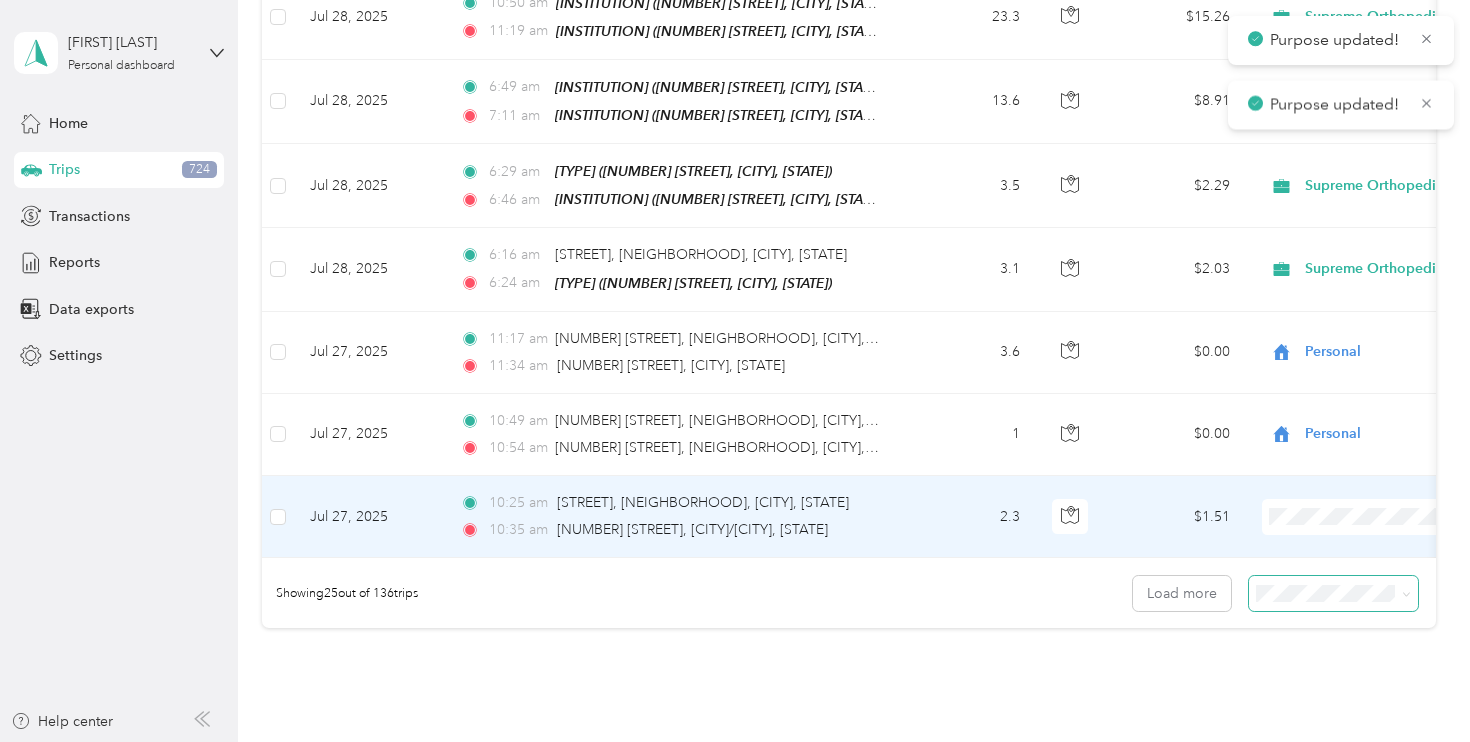 click at bounding box center (1334, 593) 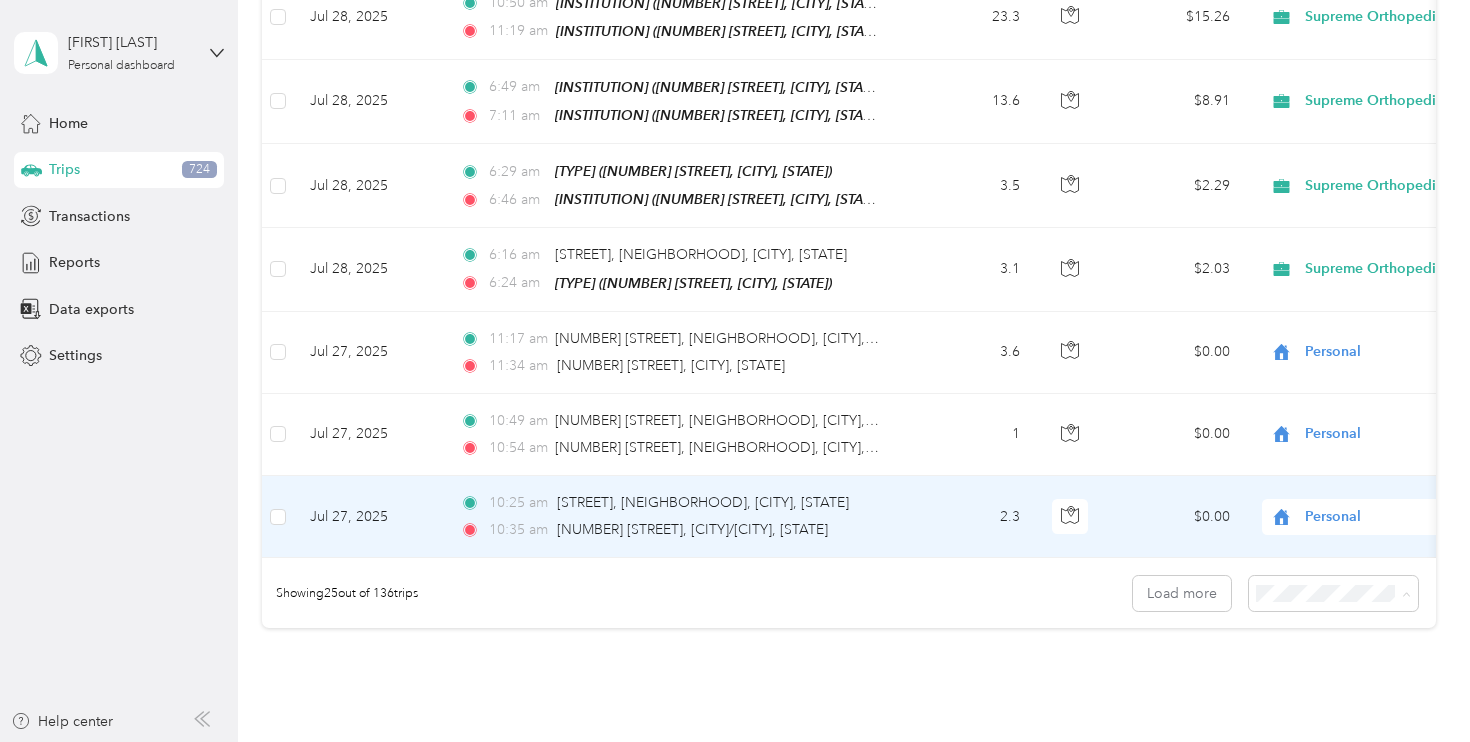 click on "100 per load" at bounding box center (1314, 689) 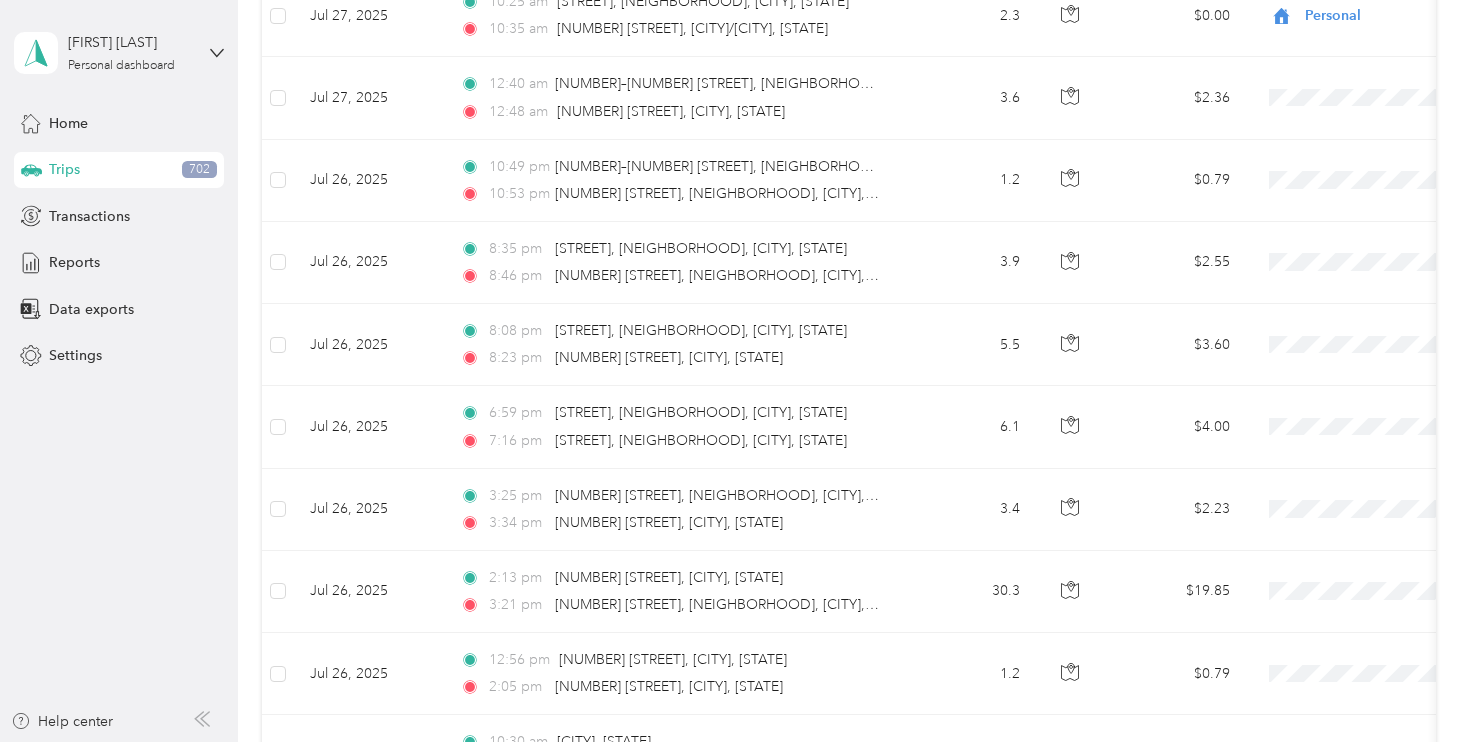 scroll, scrollTop: 2366, scrollLeft: 0, axis: vertical 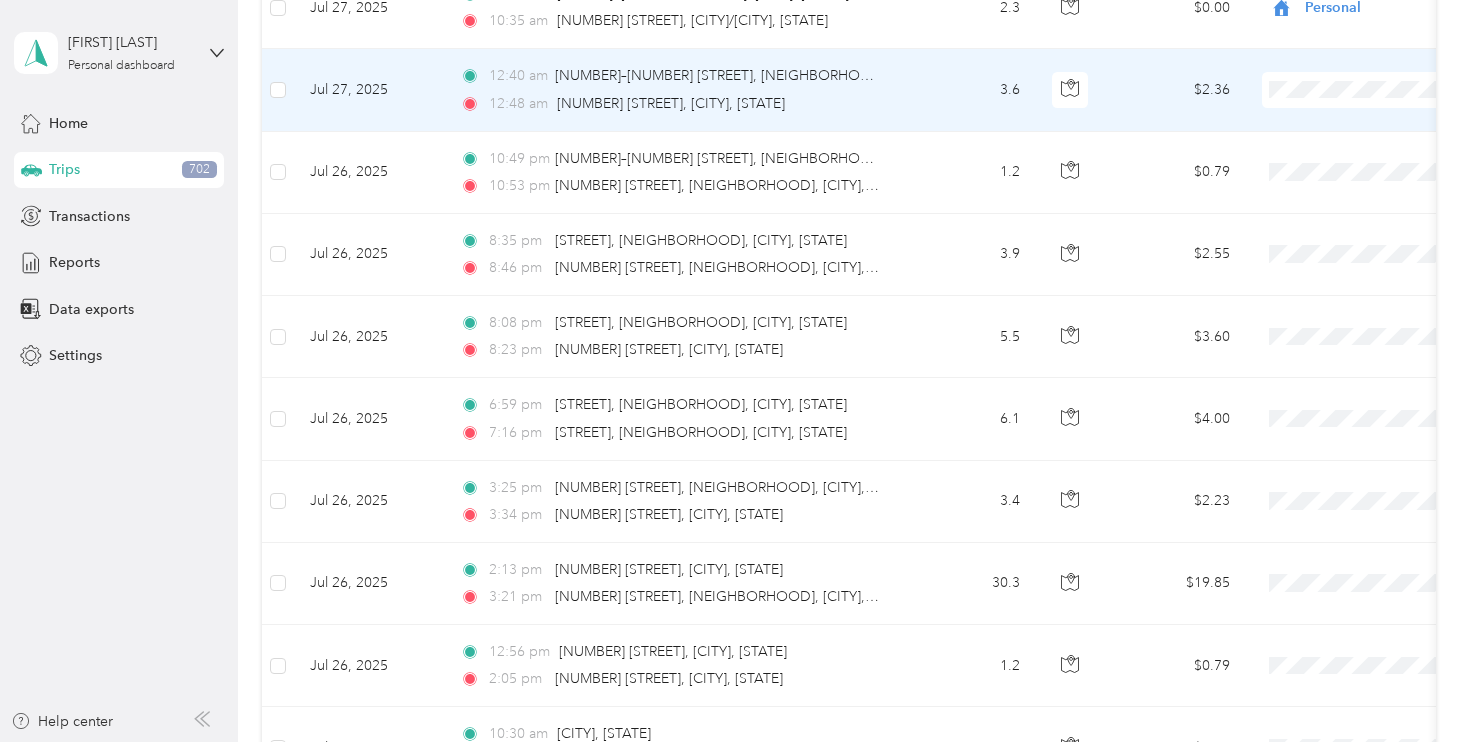 click on "Personal" at bounding box center [1364, 149] 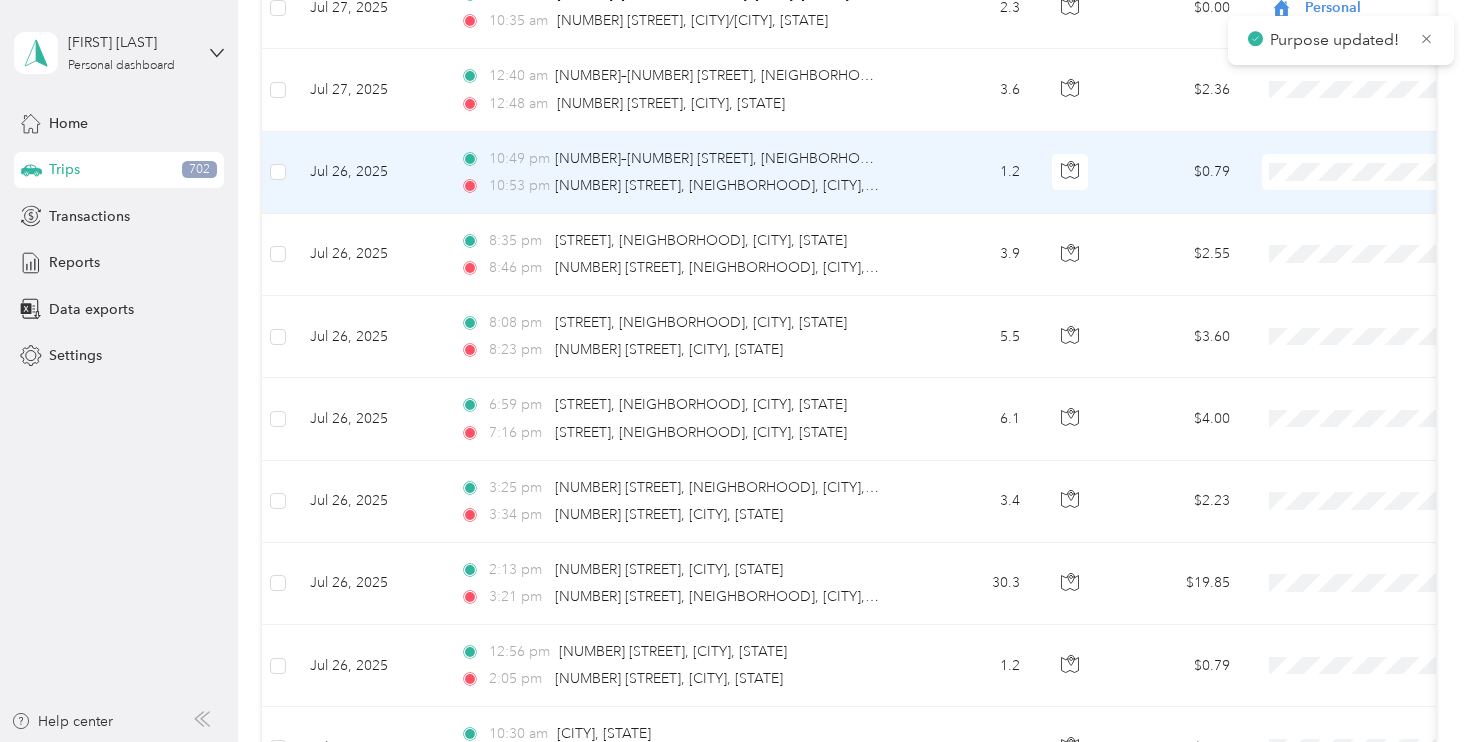 click on "Personal" at bounding box center (1364, 233) 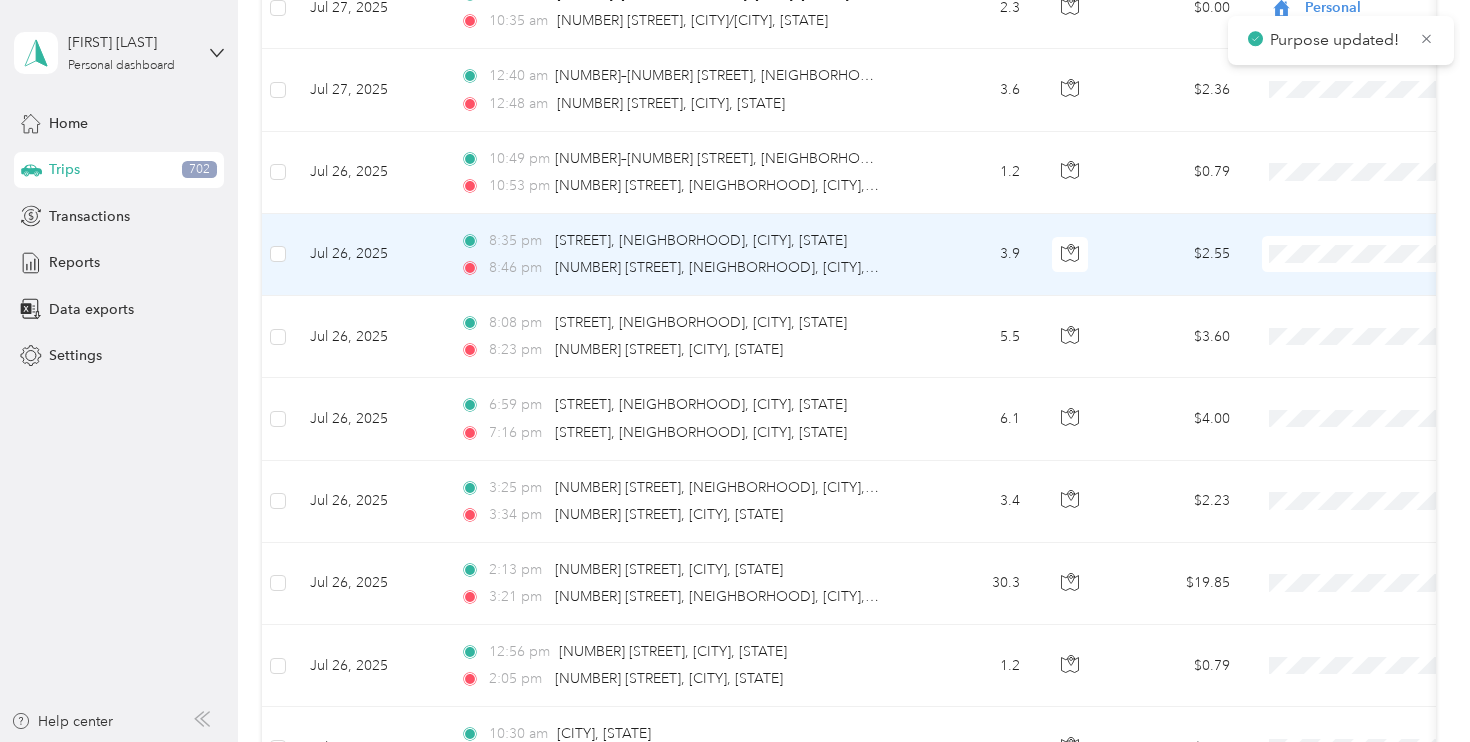 click on "Personal" at bounding box center [1364, 315] 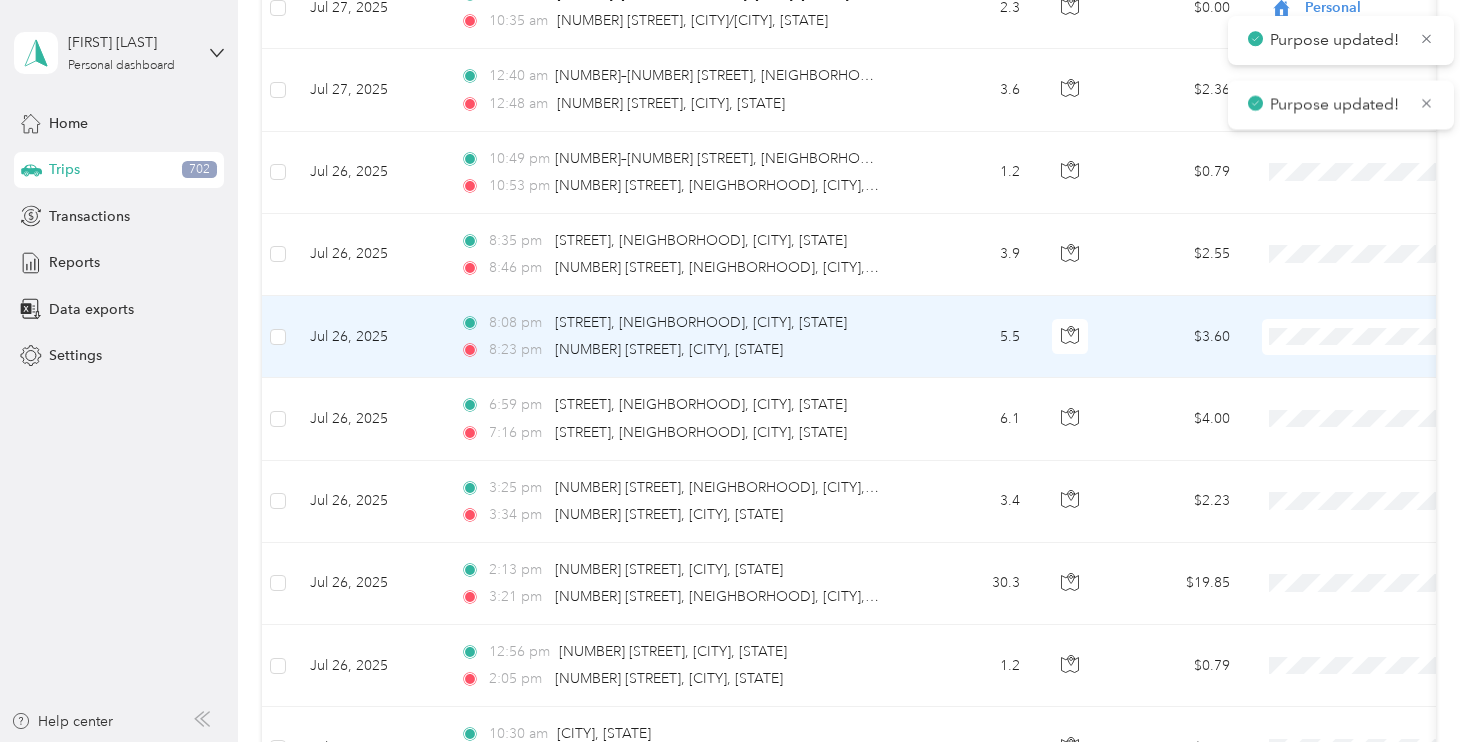 click on "Personal" at bounding box center (1364, 398) 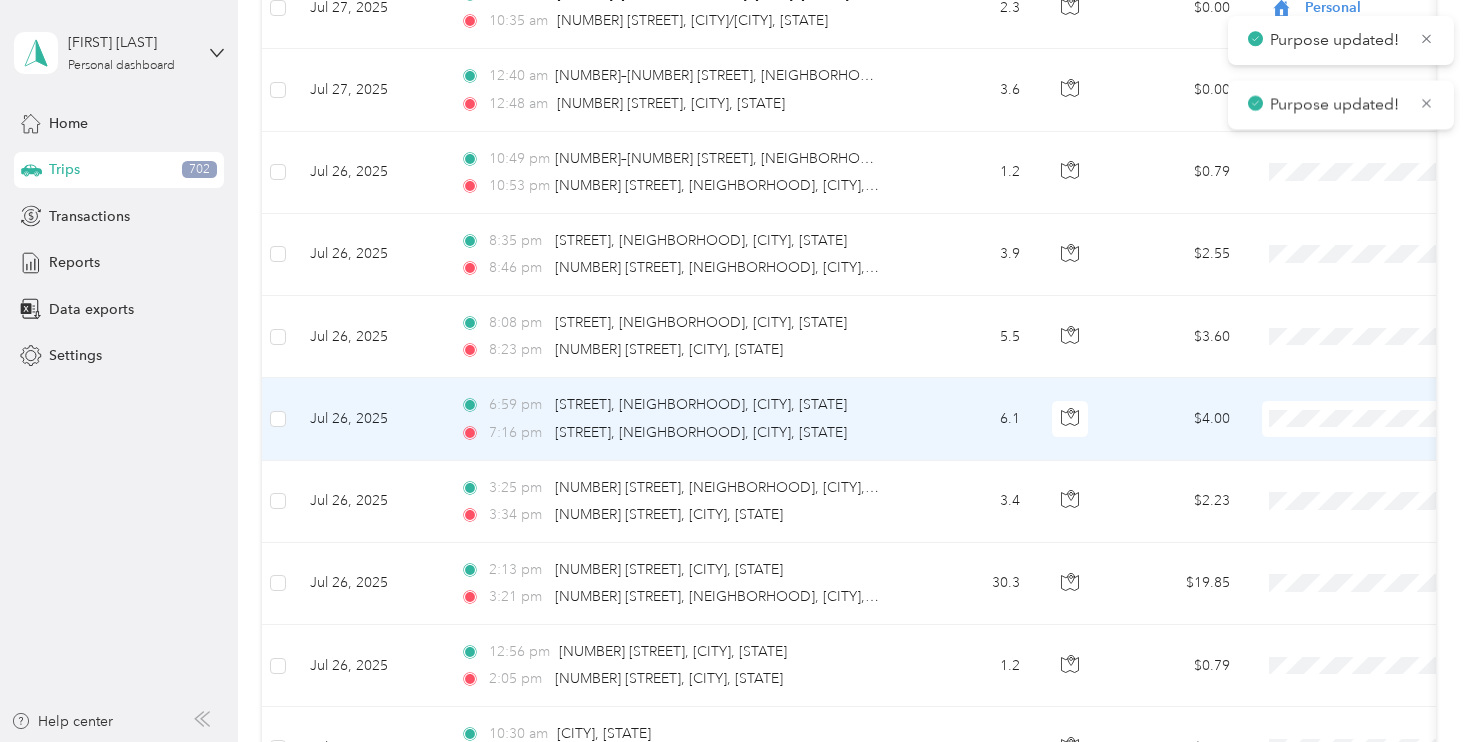 click on "Personal" at bounding box center (1364, 480) 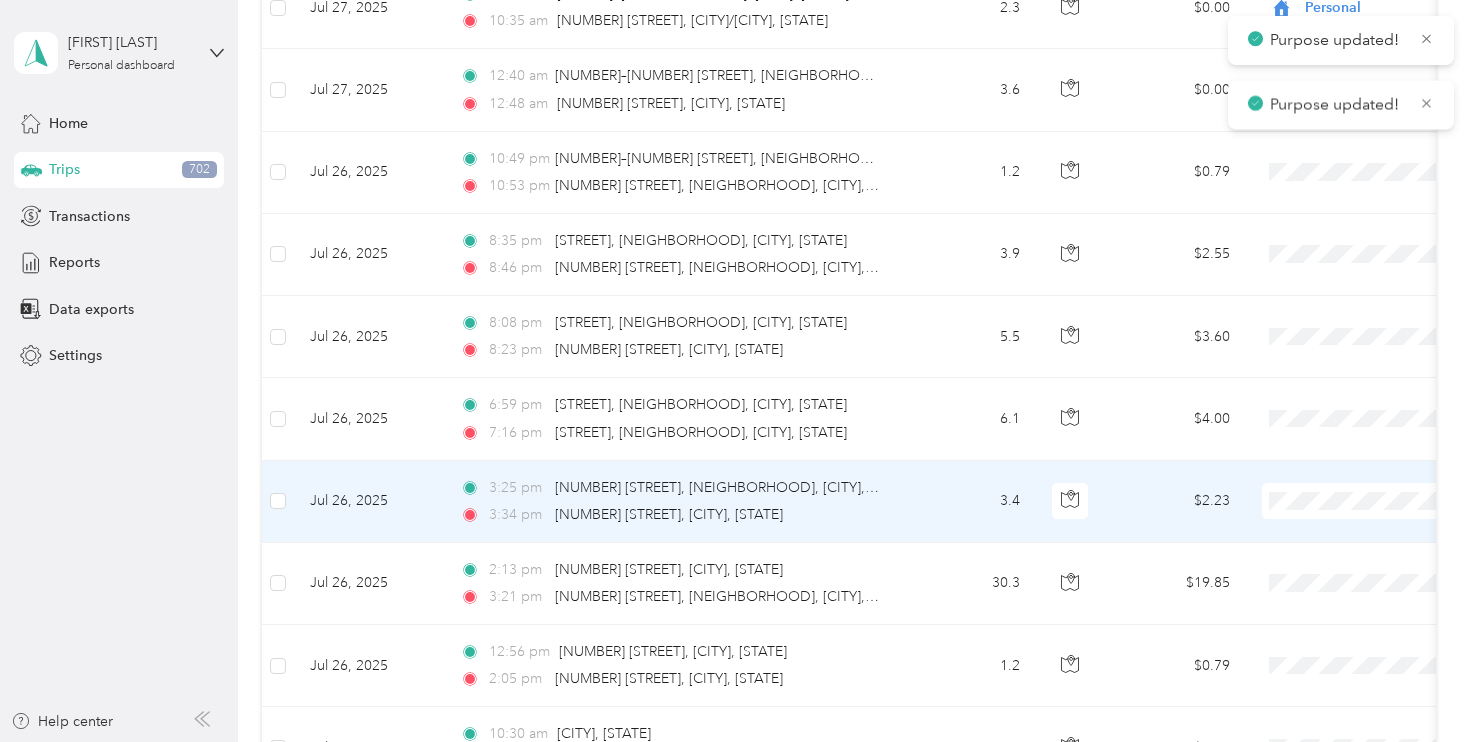 click on "Personal" at bounding box center (1346, 562) 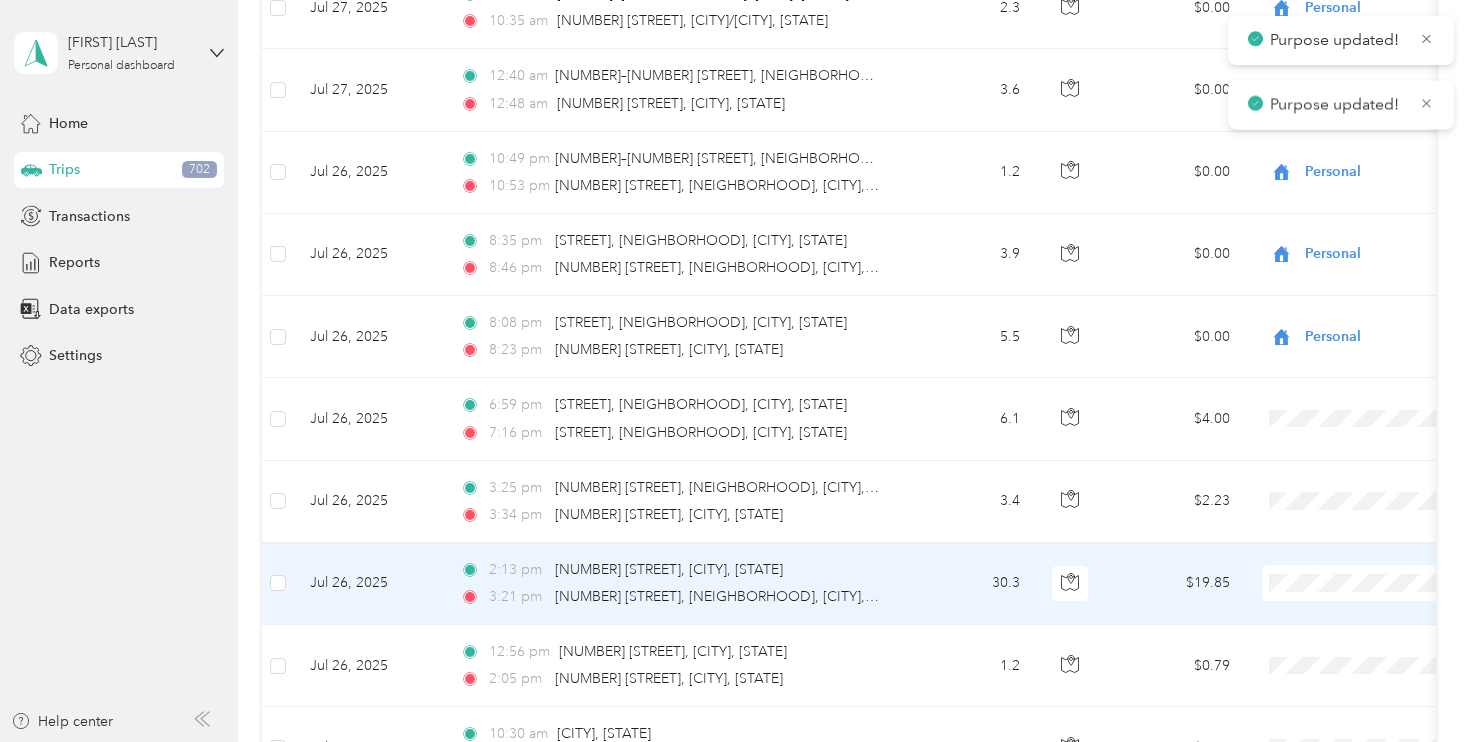 click on "Personal" at bounding box center [1364, 644] 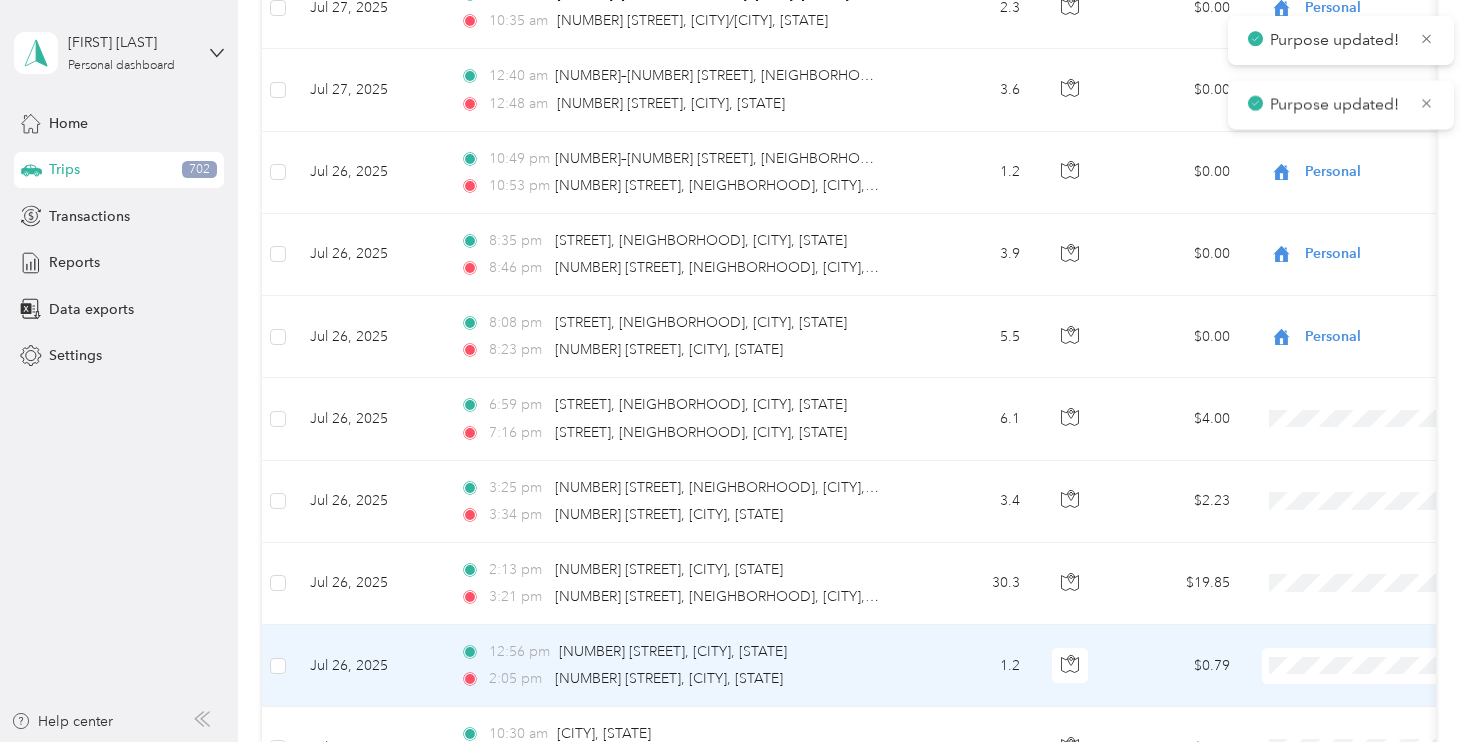 click on "Personal" at bounding box center [1364, 617] 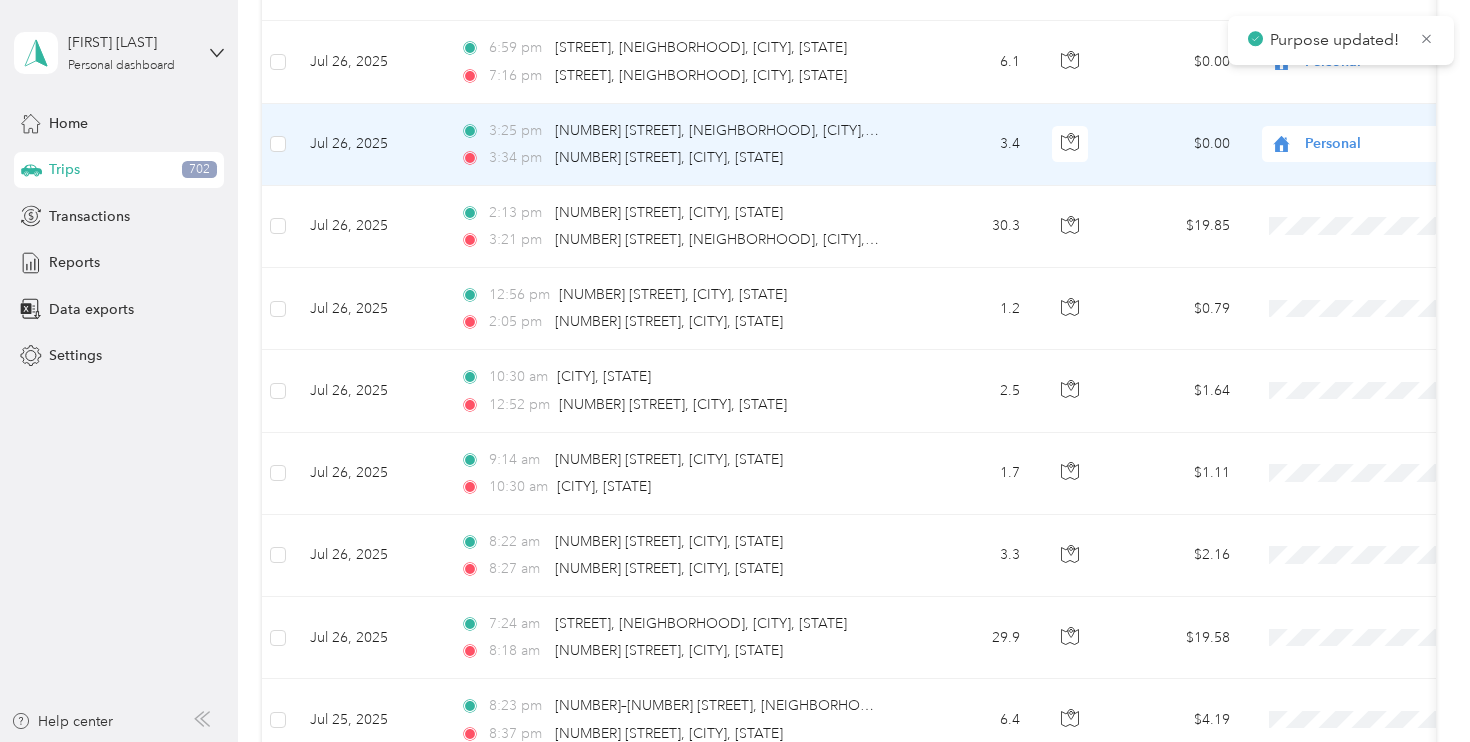 scroll, scrollTop: 2725, scrollLeft: 0, axis: vertical 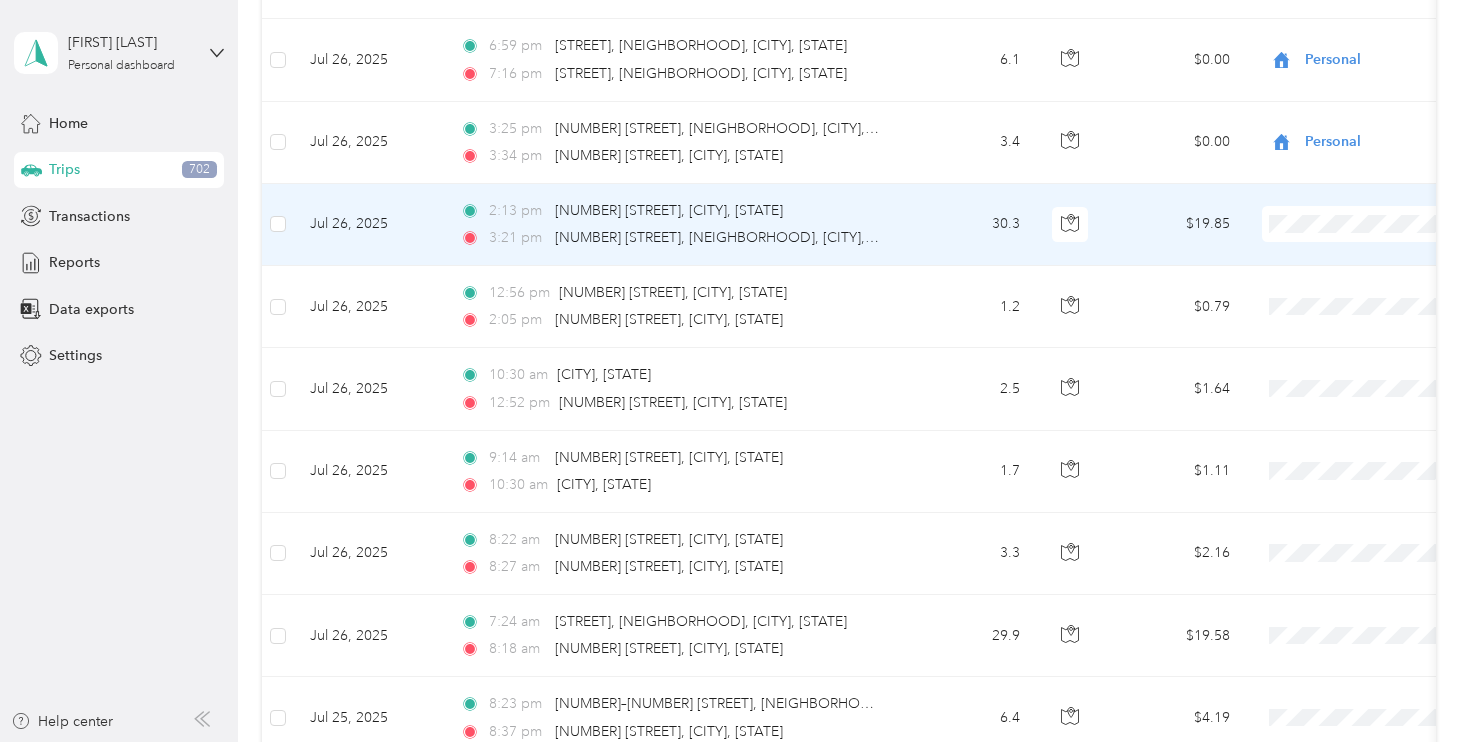 click on "Personal" at bounding box center [1364, 285] 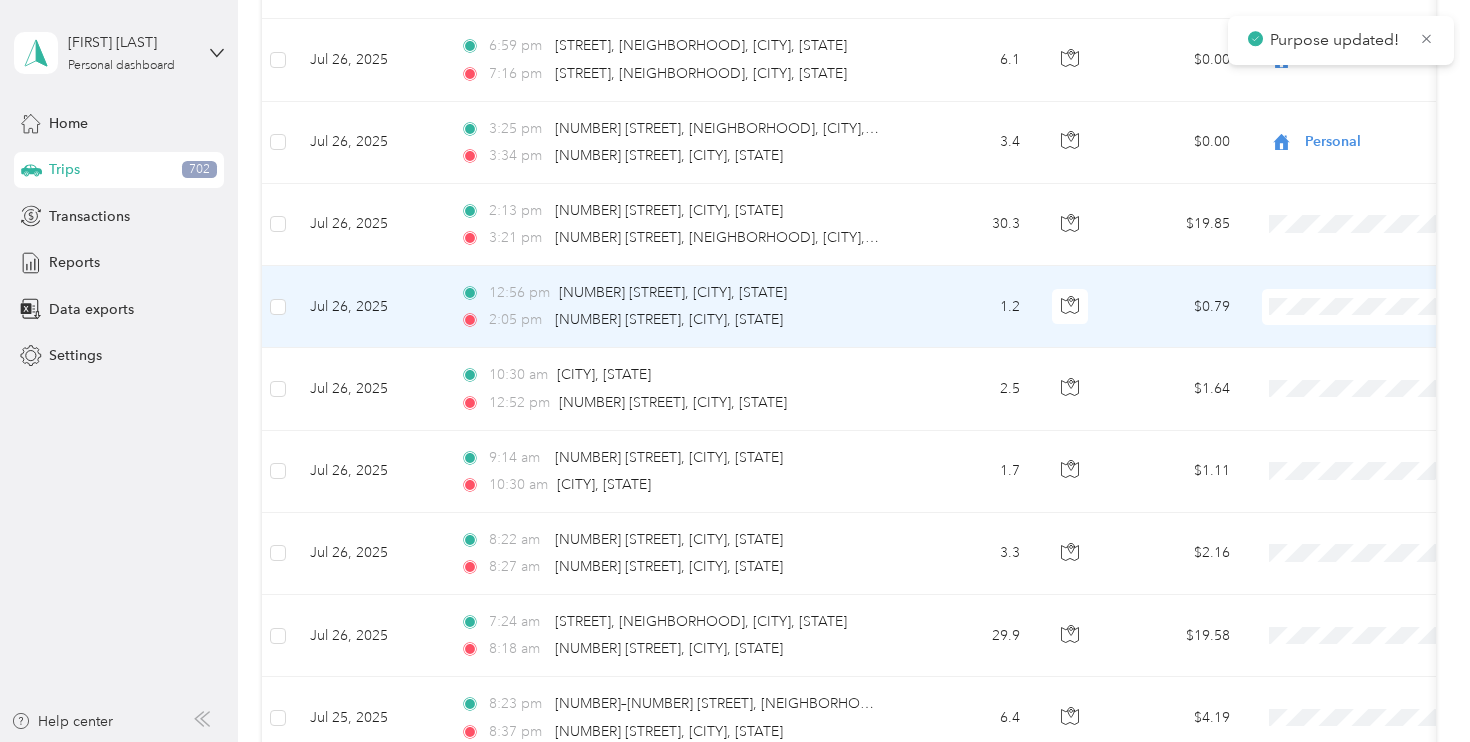 click on "Personal" at bounding box center [1364, 368] 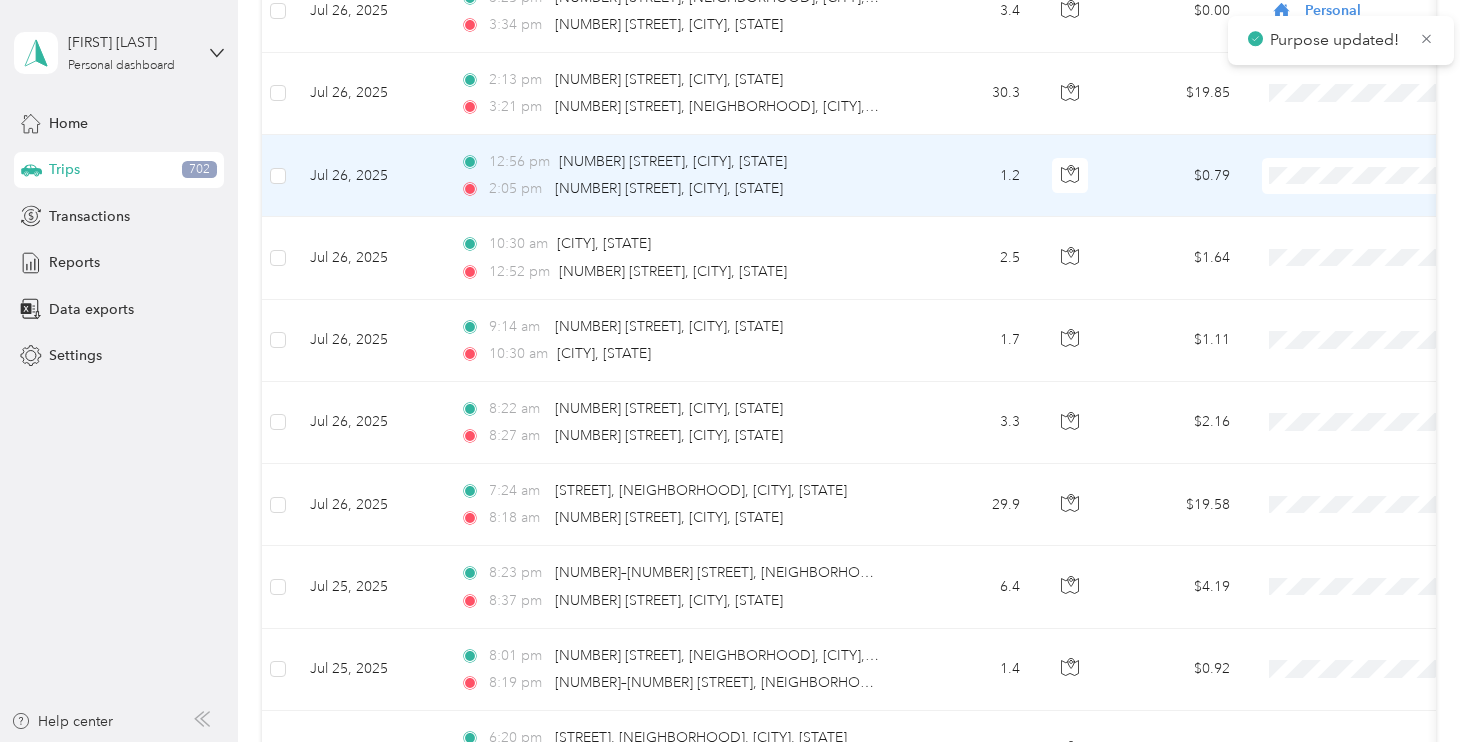 scroll, scrollTop: 2869, scrollLeft: 0, axis: vertical 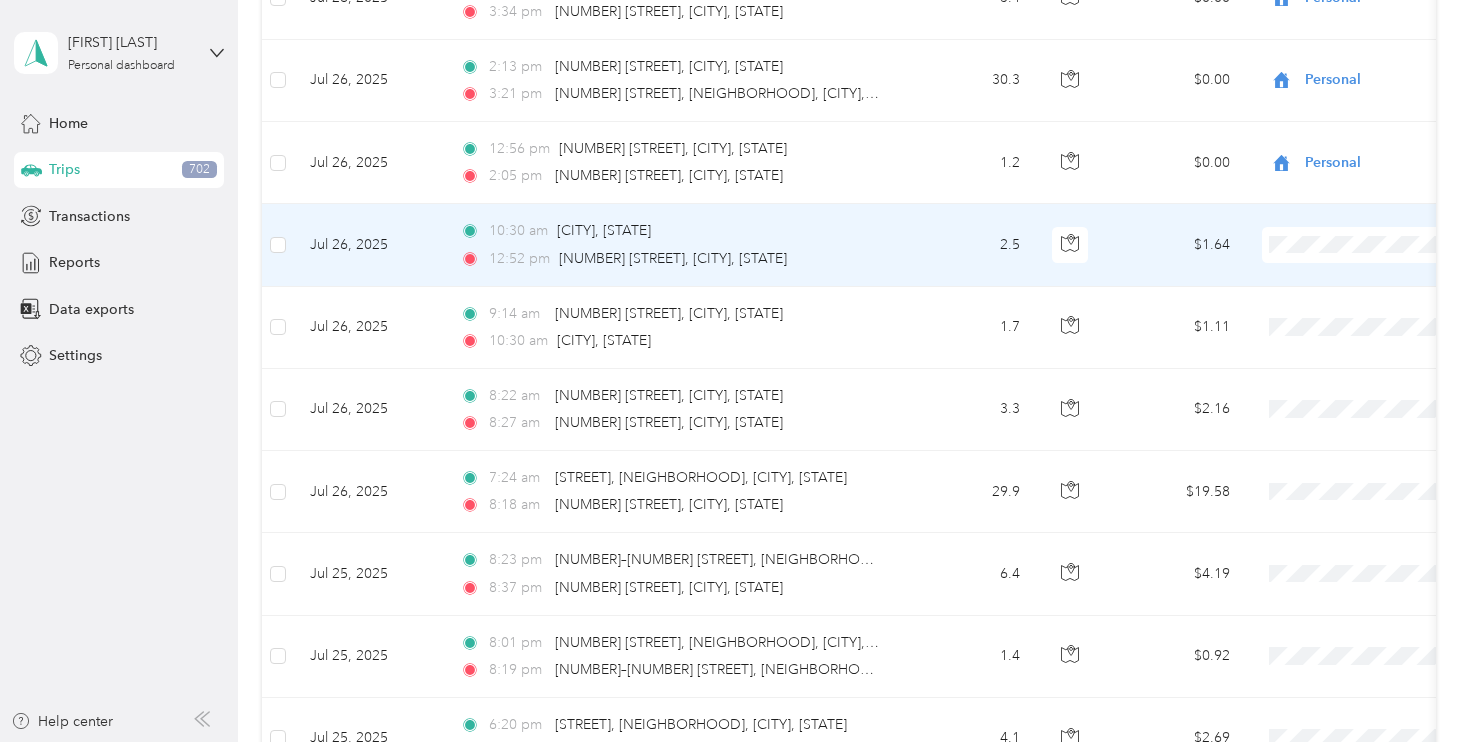 click on "Personal" at bounding box center (1364, 306) 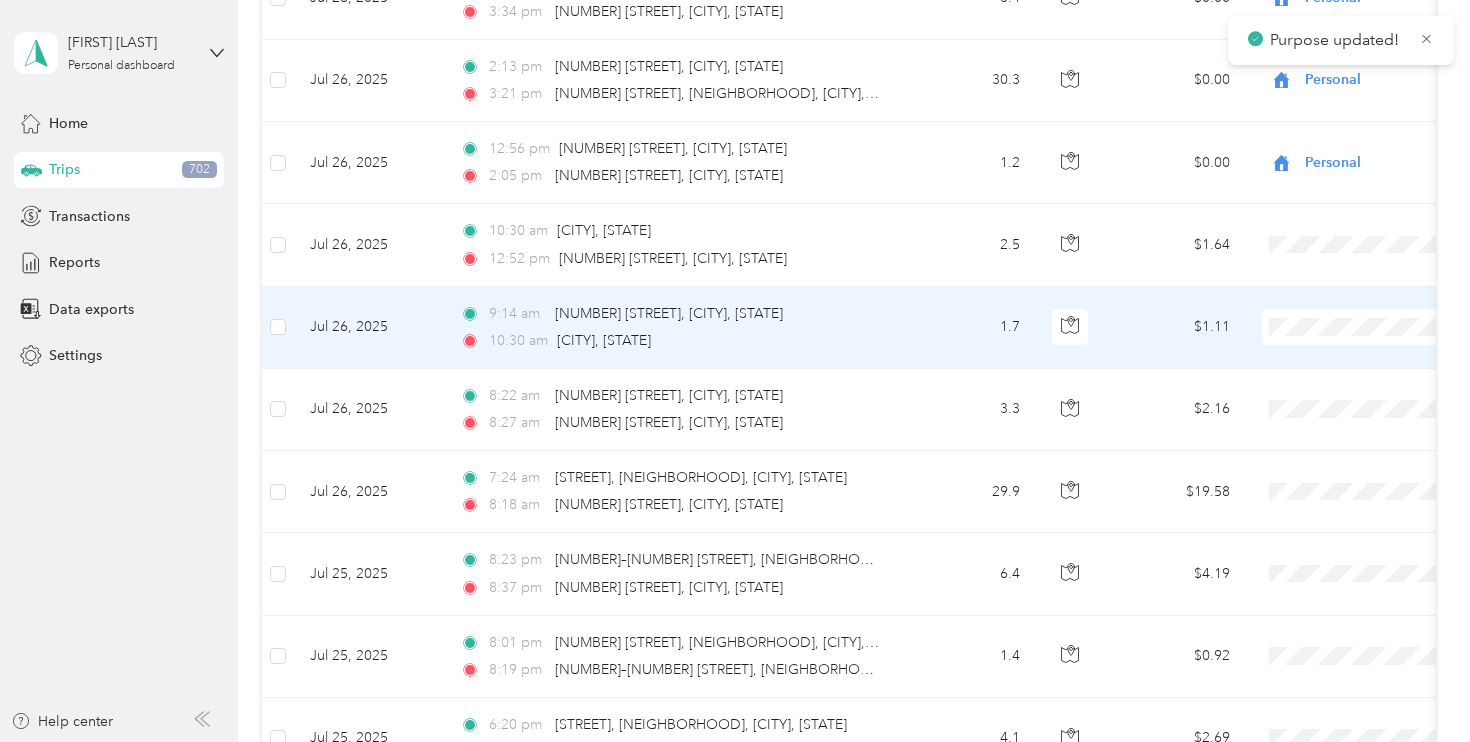 click on "Personal" at bounding box center [1364, 388] 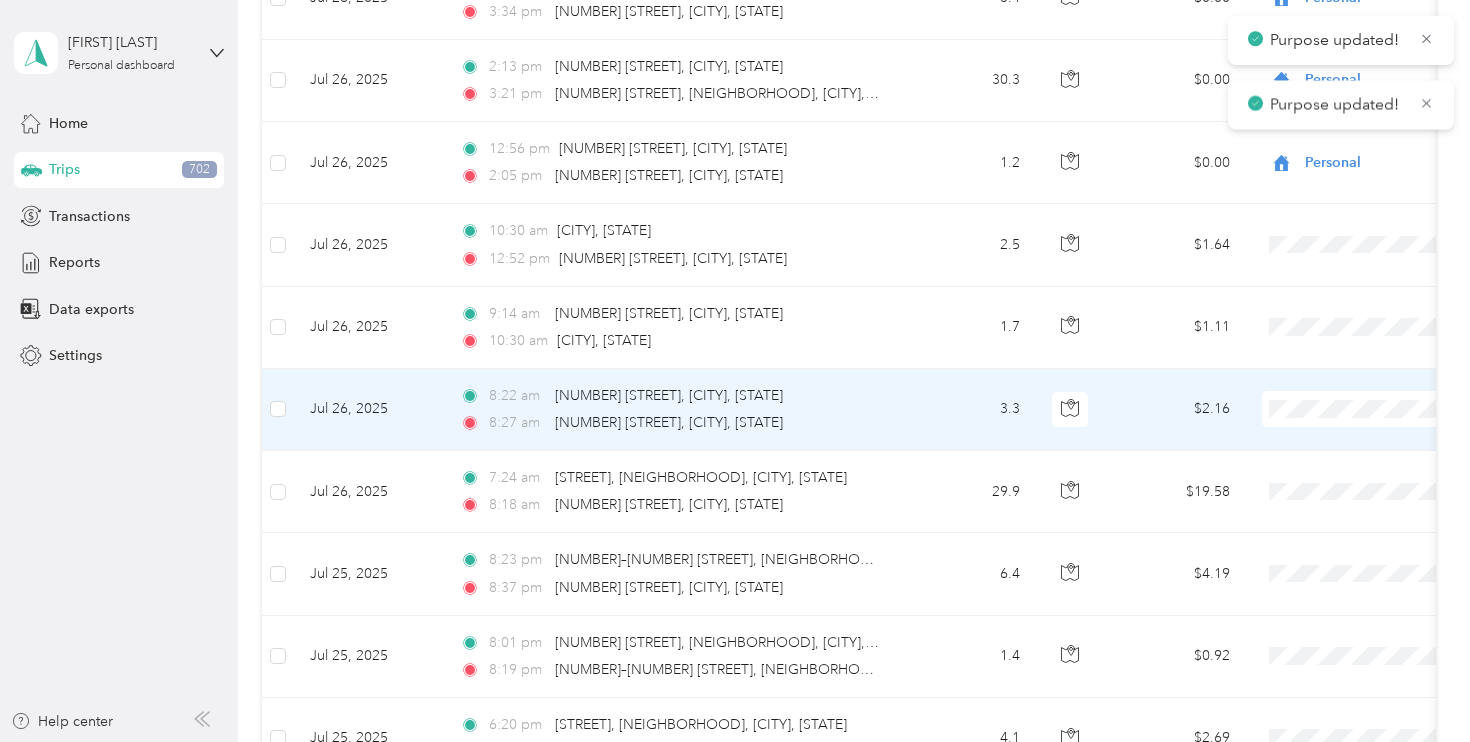 click on "Personal" at bounding box center [1364, 470] 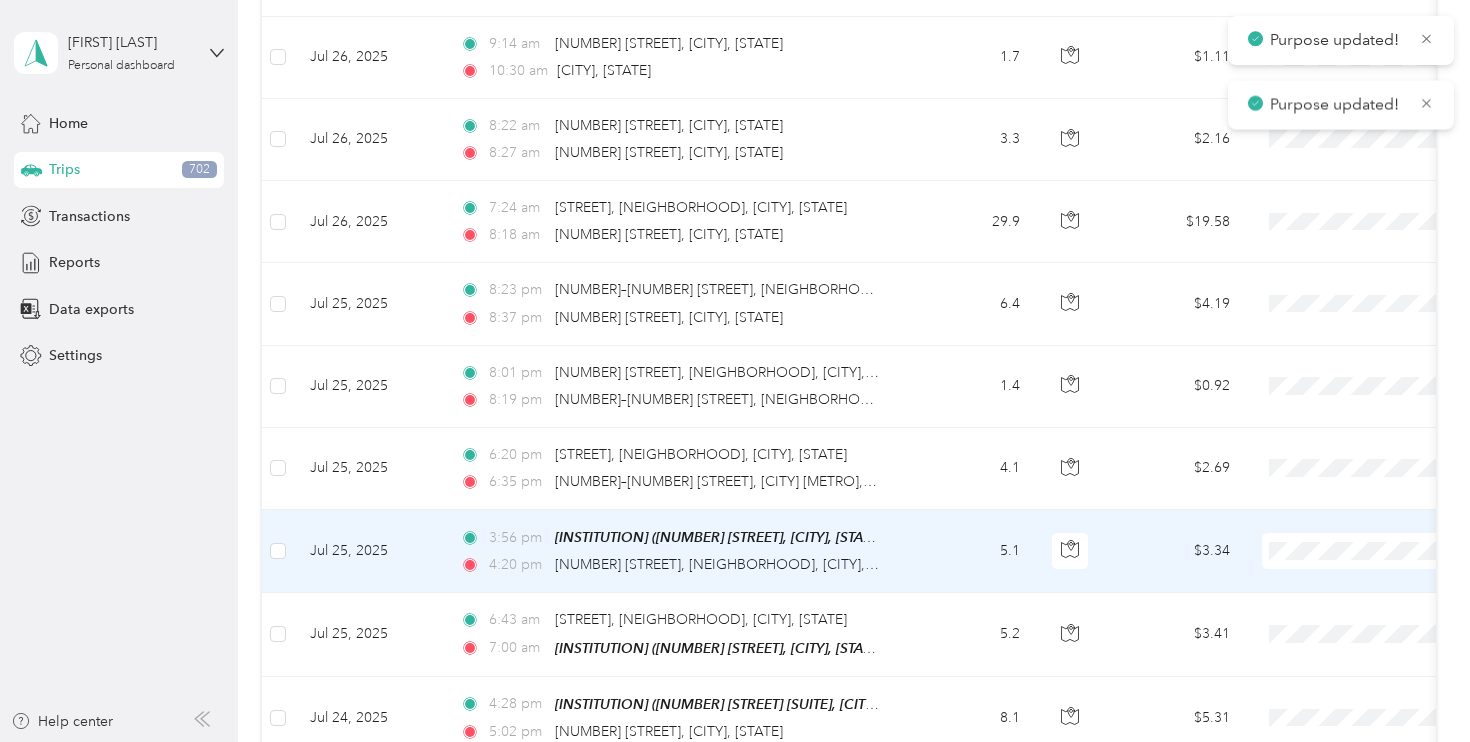scroll, scrollTop: 3199, scrollLeft: 0, axis: vertical 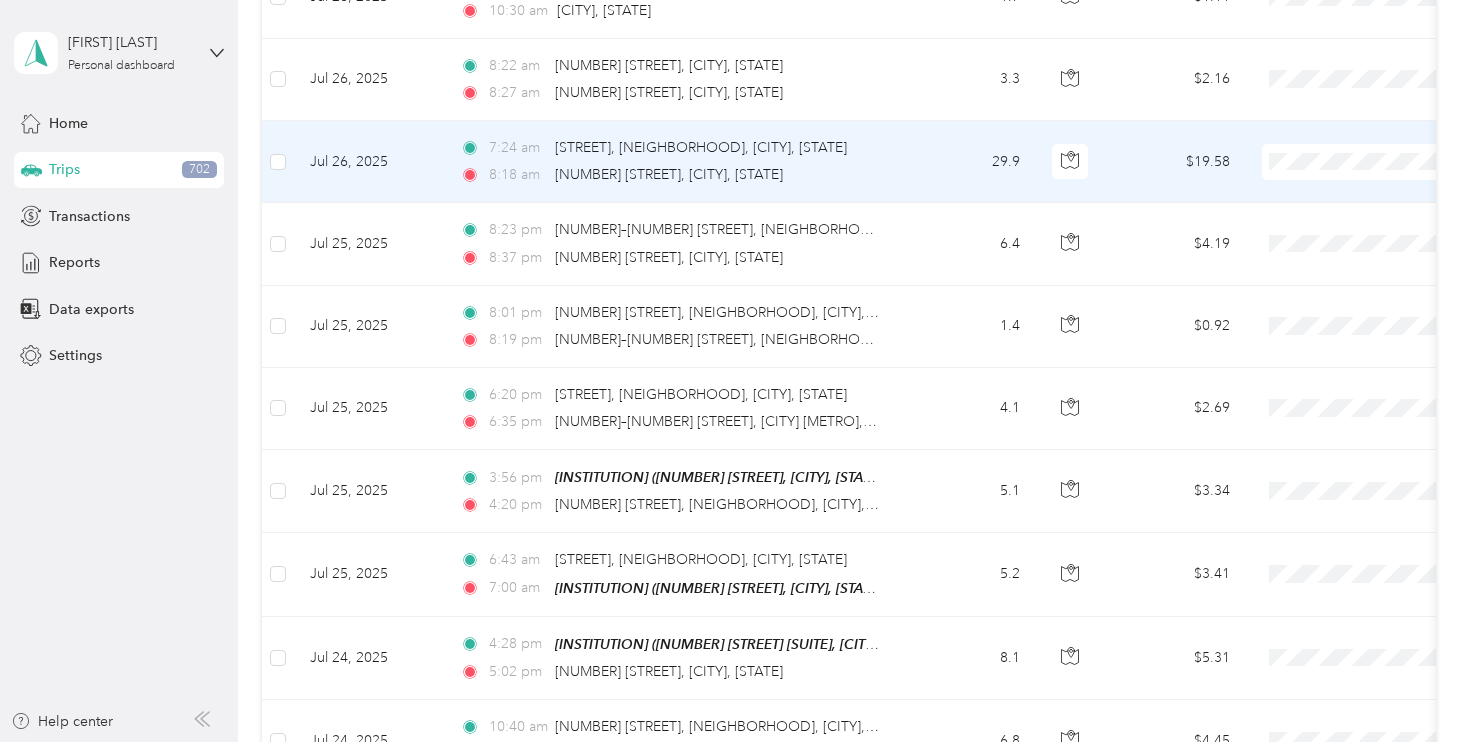 click on "Supreme Orthopedics" at bounding box center [1364, 185] 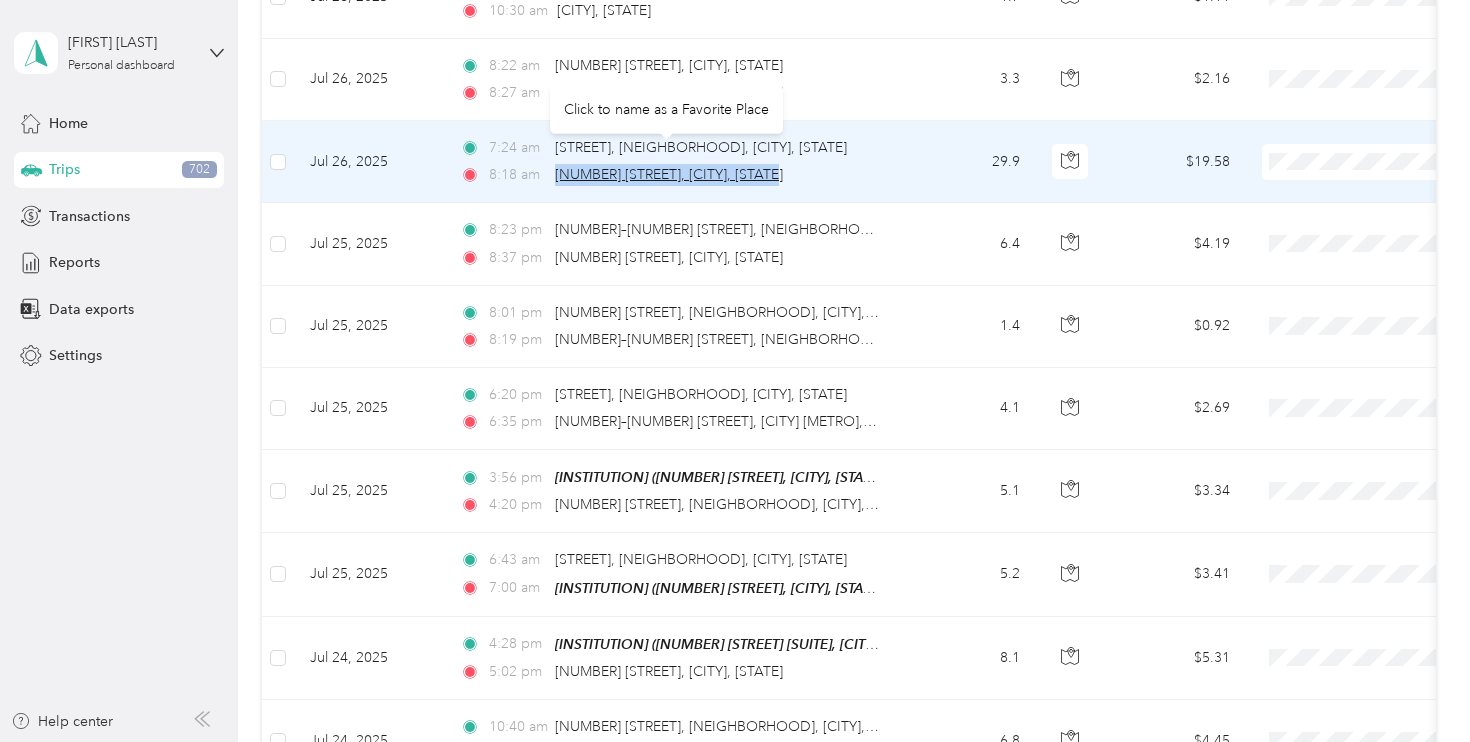 drag, startPoint x: 554, startPoint y: 164, endPoint x: 776, endPoint y: 171, distance: 222.11034 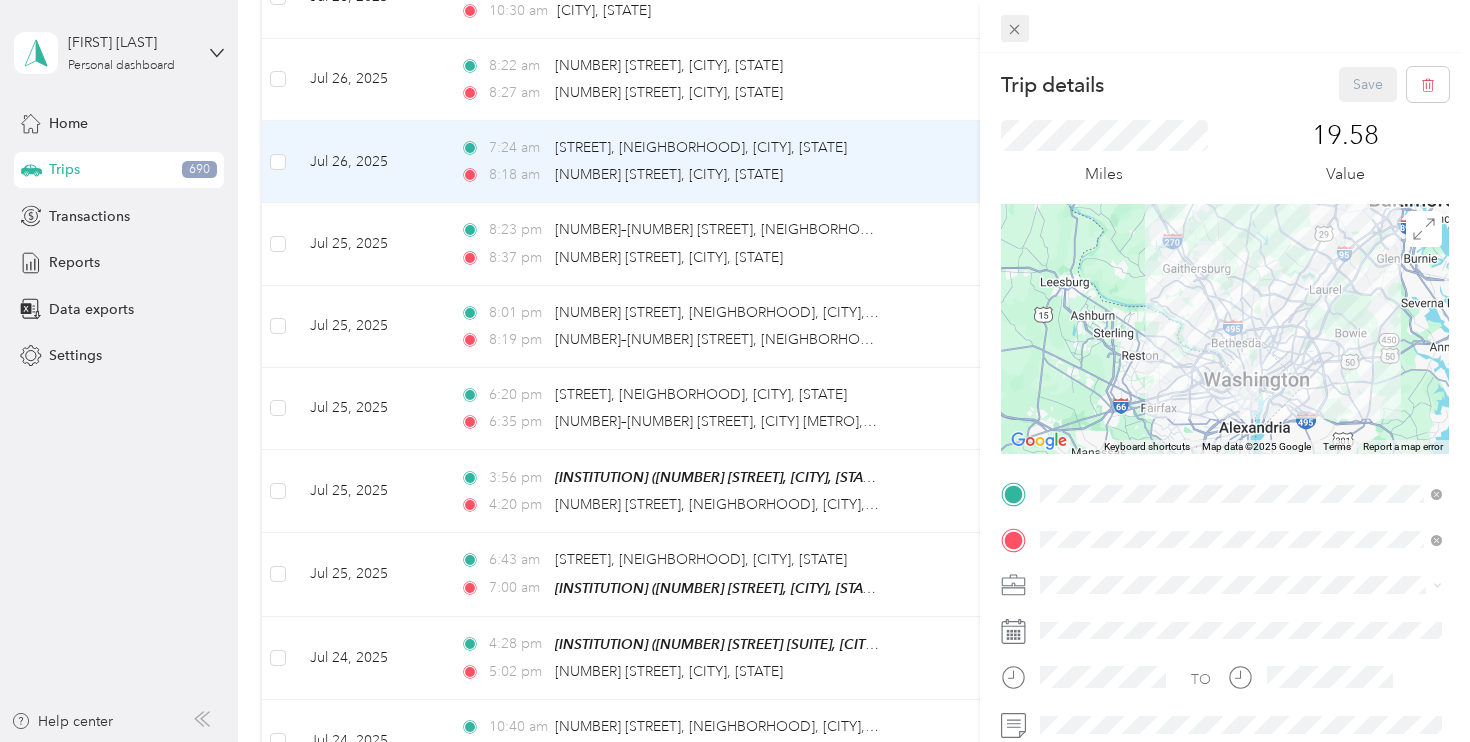 click 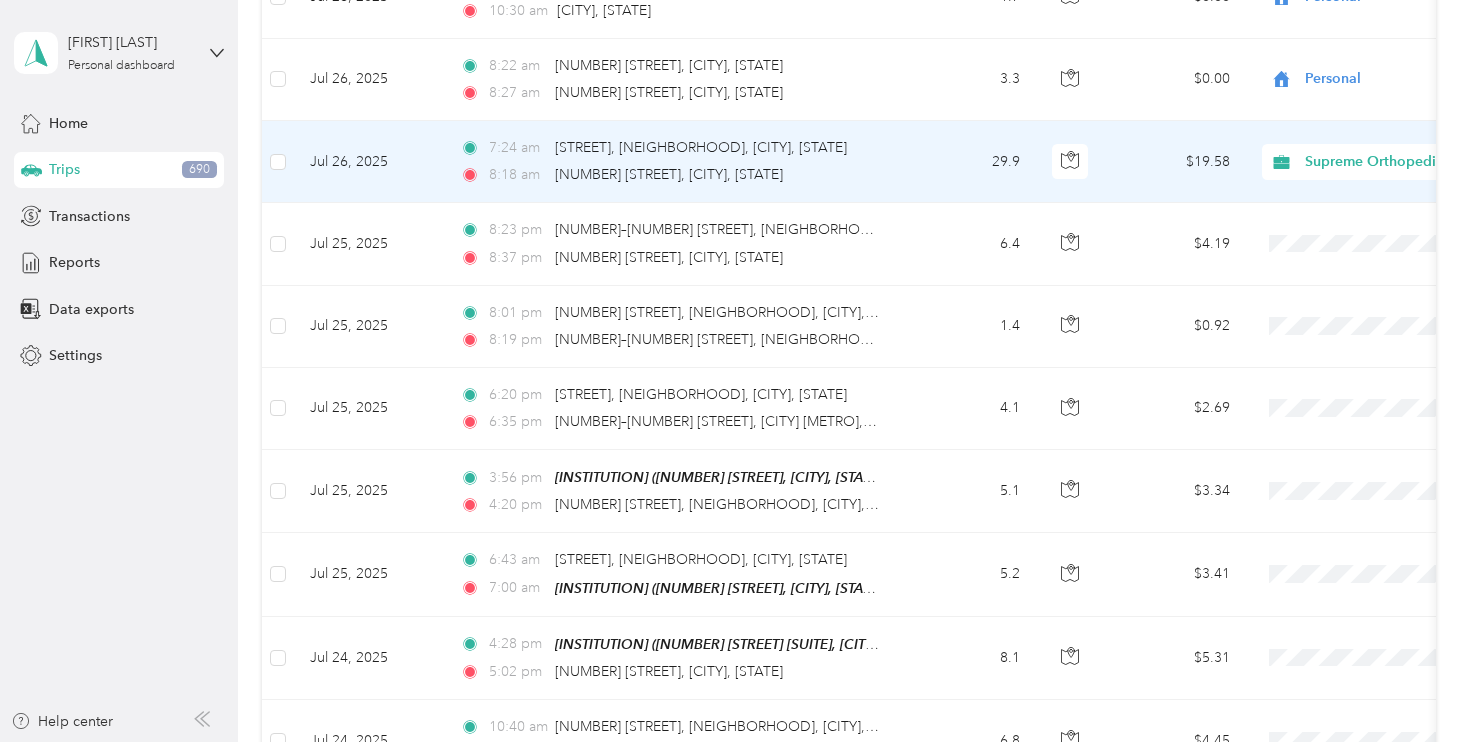 click on "Supreme Orthopedics" at bounding box center (1396, 162) 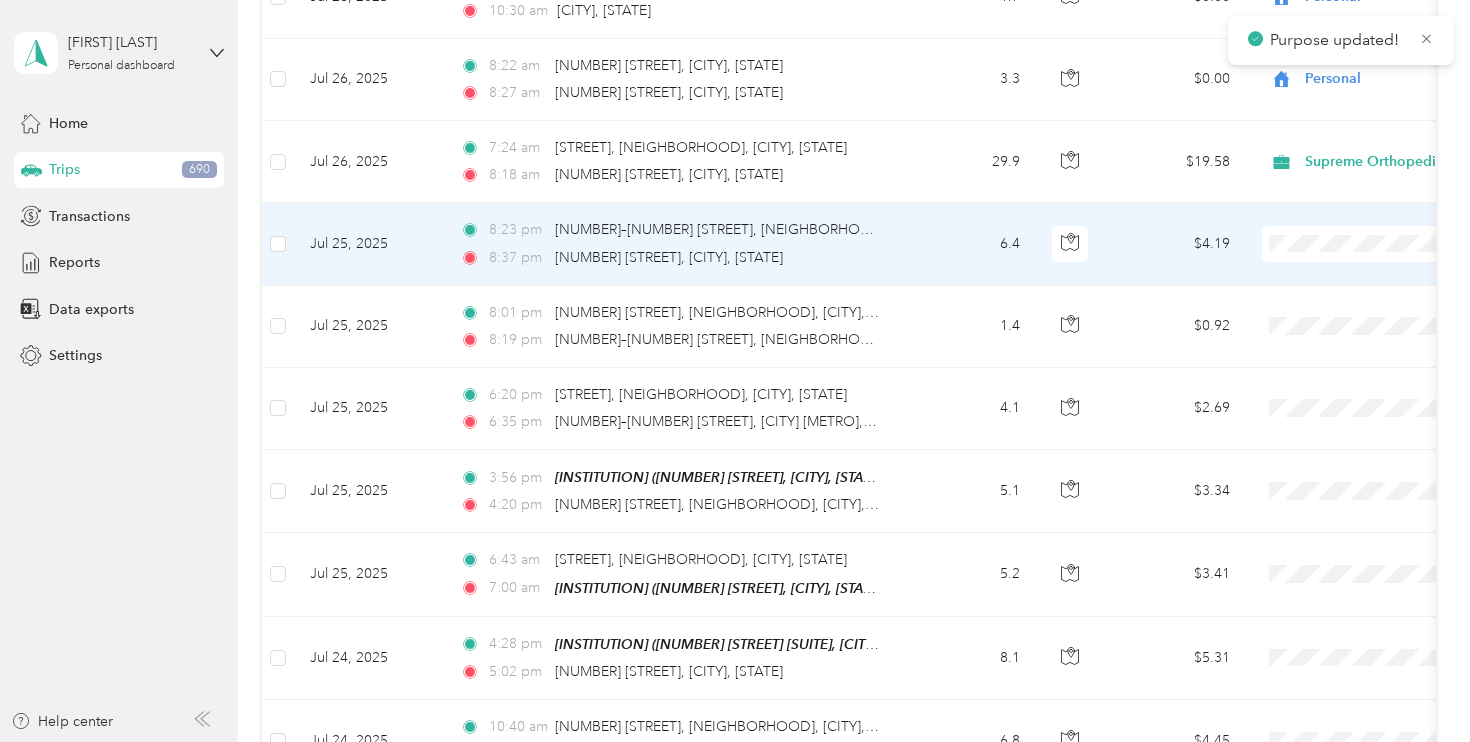click on "Personal" at bounding box center (1364, 305) 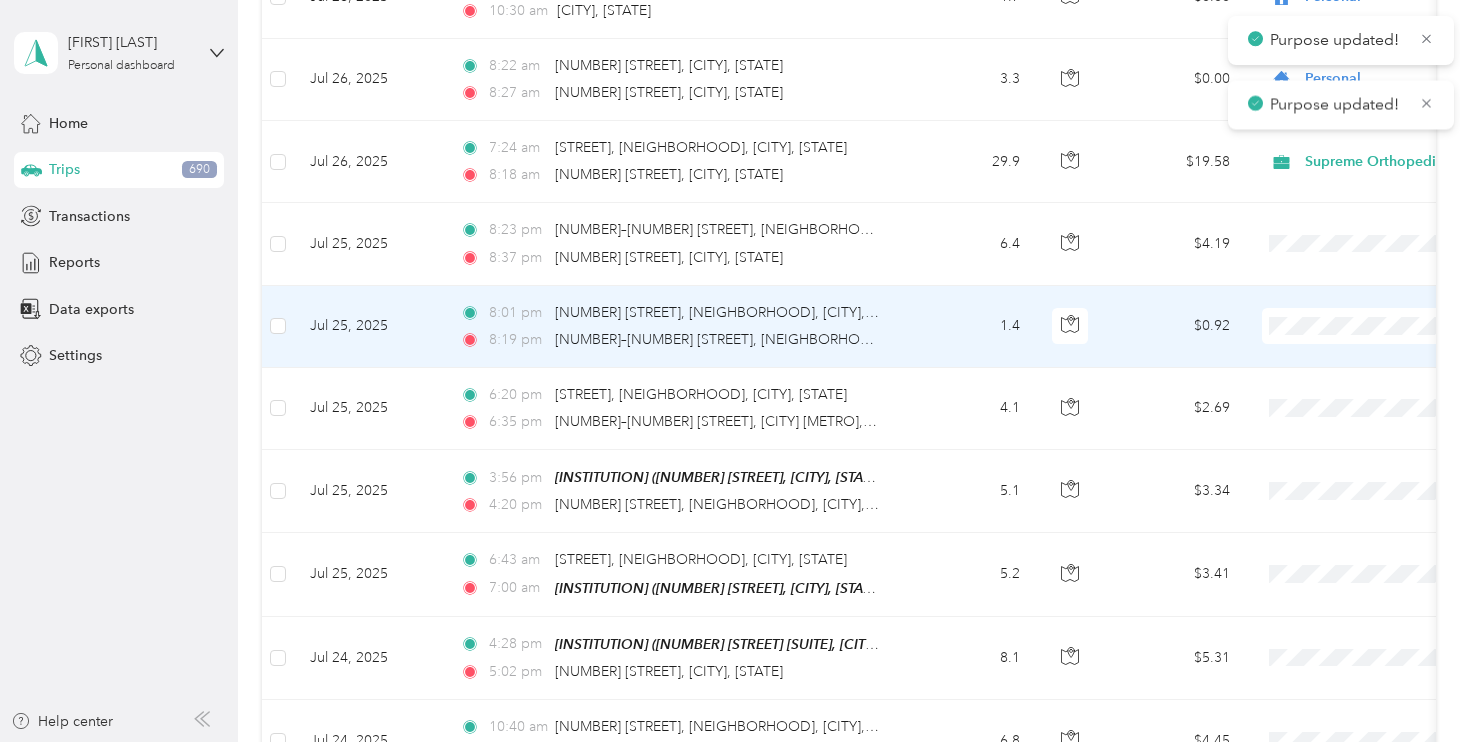 click on "Personal" at bounding box center [1364, 382] 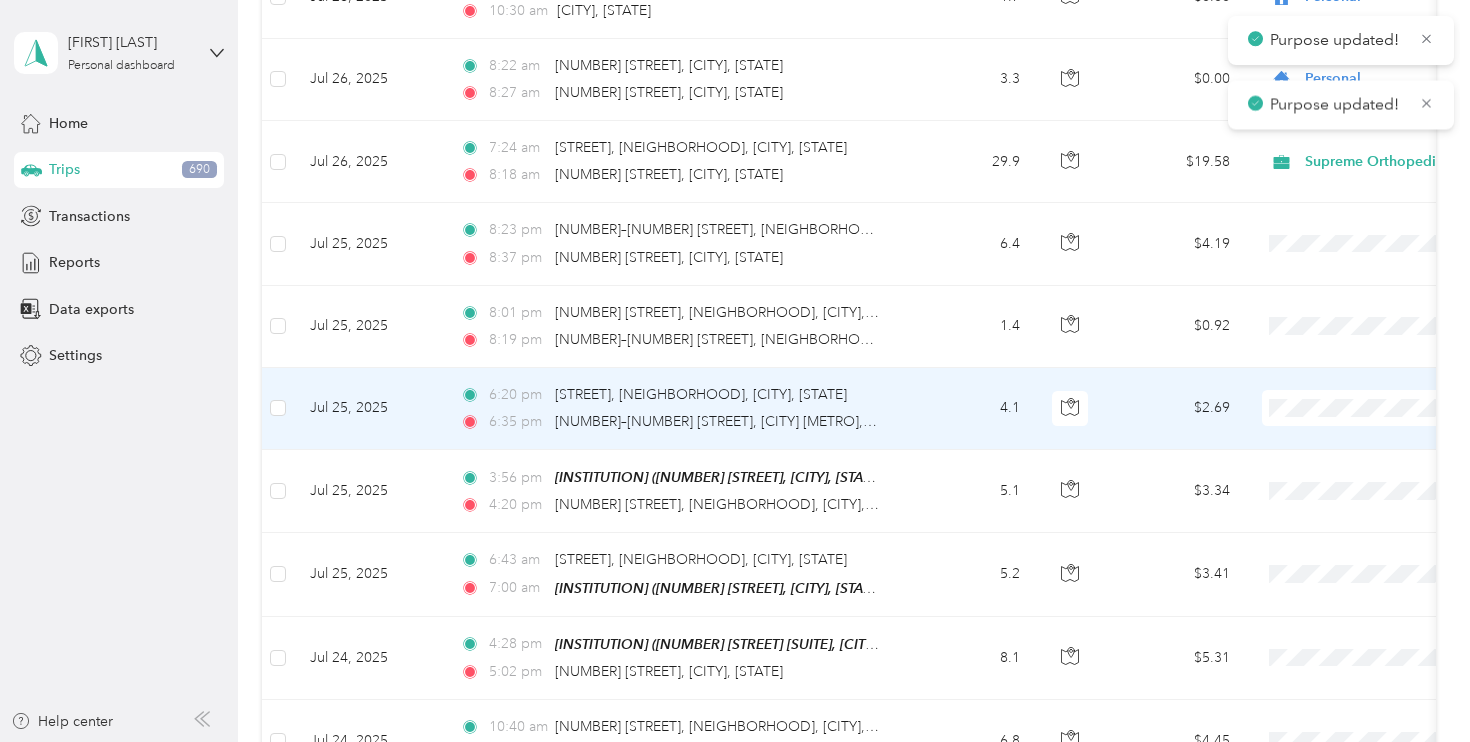 click on "Personal" at bounding box center (1364, 469) 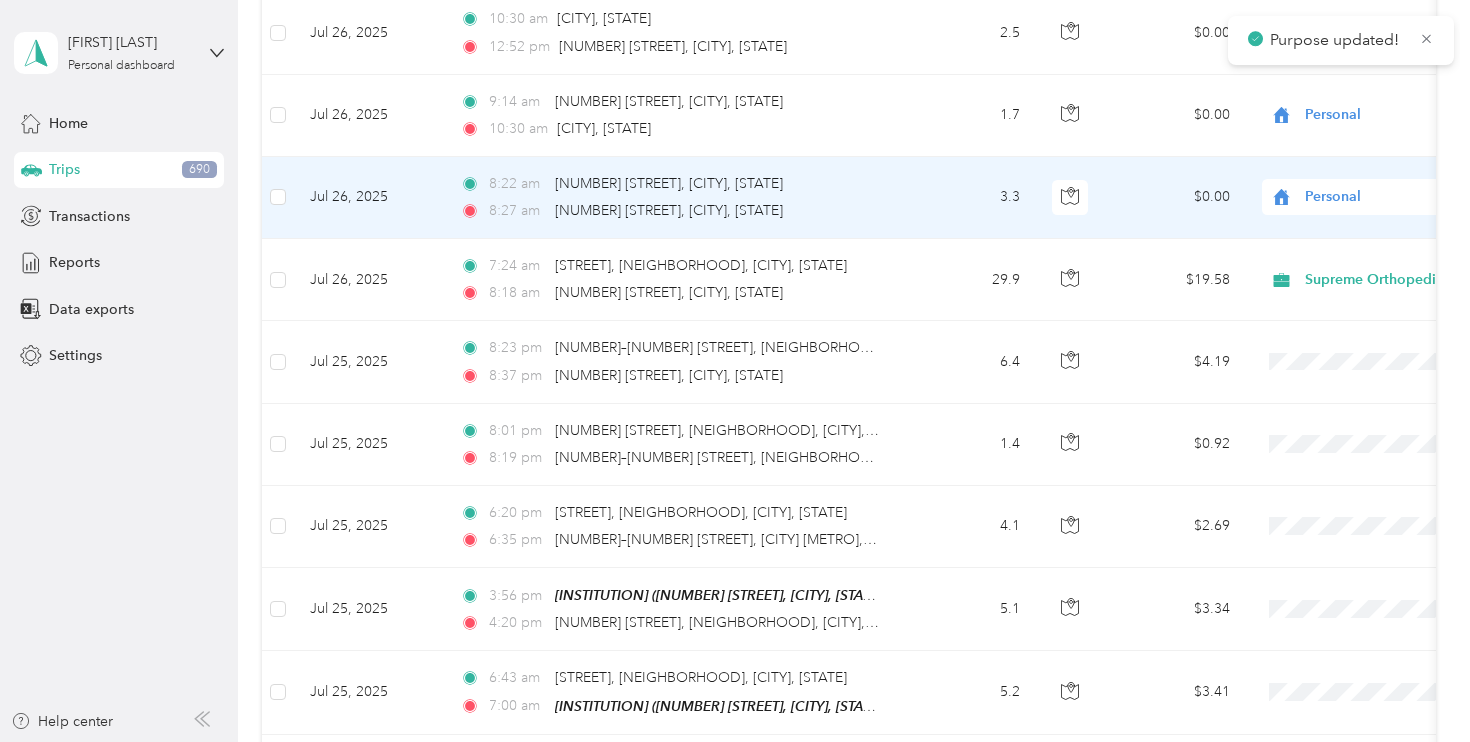 scroll, scrollTop: 3082, scrollLeft: 0, axis: vertical 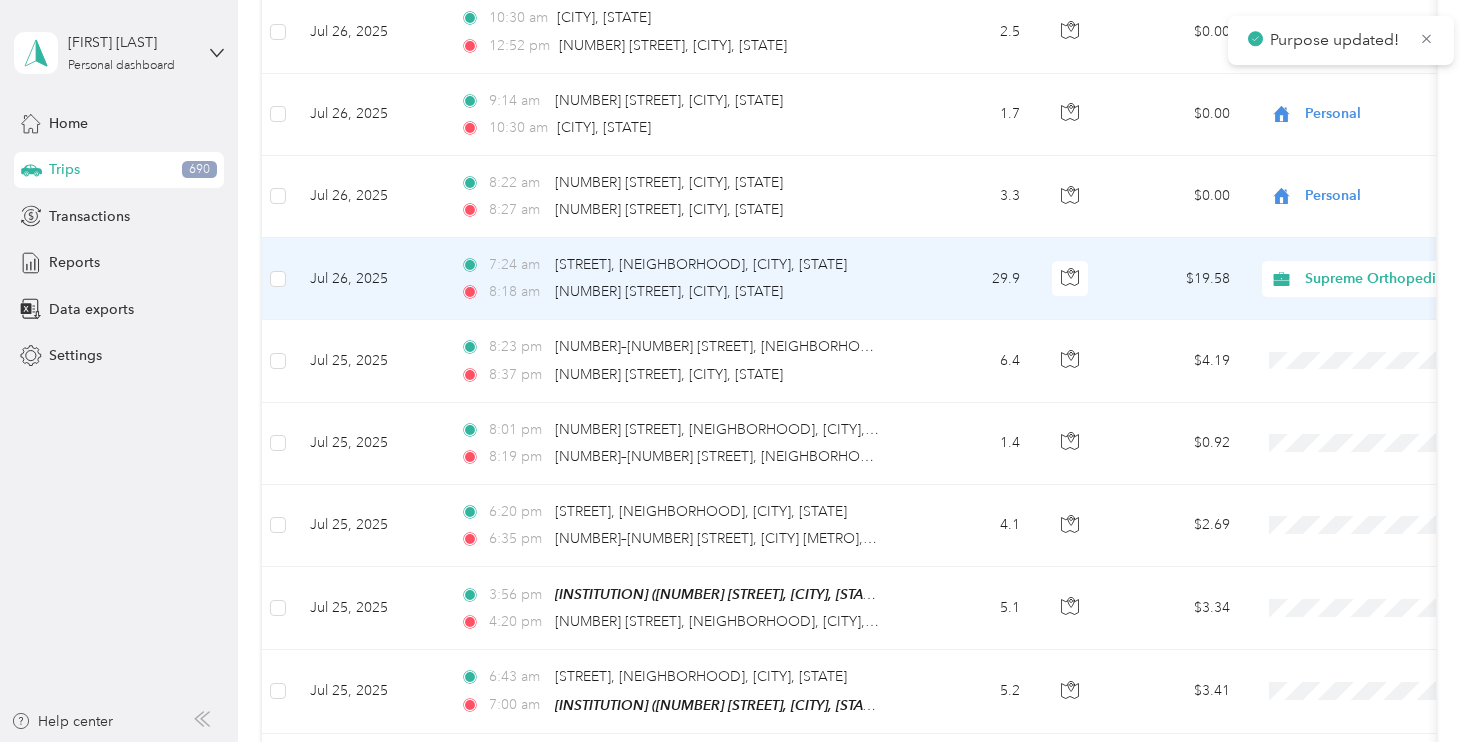 click on "Supreme Orthopedics" at bounding box center [1396, 279] 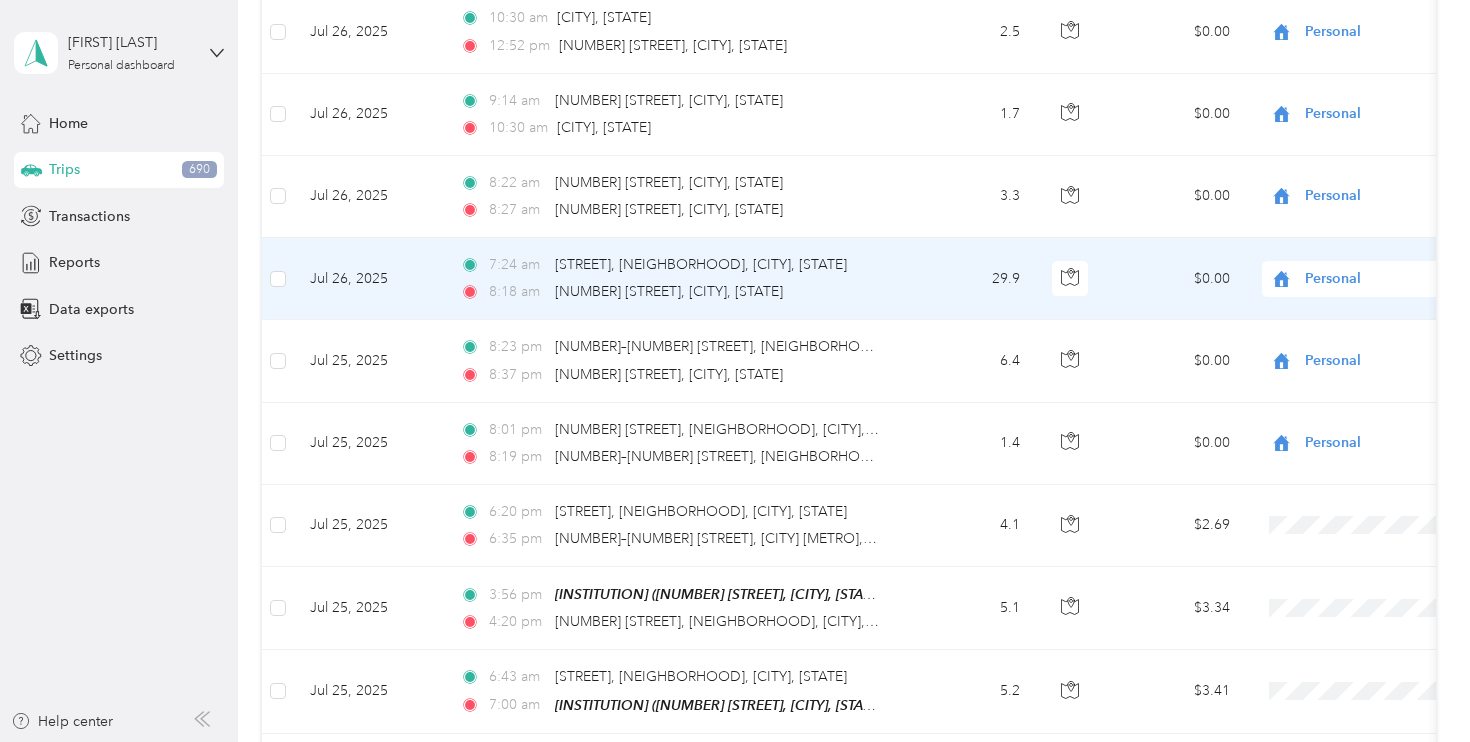 click on "Personal" at bounding box center [1353, 340] 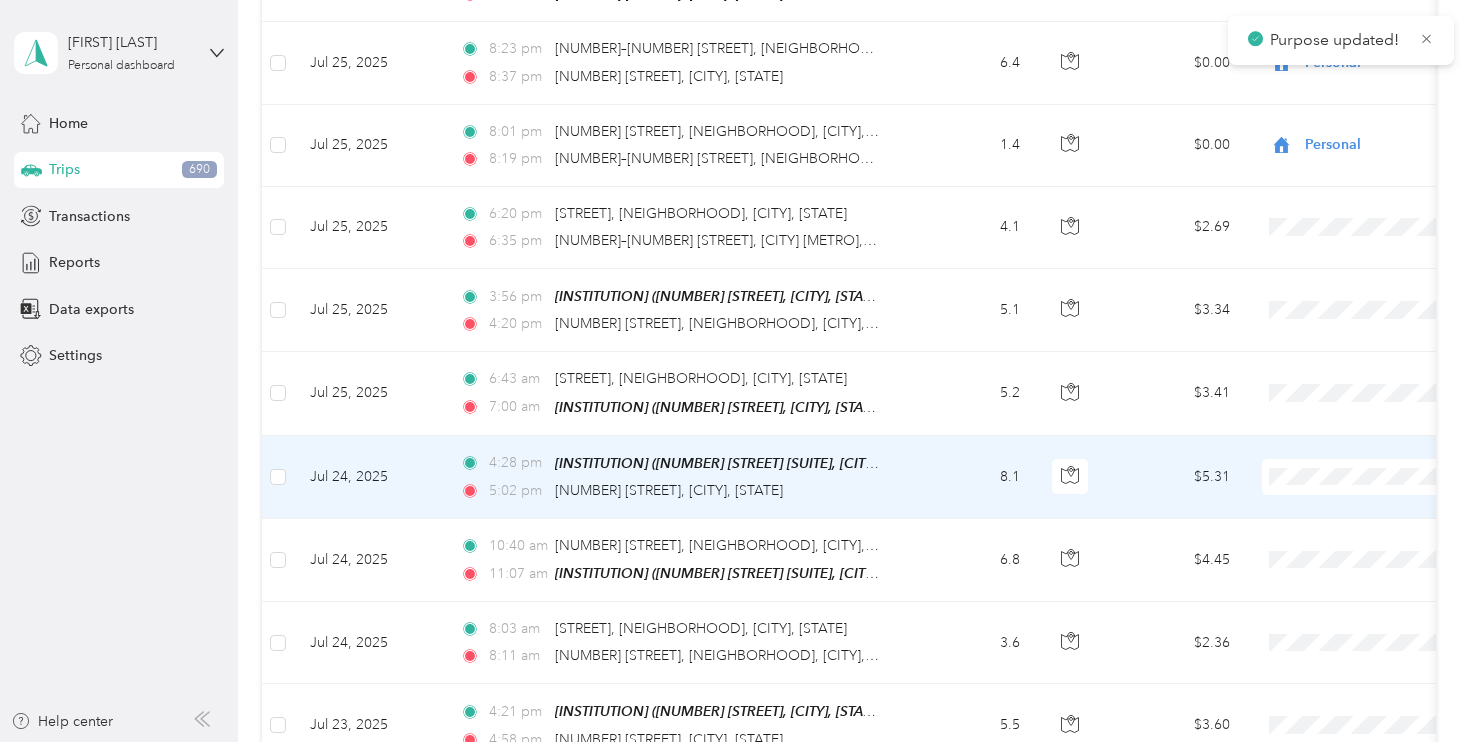 scroll, scrollTop: 3376, scrollLeft: 0, axis: vertical 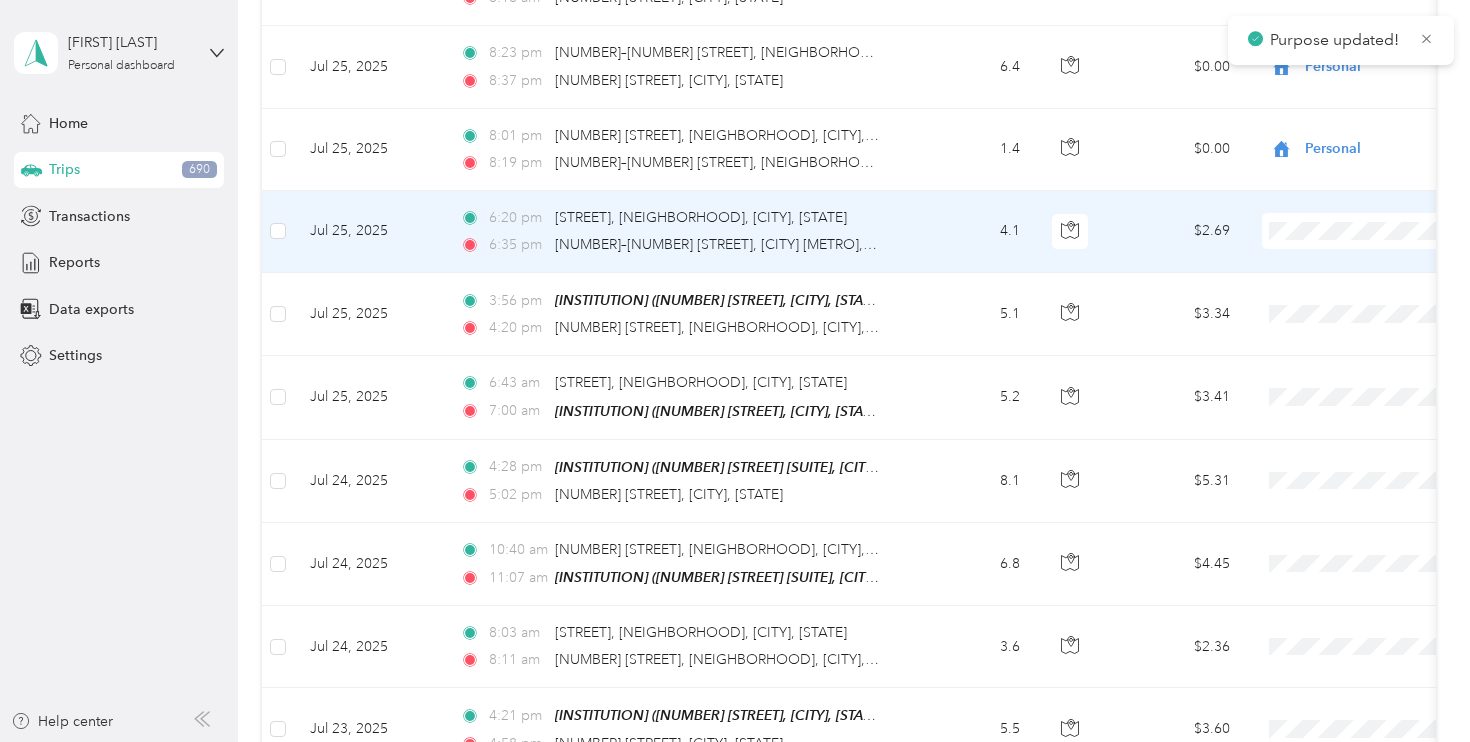 click at bounding box center [1386, 231] 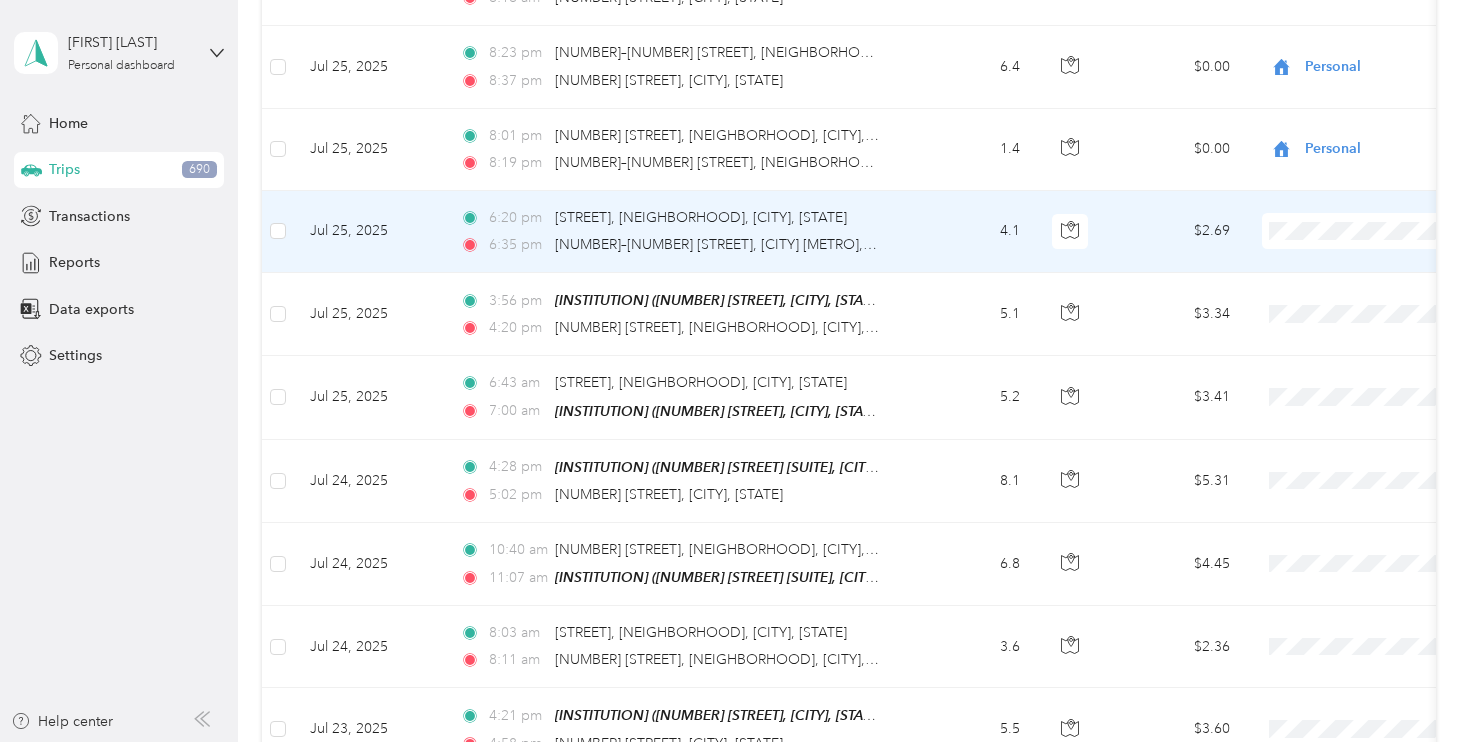 click on "Personal" at bounding box center (1364, 292) 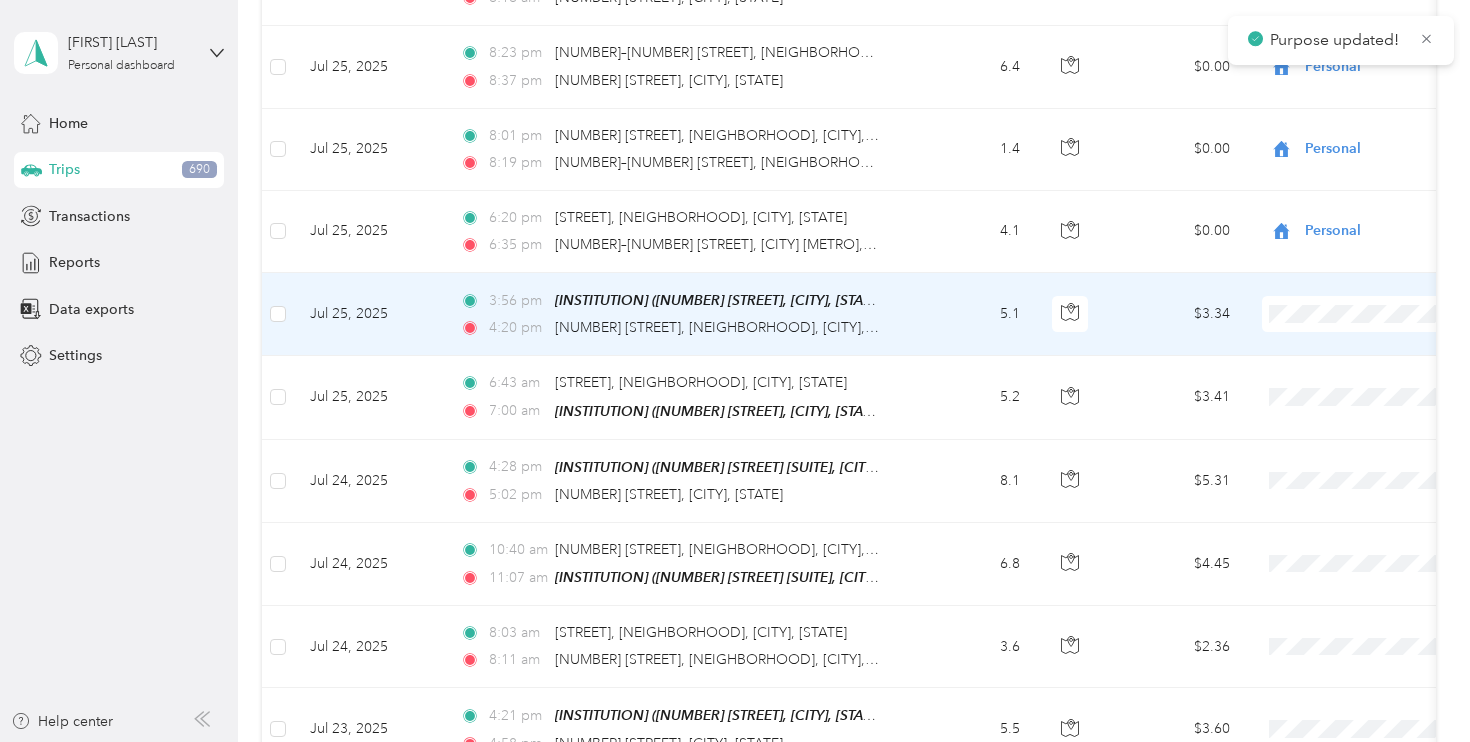 click on "Supreme Orthopedics" at bounding box center (1364, 340) 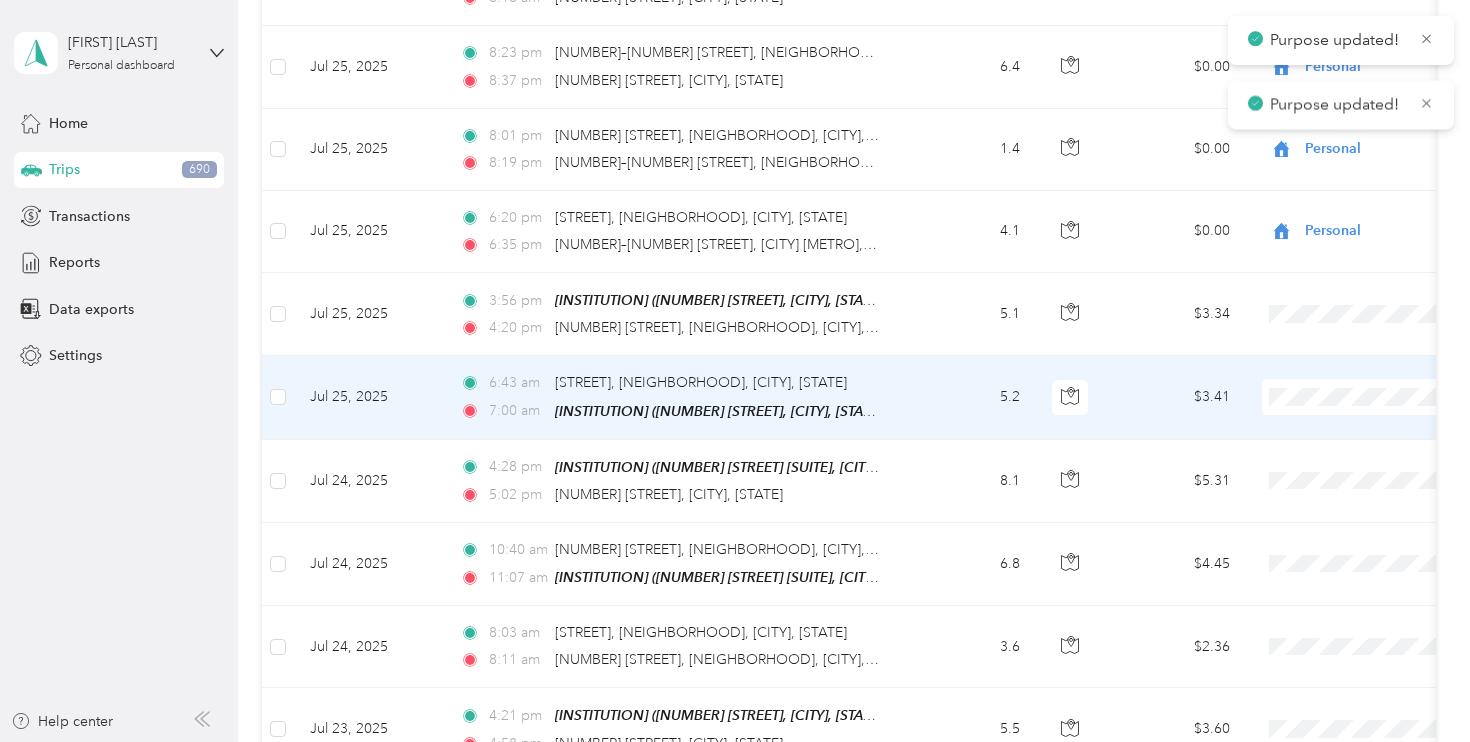 click on "Supreme Orthopedics" at bounding box center (1364, 423) 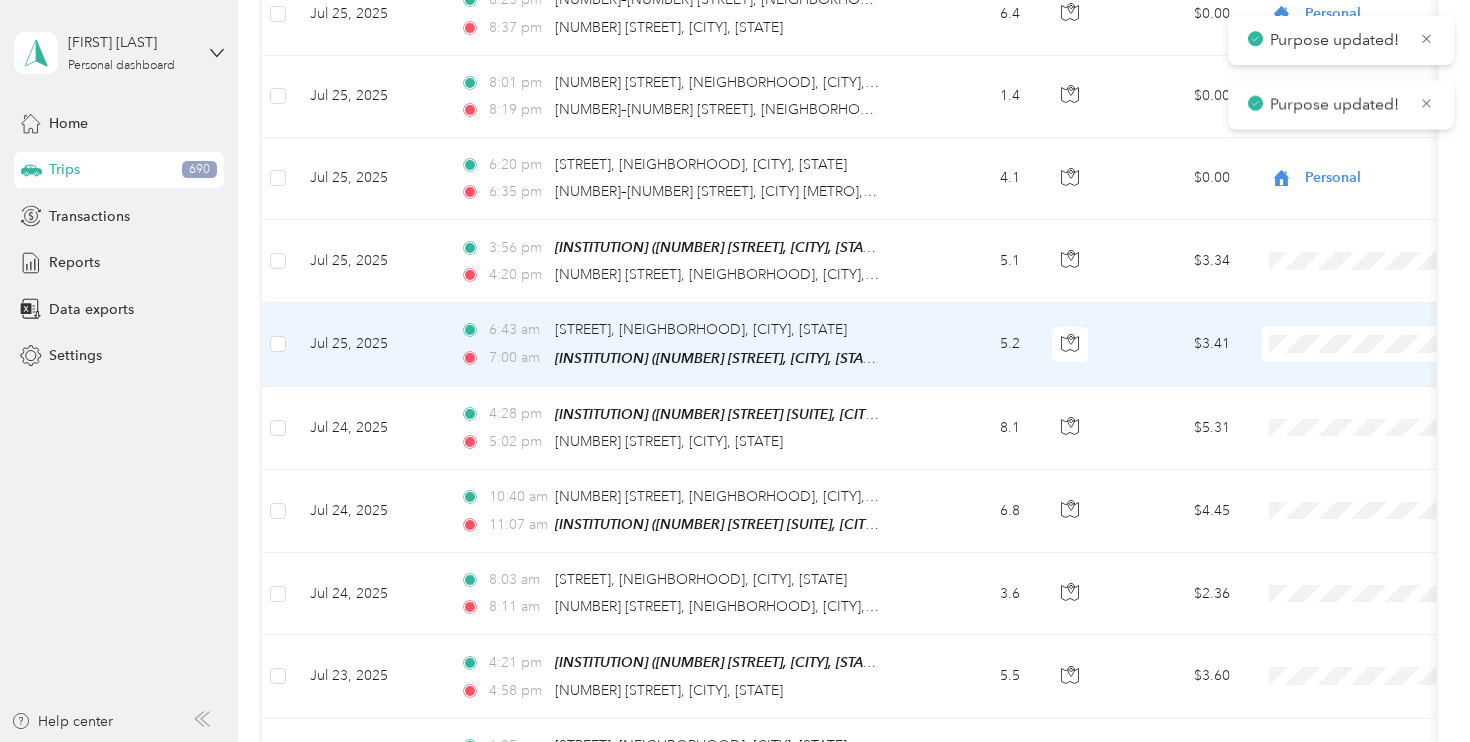 scroll, scrollTop: 3462, scrollLeft: 0, axis: vertical 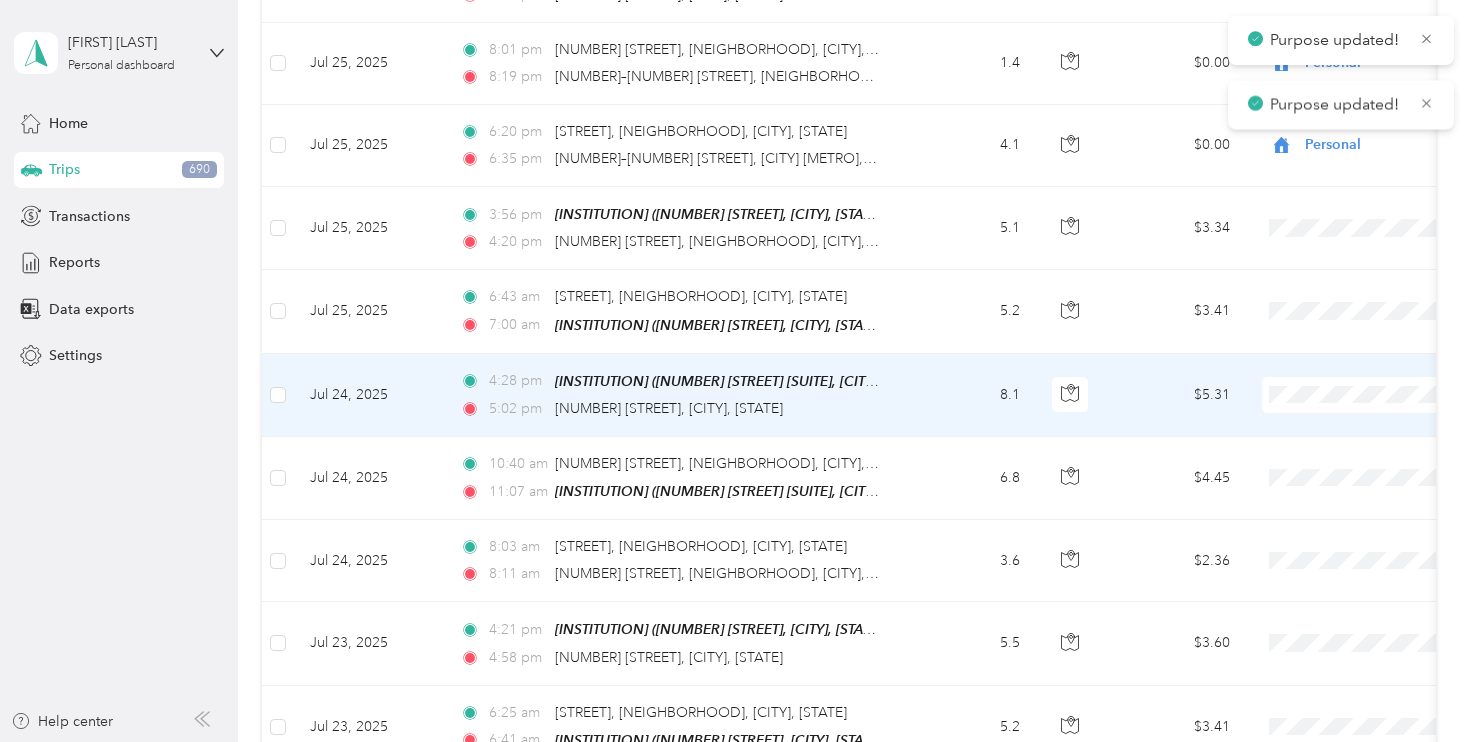 click at bounding box center (1386, 395) 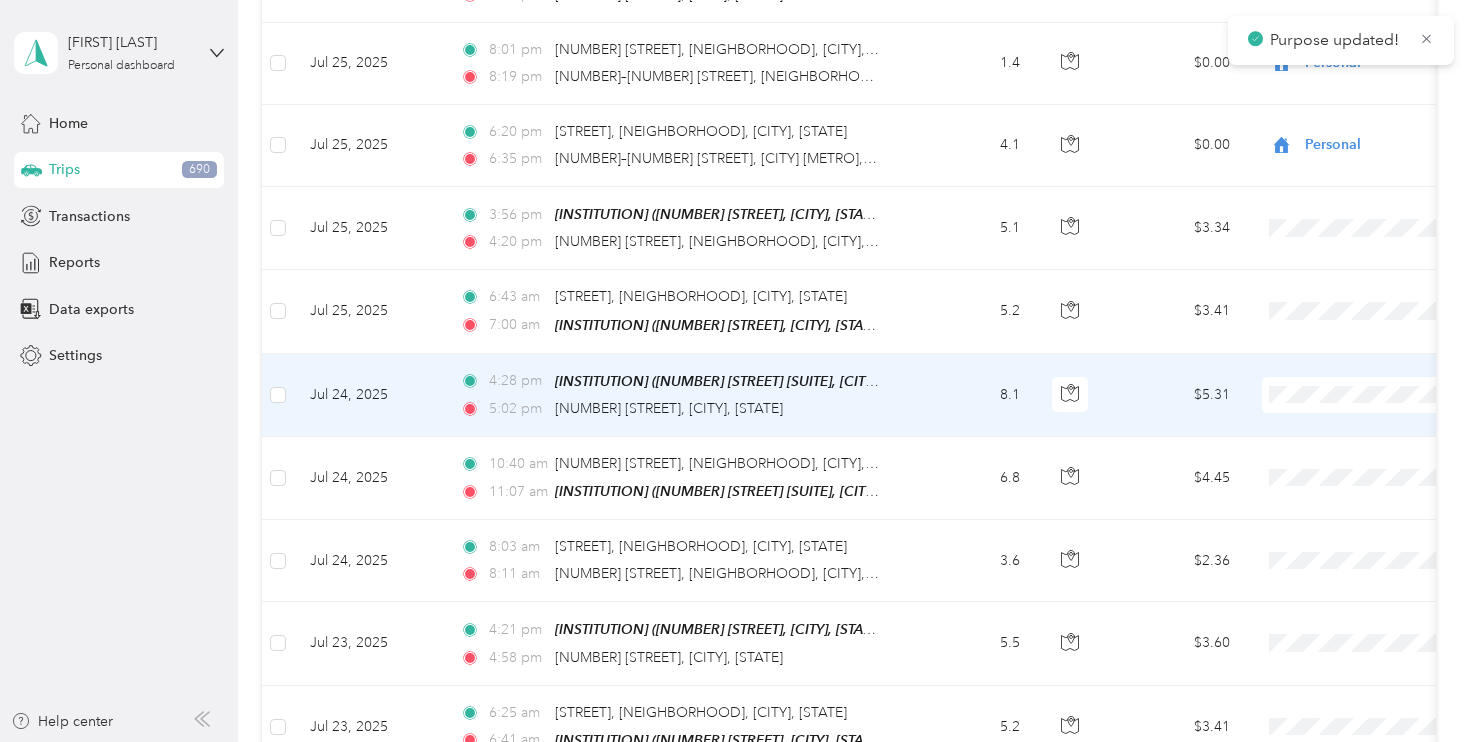 click on "Supreme Orthopedics" at bounding box center [1364, 419] 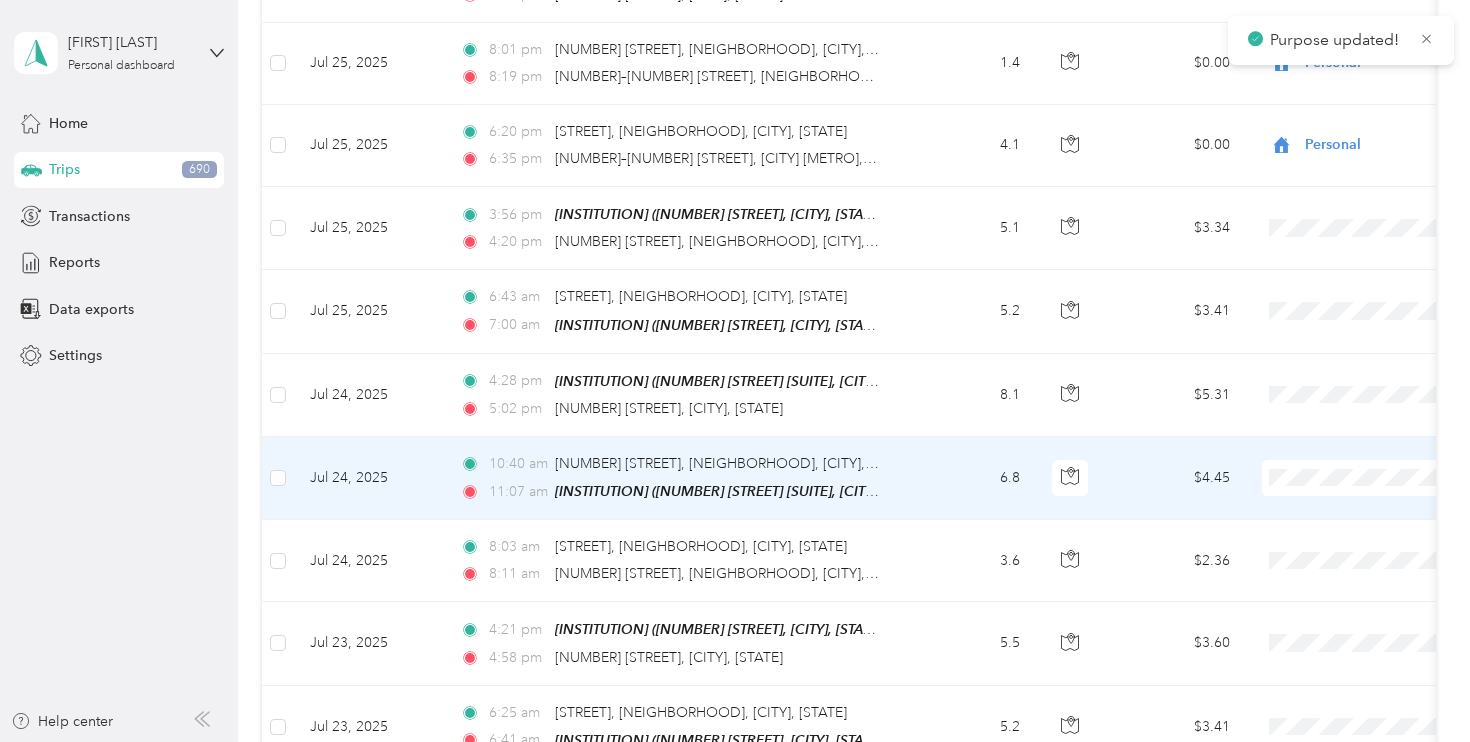 click on "Supreme Orthopedics" at bounding box center (1364, 502) 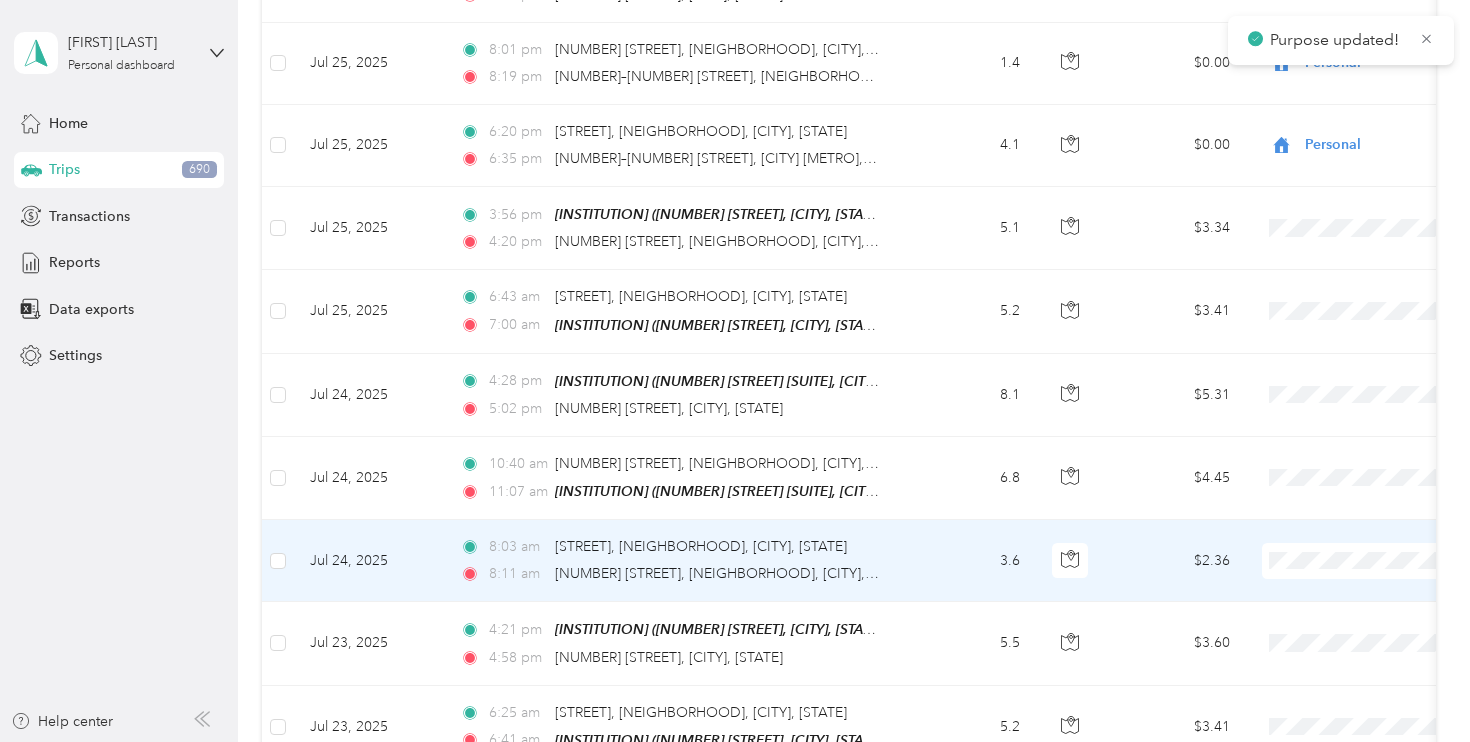click on "Personal" at bounding box center (1364, 620) 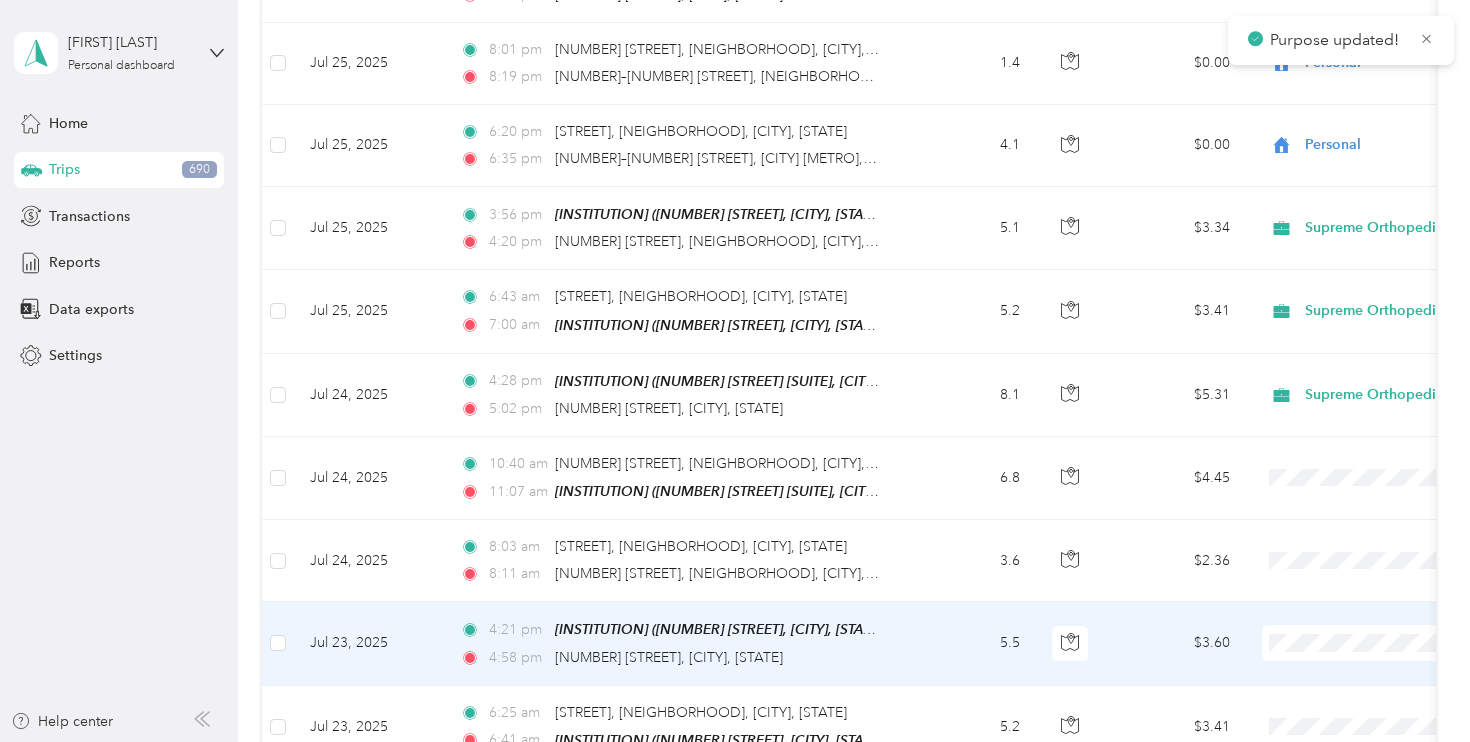 click on "Supreme Orthopedics" at bounding box center [1364, 667] 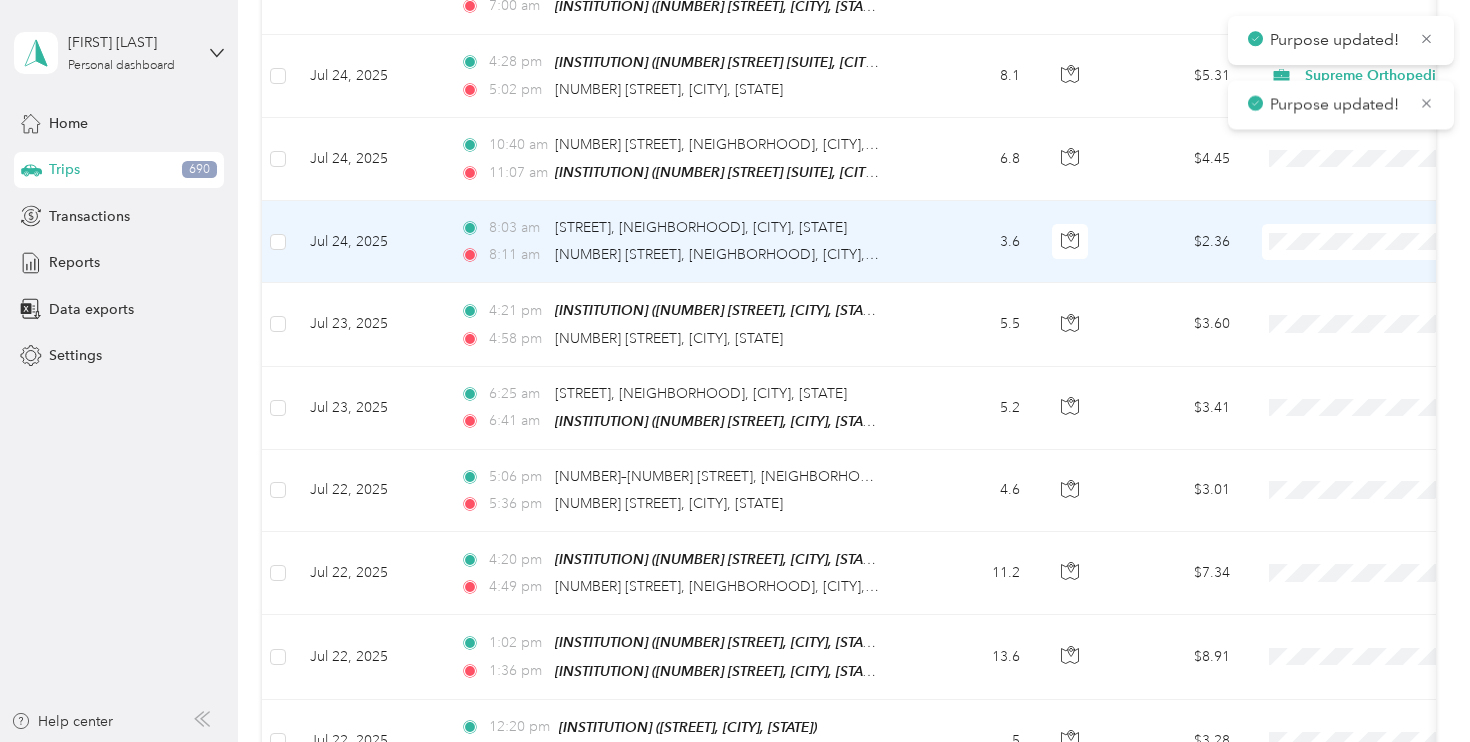 scroll, scrollTop: 3827, scrollLeft: 0, axis: vertical 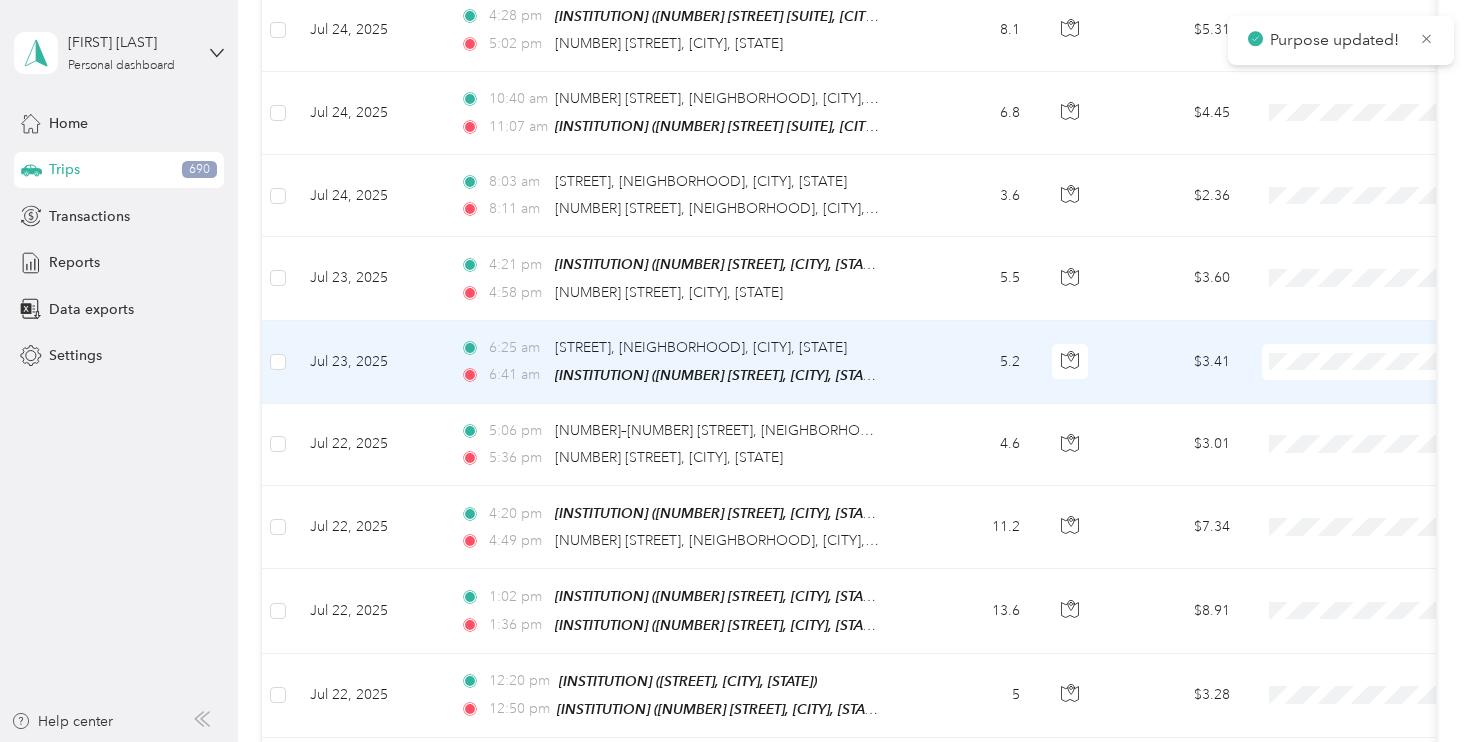 click on "Supreme Orthopedics" at bounding box center [1364, 385] 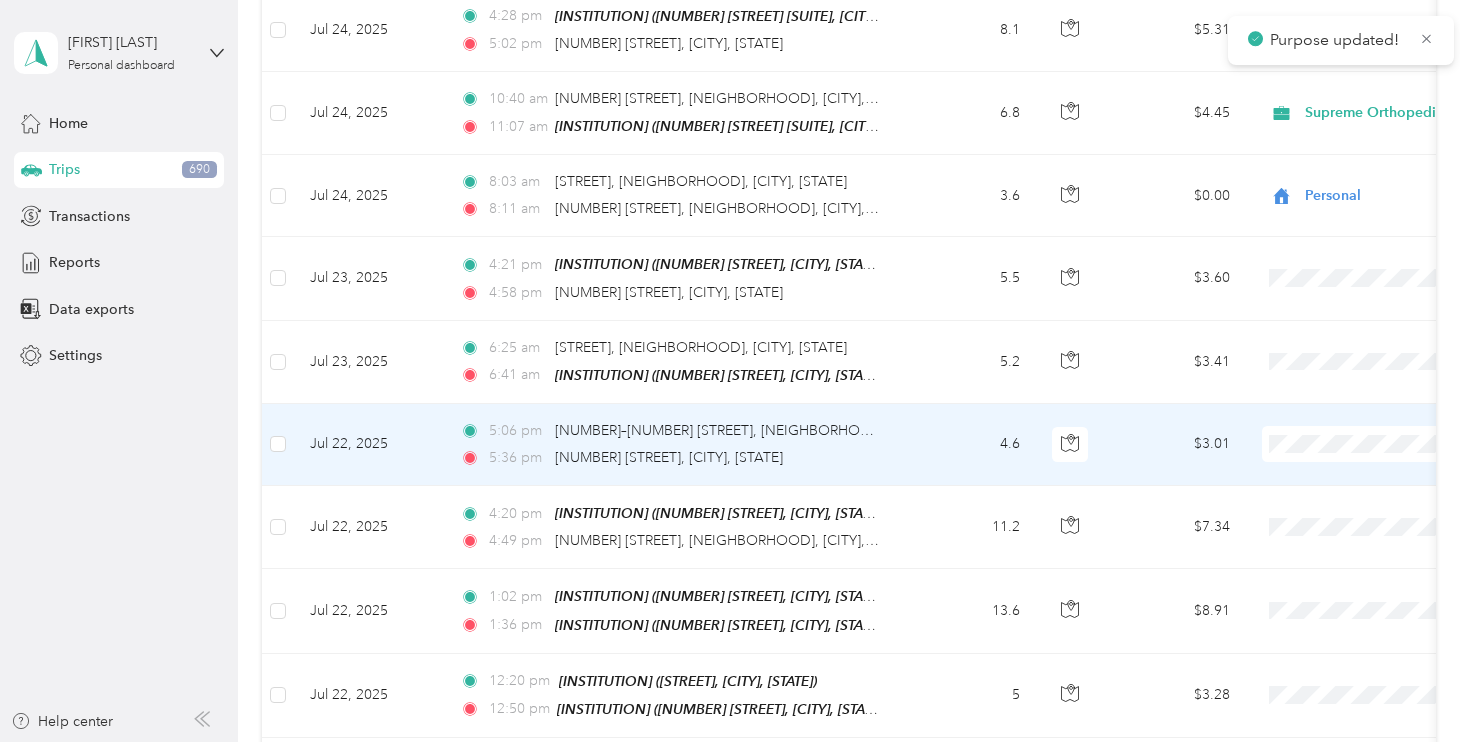 click on "Supreme Orthopedics" at bounding box center (1346, 467) 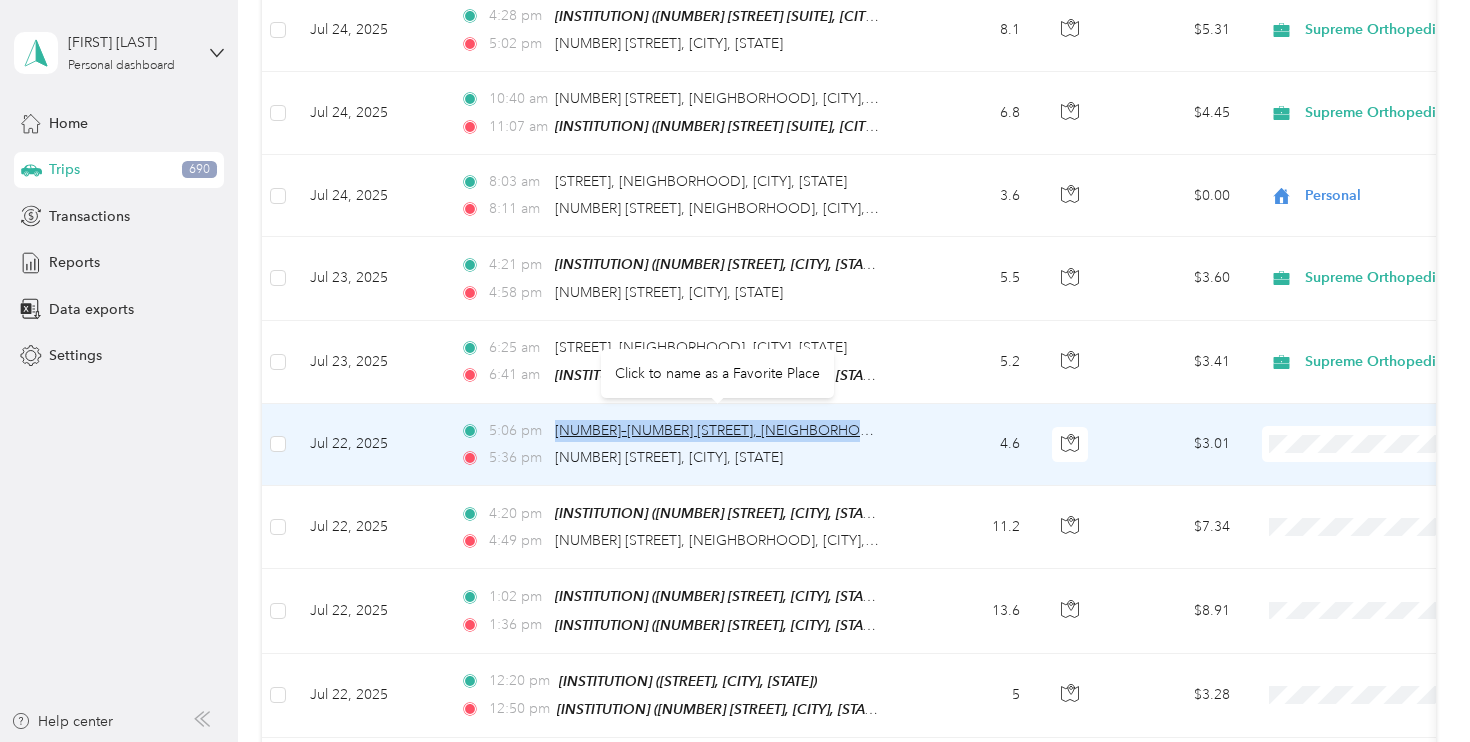drag, startPoint x: 557, startPoint y: 418, endPoint x: 863, endPoint y: 416, distance: 306.00653 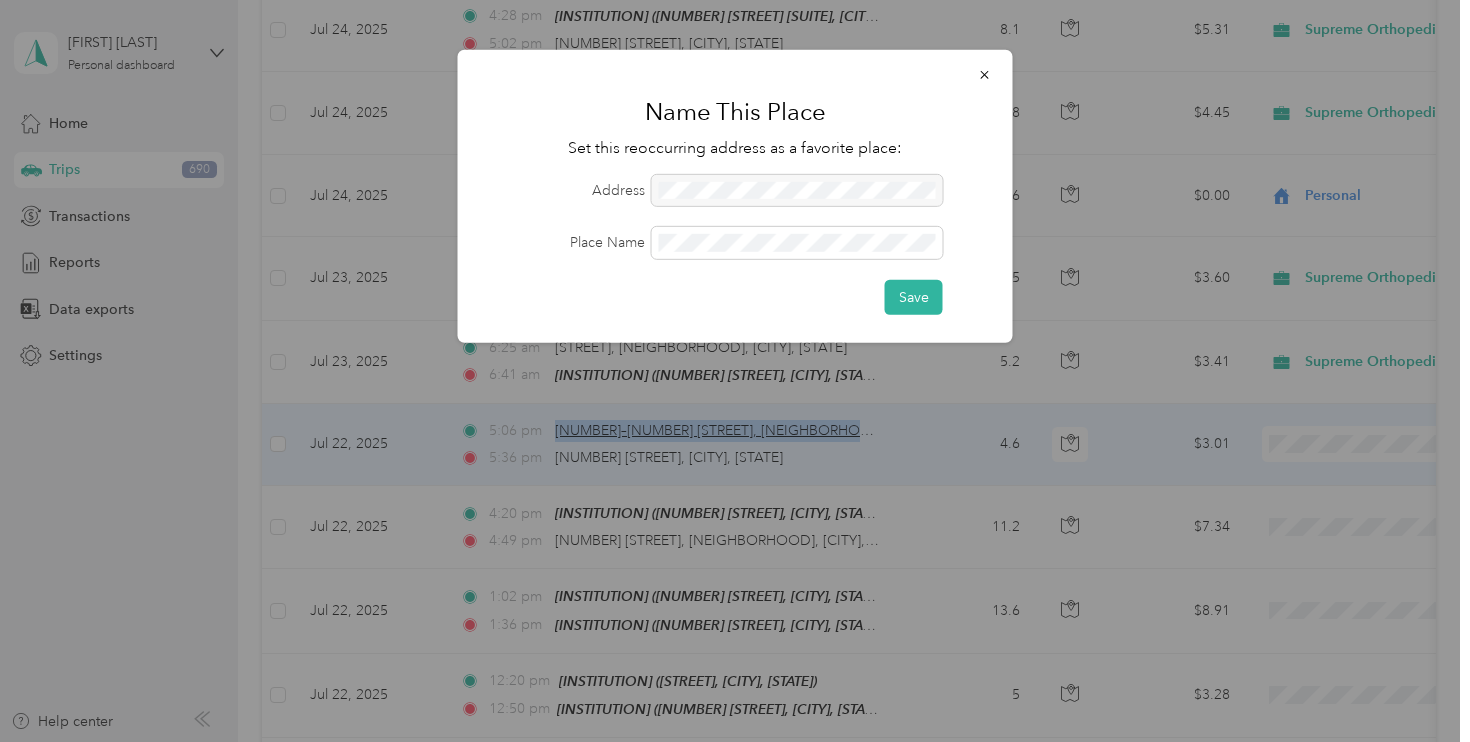 copy on "[NUMBER]–[NUMBER] [STREET], [NEIGHBORHOOD], [CITY], [STATE]" 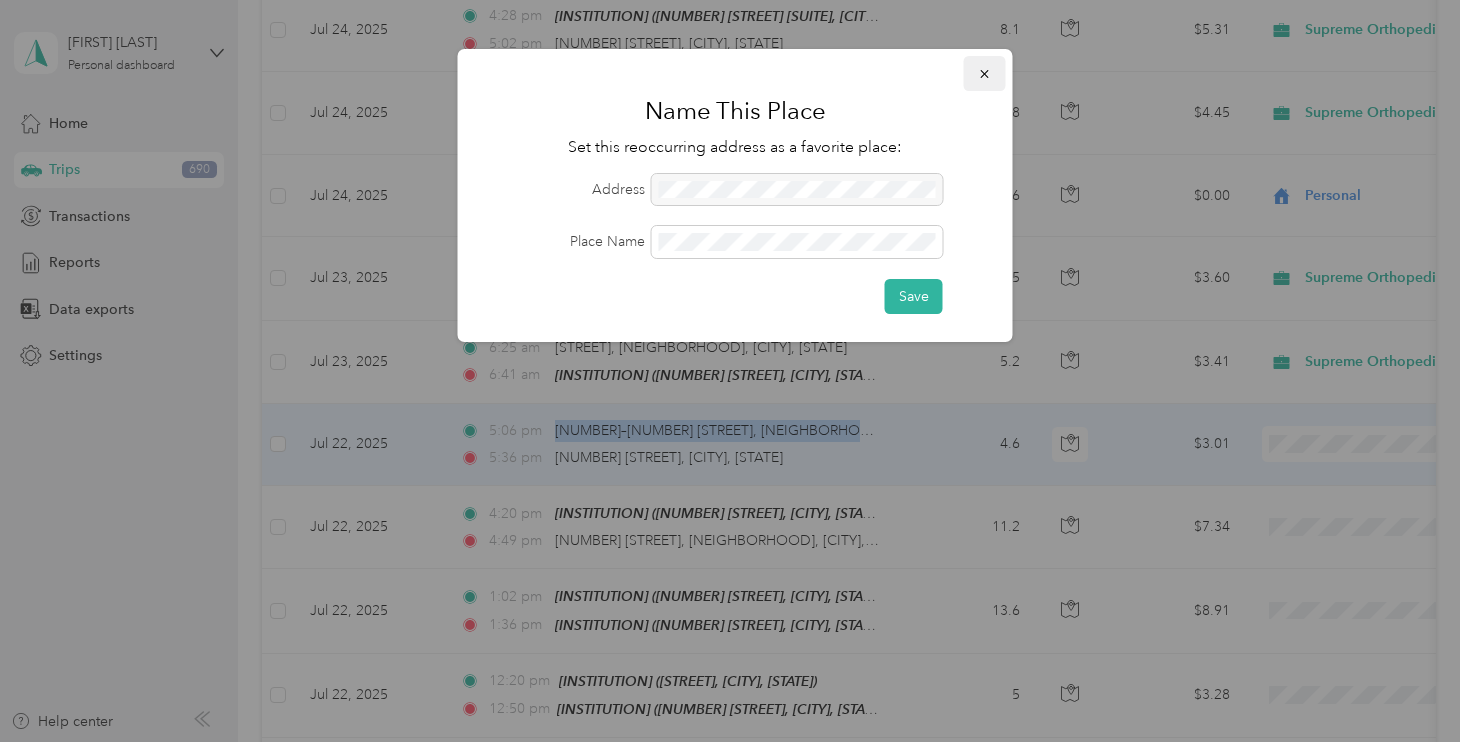 click 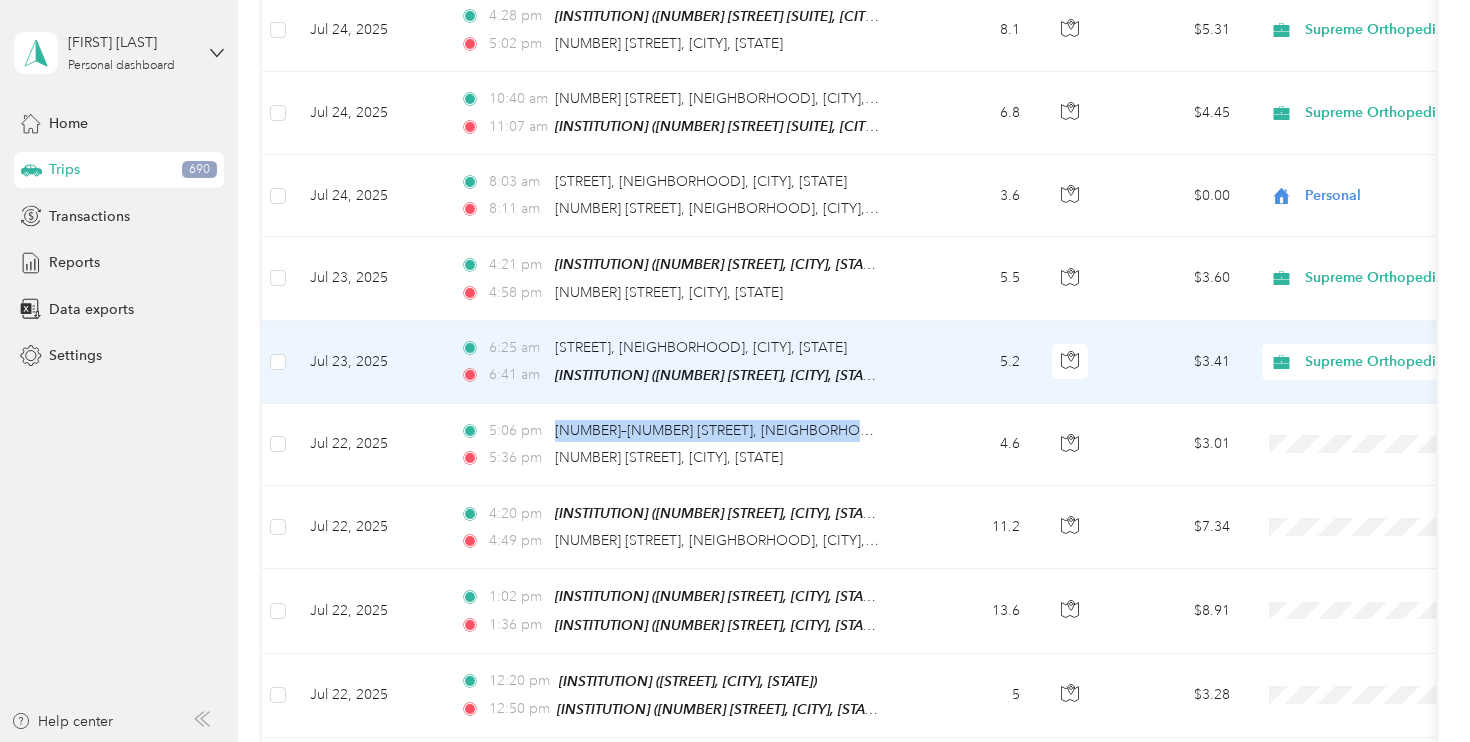 copy on "[NUMBER]–[NUMBER] [STREET], [NEIGHBORHOOD], [CITY], [STATE]" 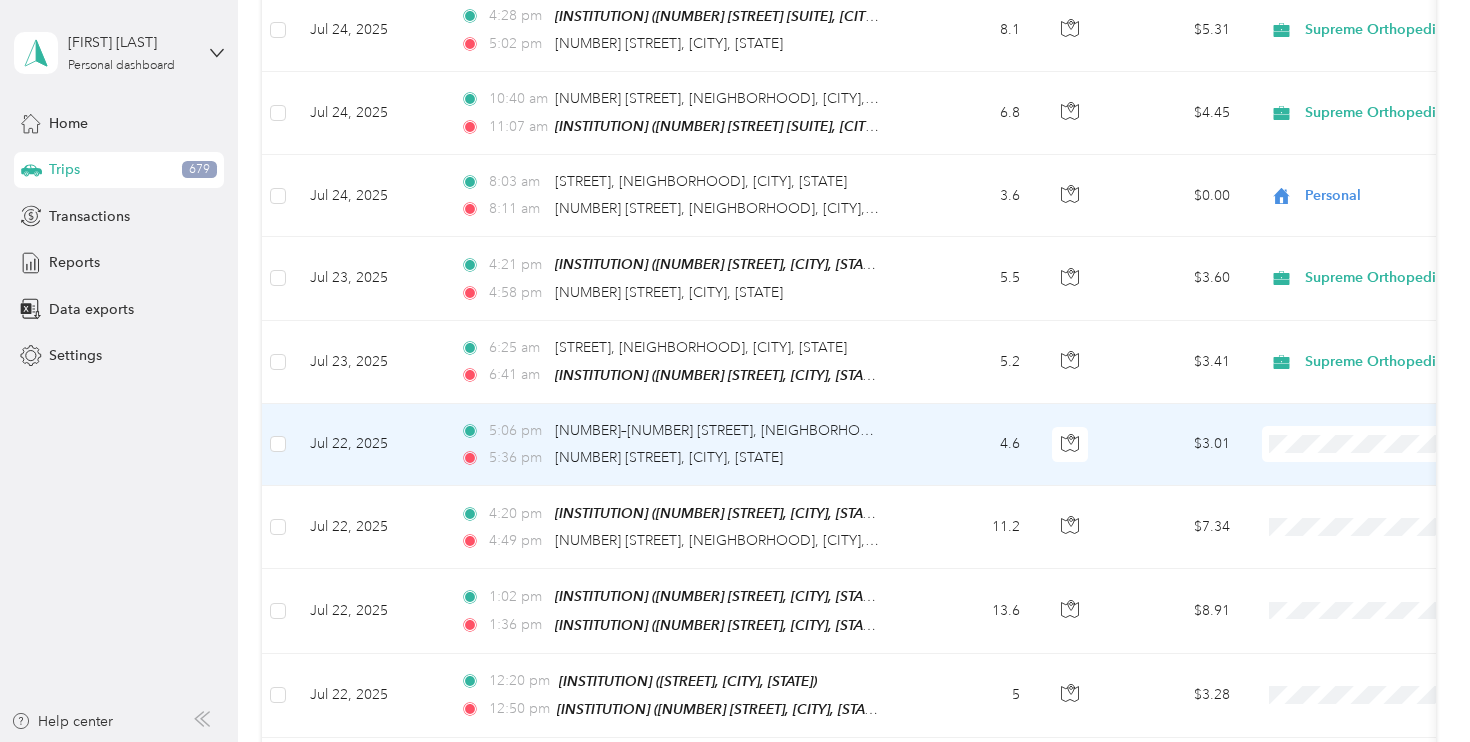 click on "Supreme Orthopedics" at bounding box center [1364, 467] 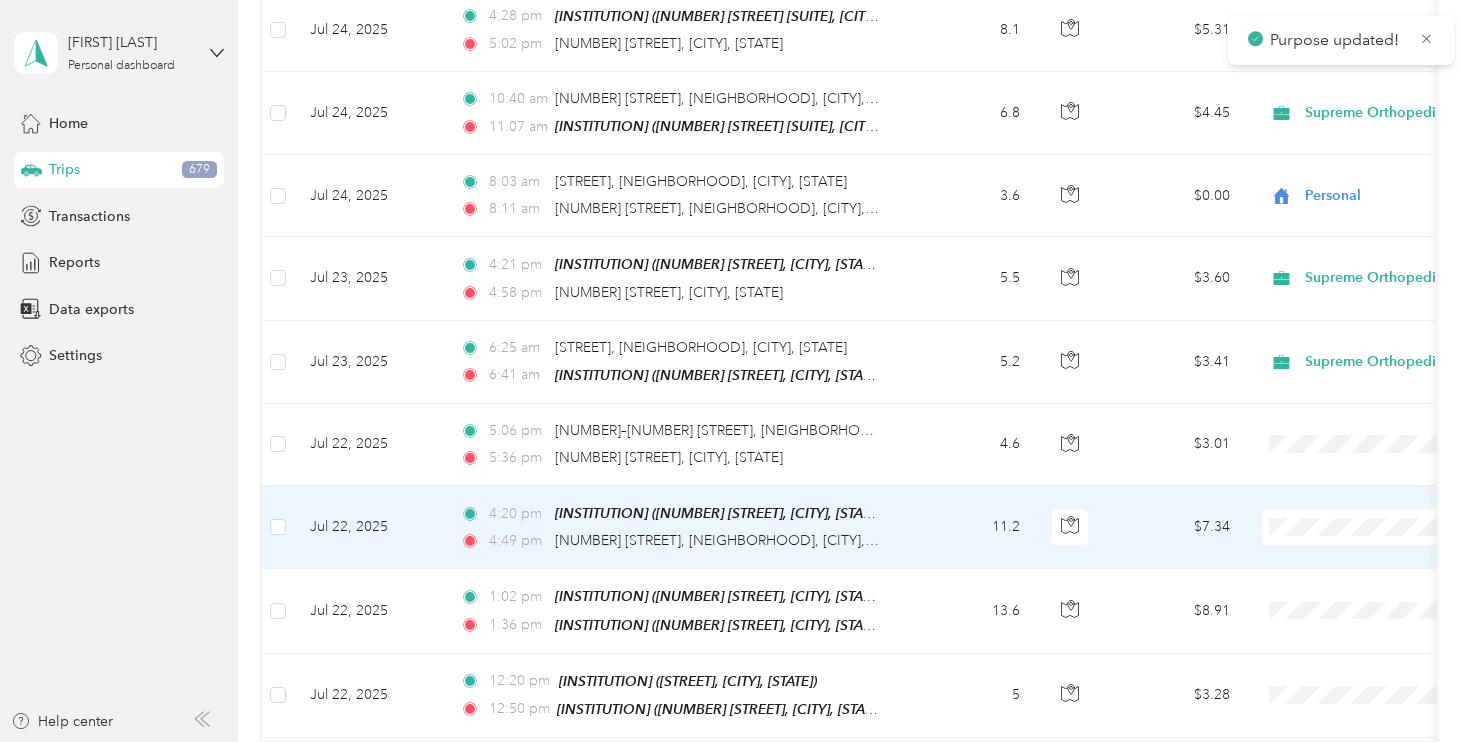click on "Supreme Orthopedics" at bounding box center (1364, 550) 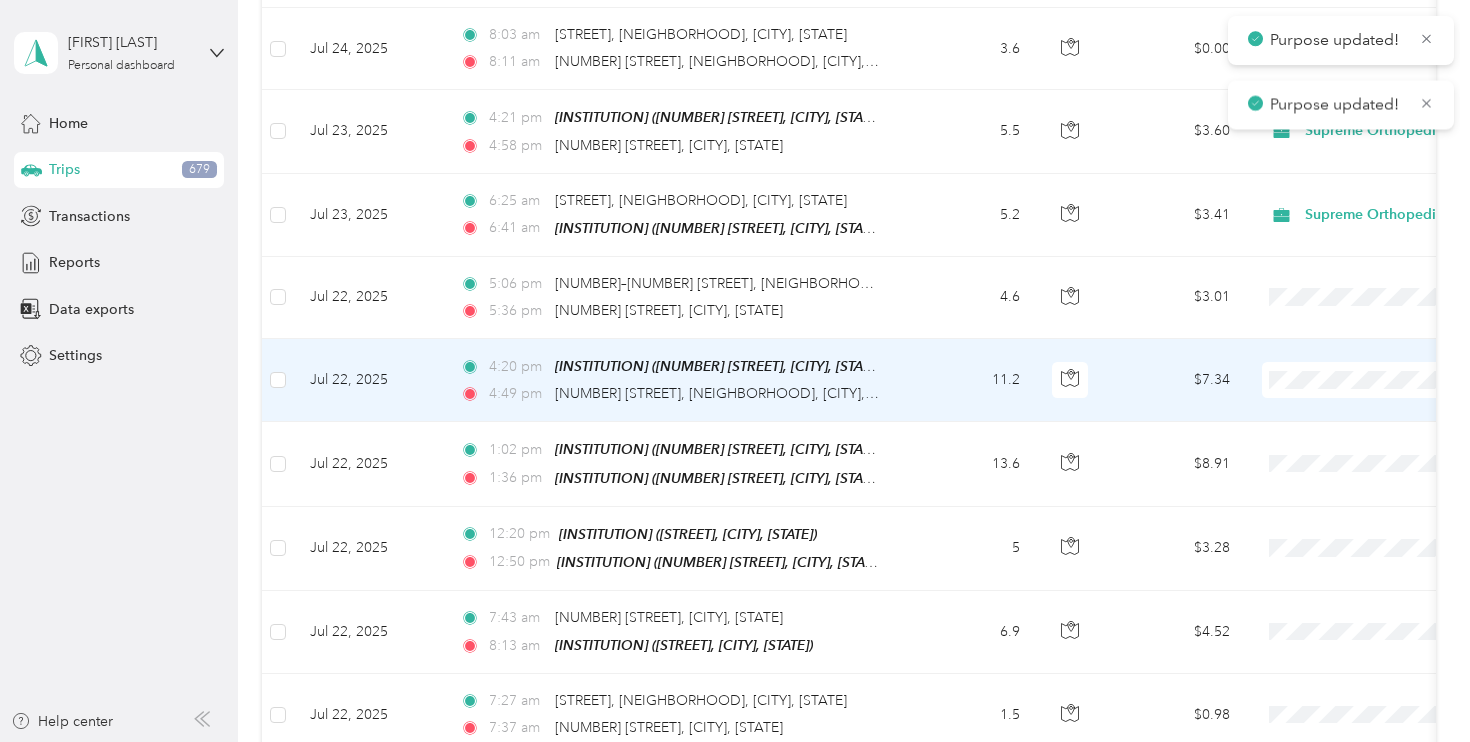 scroll, scrollTop: 4016, scrollLeft: 0, axis: vertical 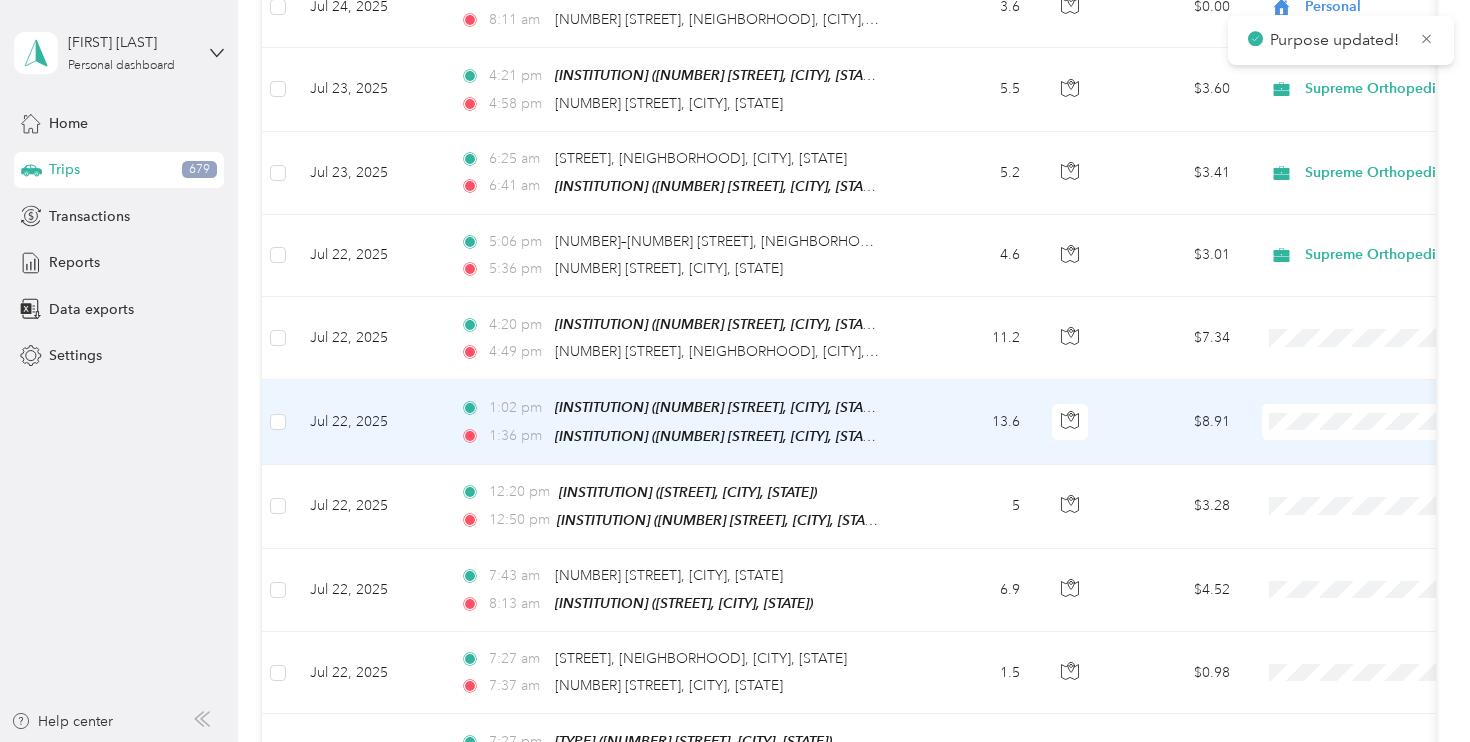 click on "Supreme Orthopedics" at bounding box center (1364, 444) 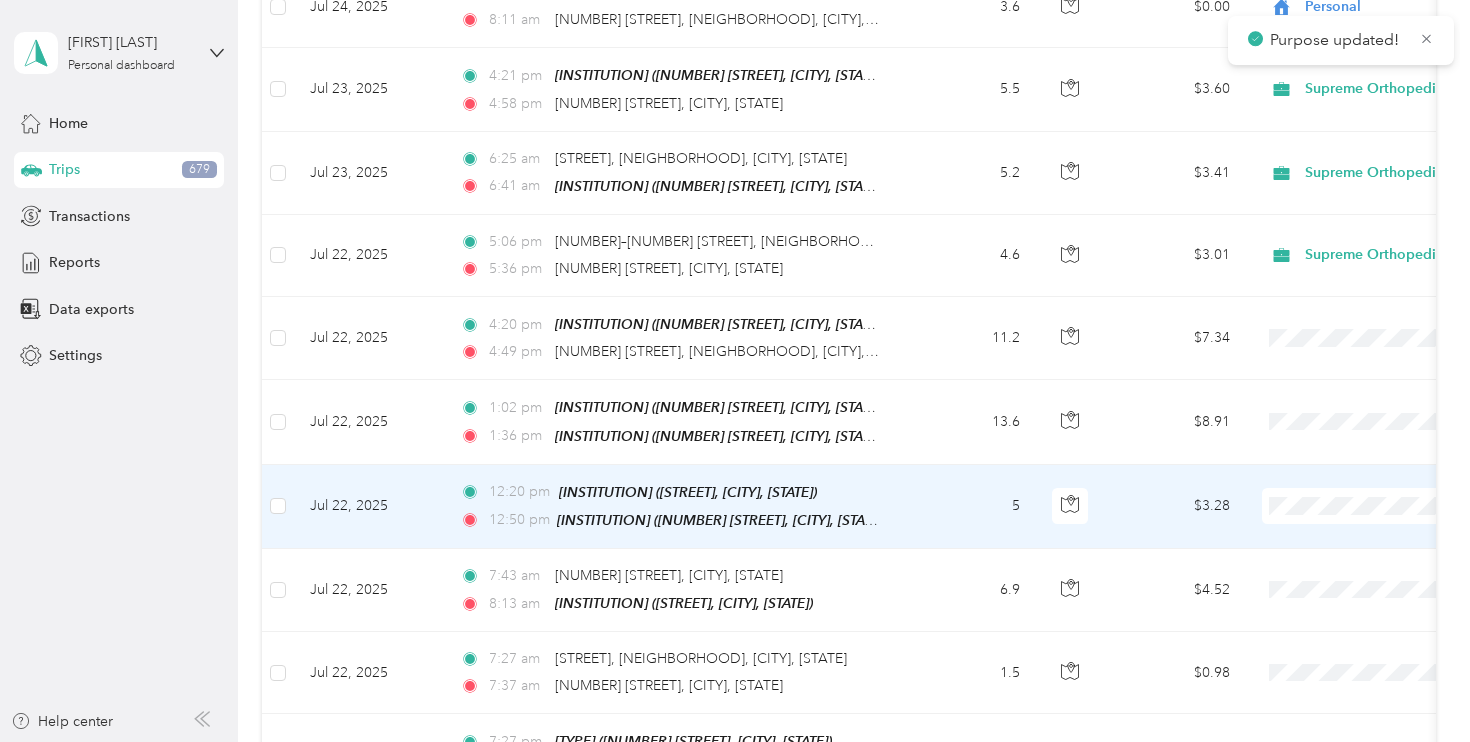 click on "Supreme Orthopedics" at bounding box center [1364, 527] 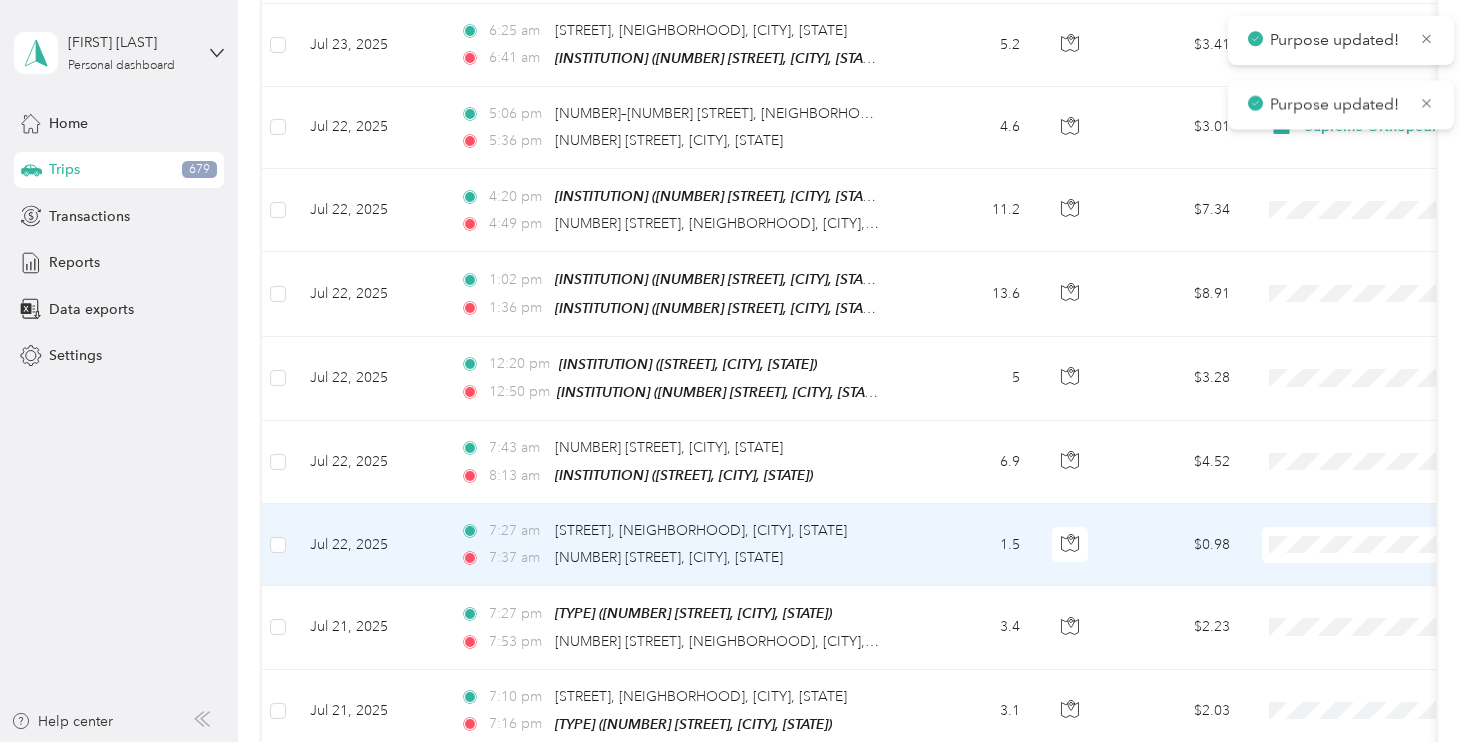 scroll, scrollTop: 4166, scrollLeft: 0, axis: vertical 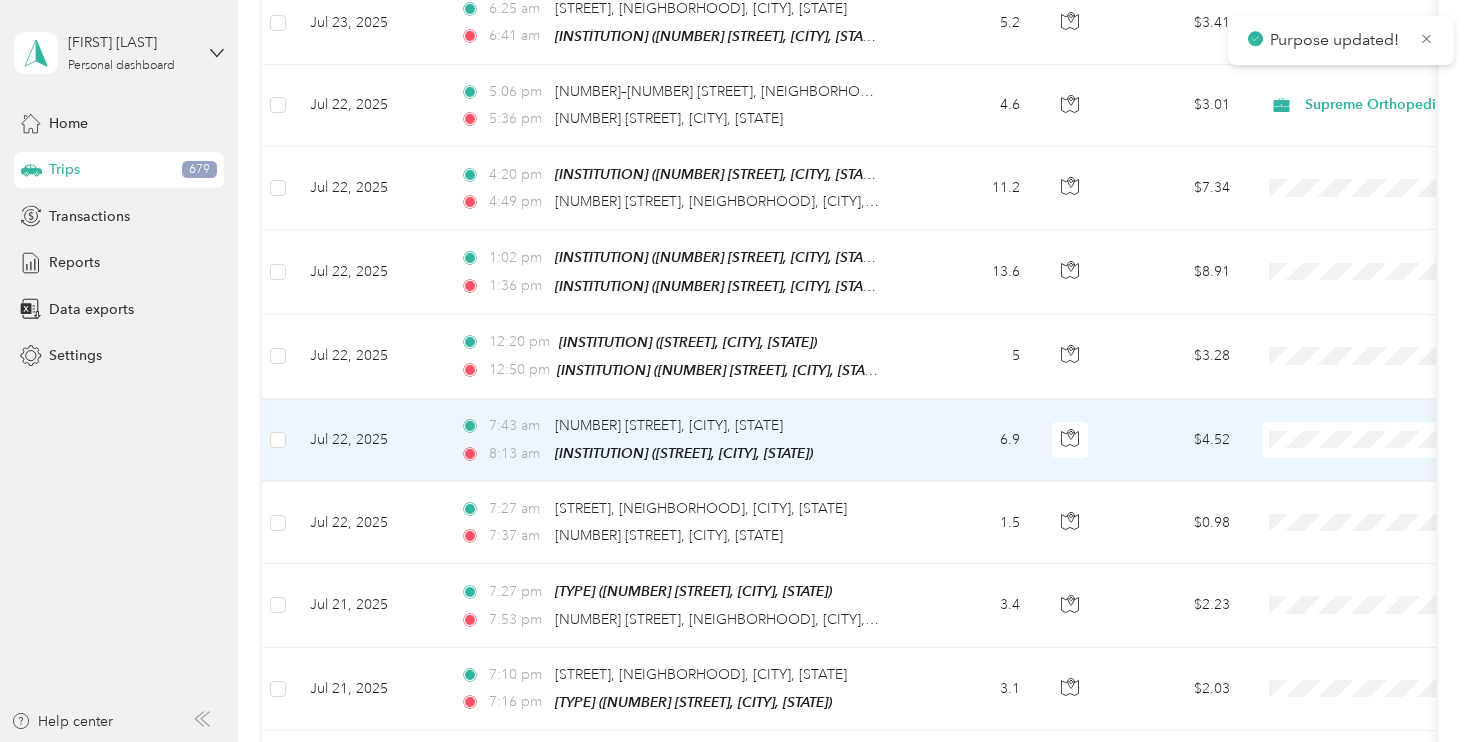 click on "Supreme Orthopedics" at bounding box center (1364, 460) 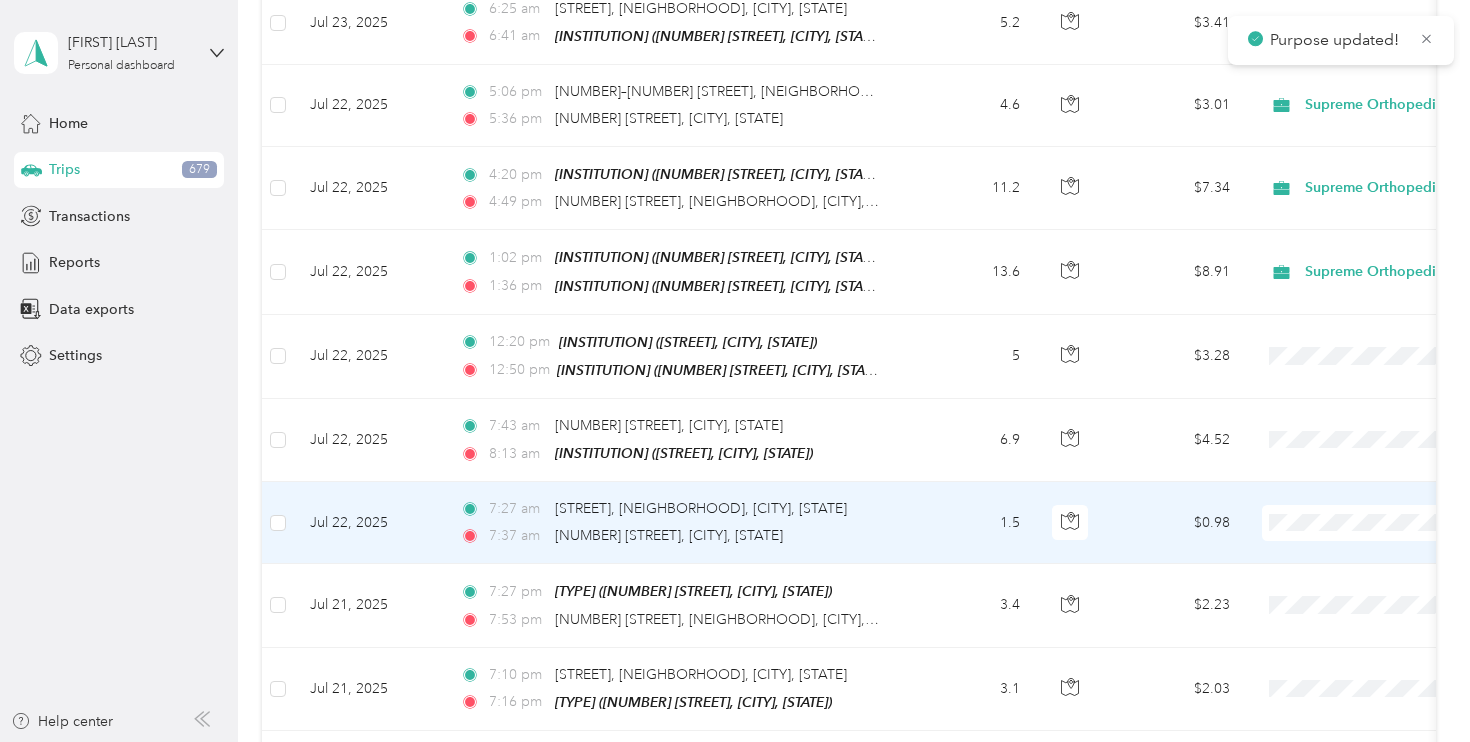 click on "Personal" at bounding box center [1364, 578] 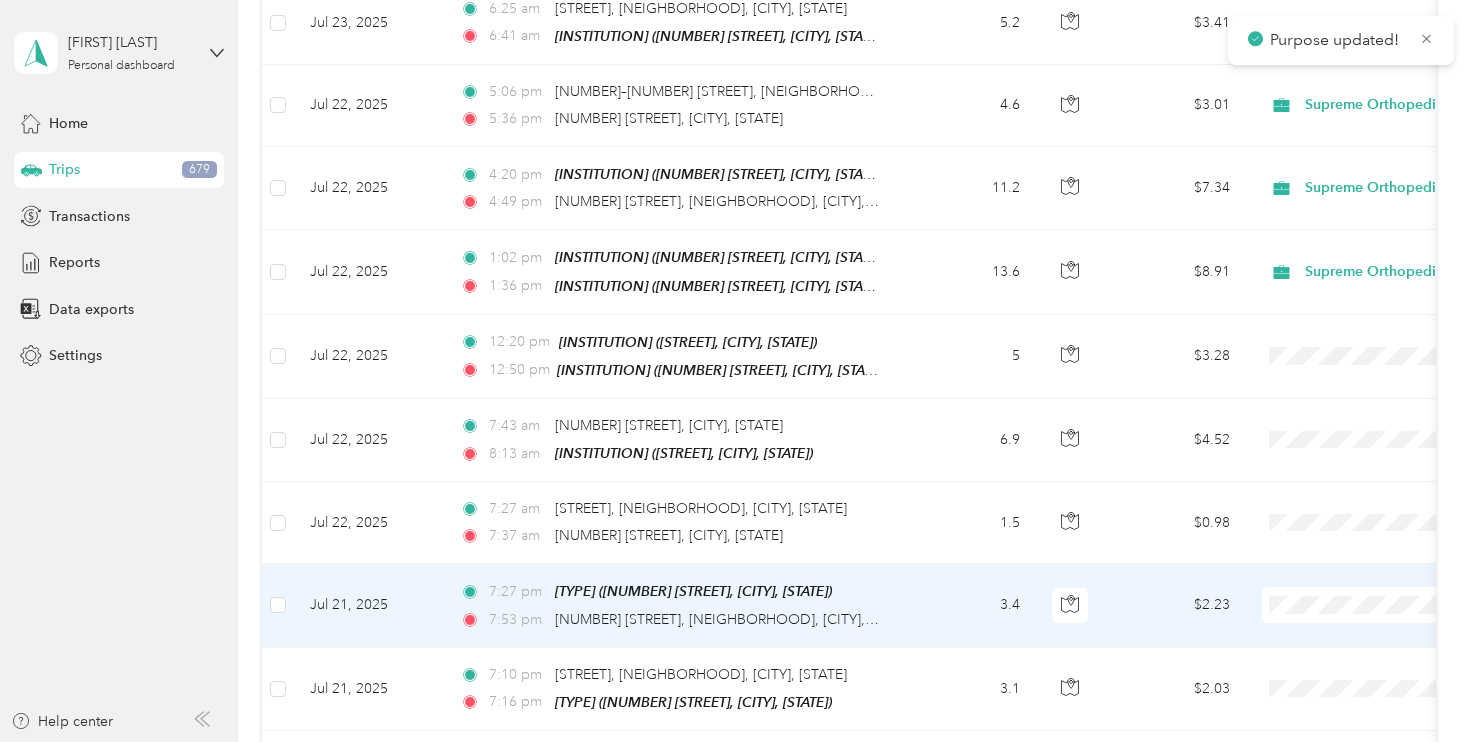 click on "Supreme Orthopedics" at bounding box center (1364, 625) 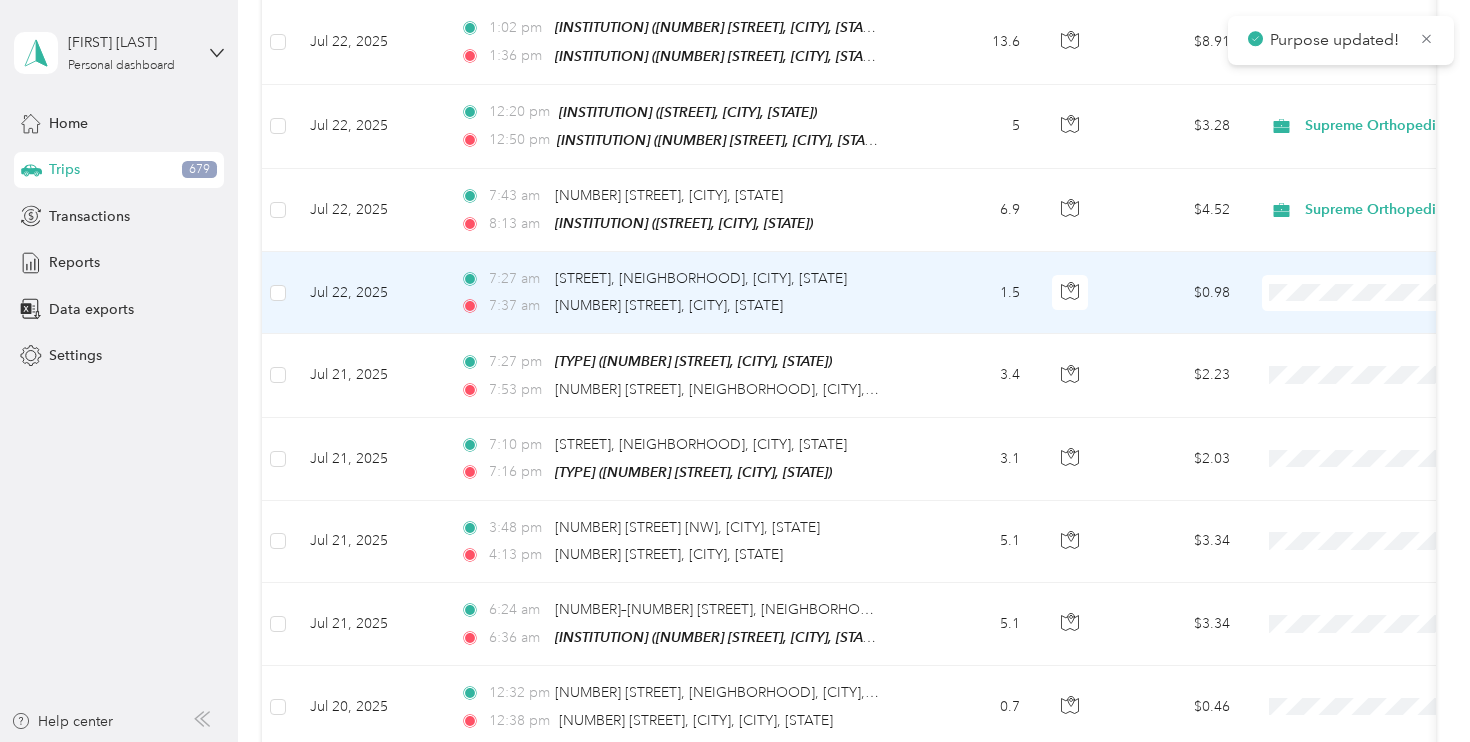 scroll, scrollTop: 4420, scrollLeft: 0, axis: vertical 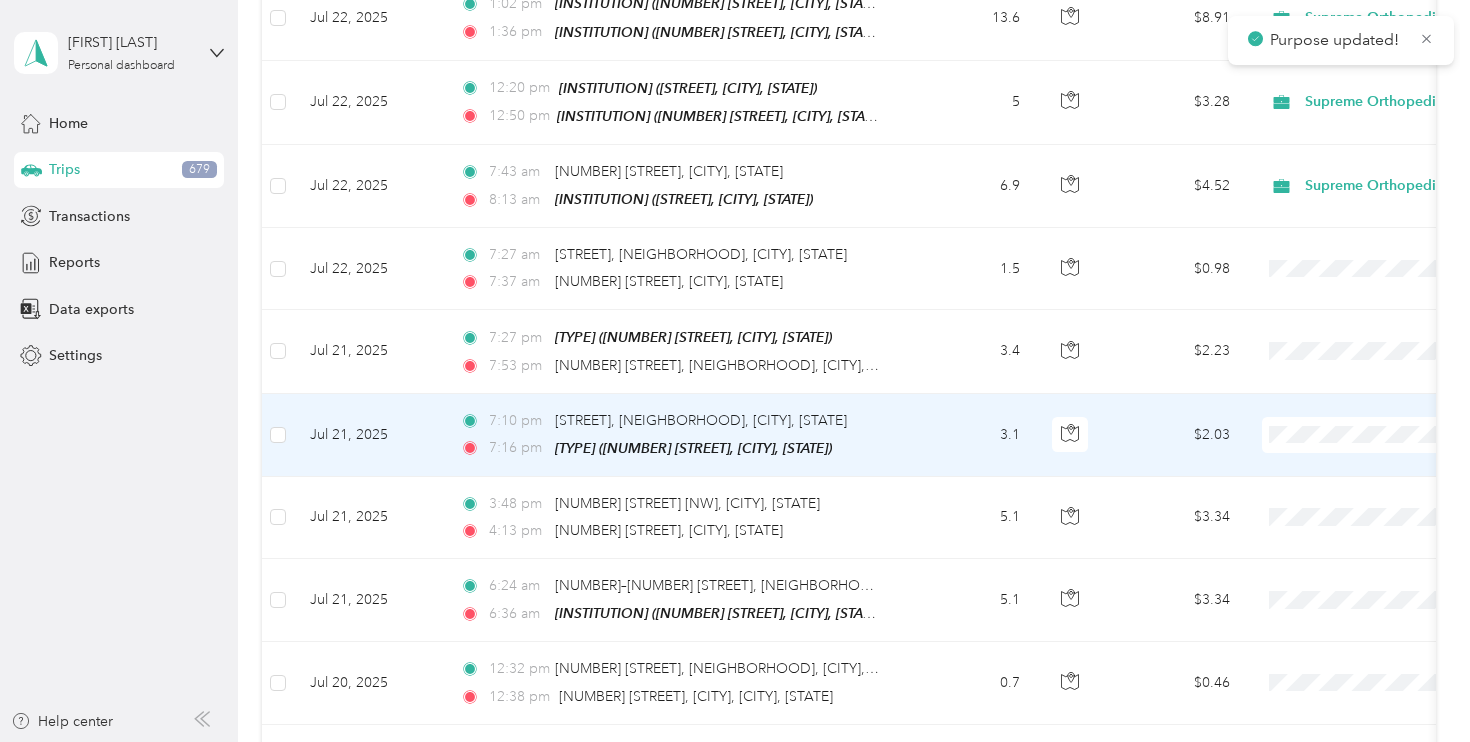 click on "Supreme Orthopedics" at bounding box center [1346, 454] 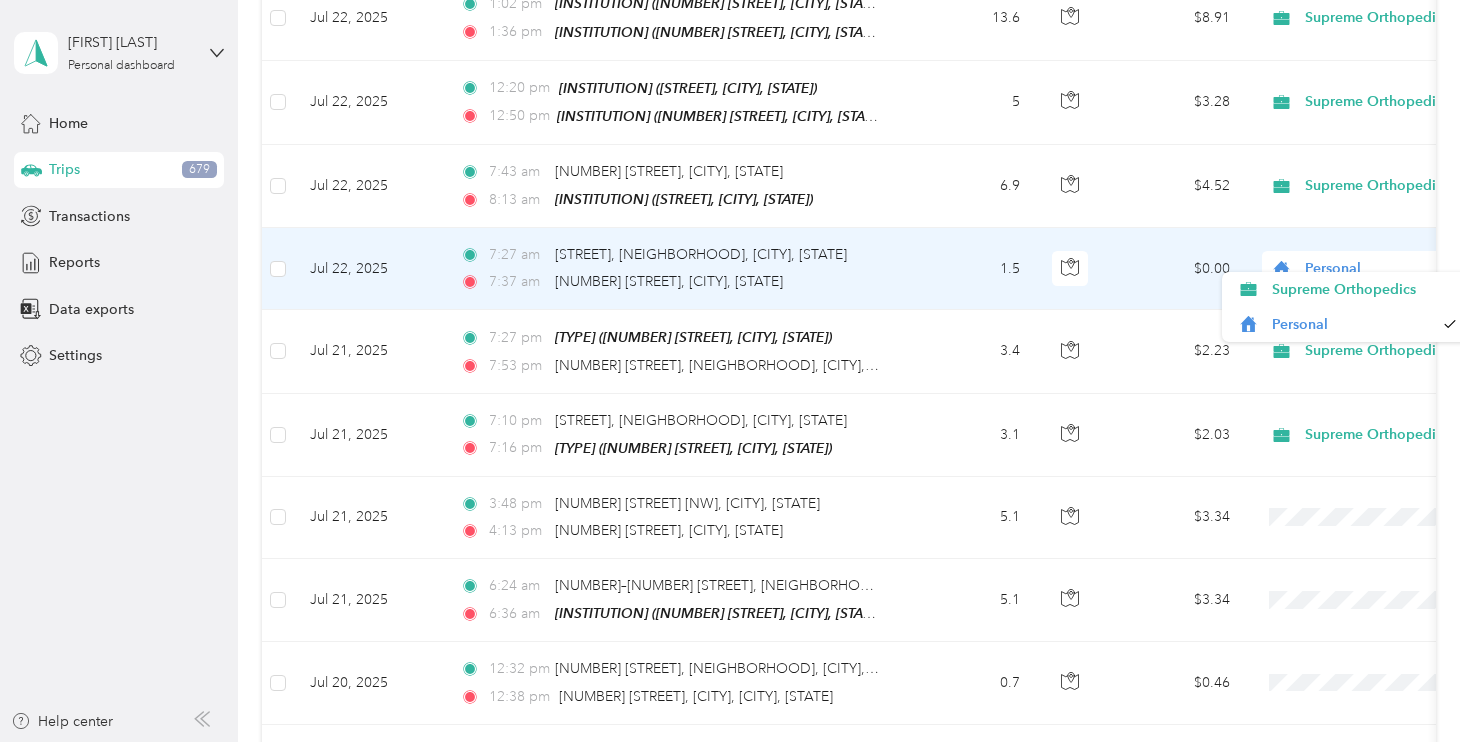 click on "Personal" at bounding box center (1396, 269) 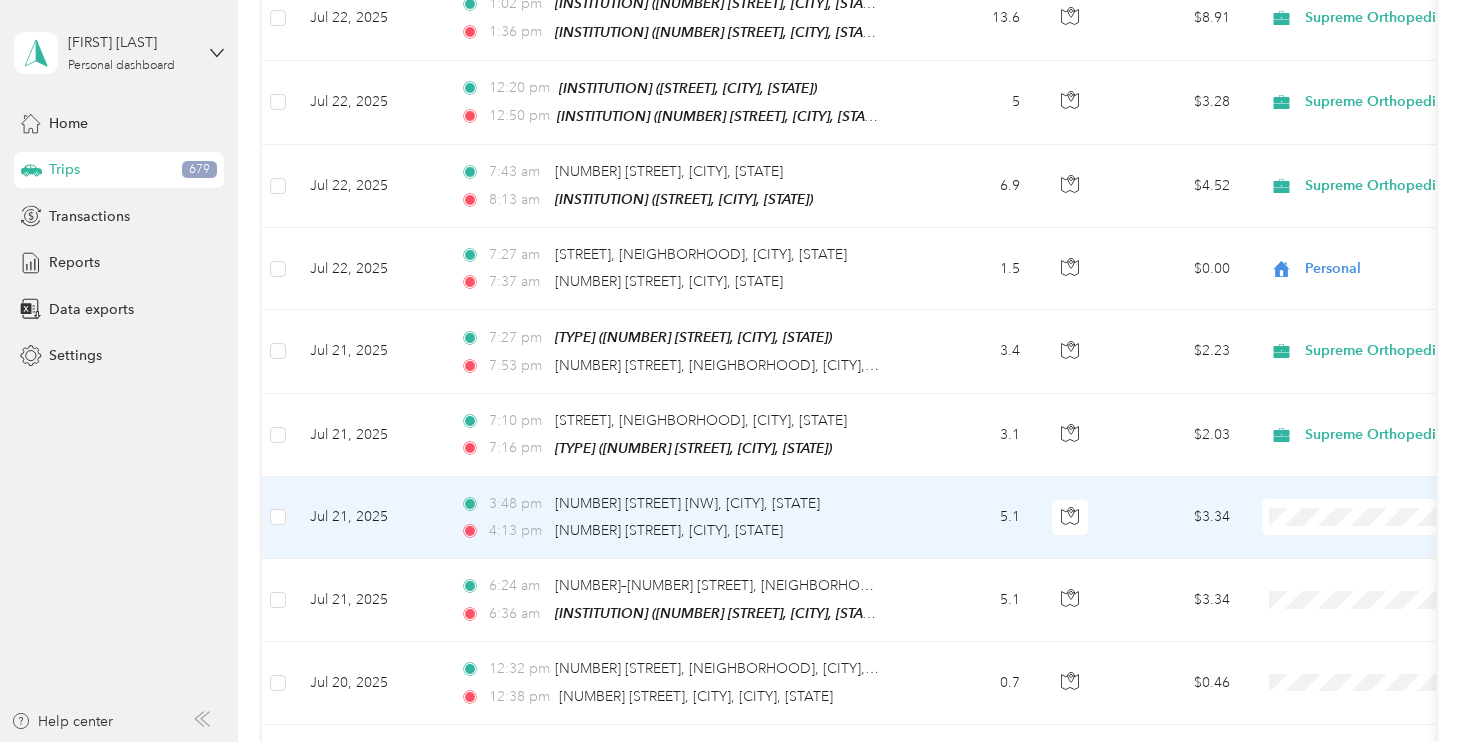 click on "Personal" at bounding box center (1364, 571) 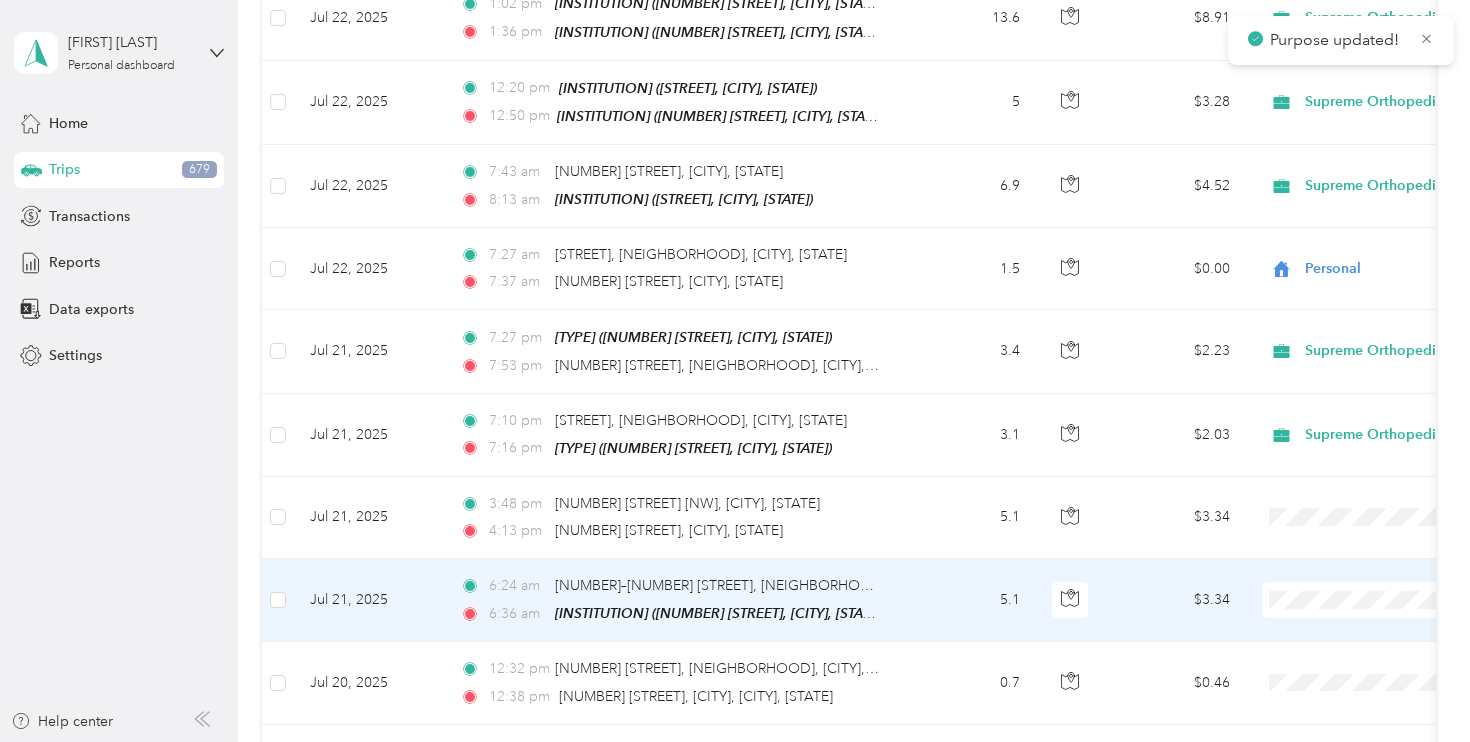 click on "Supreme Orthopedics" at bounding box center (1364, 616) 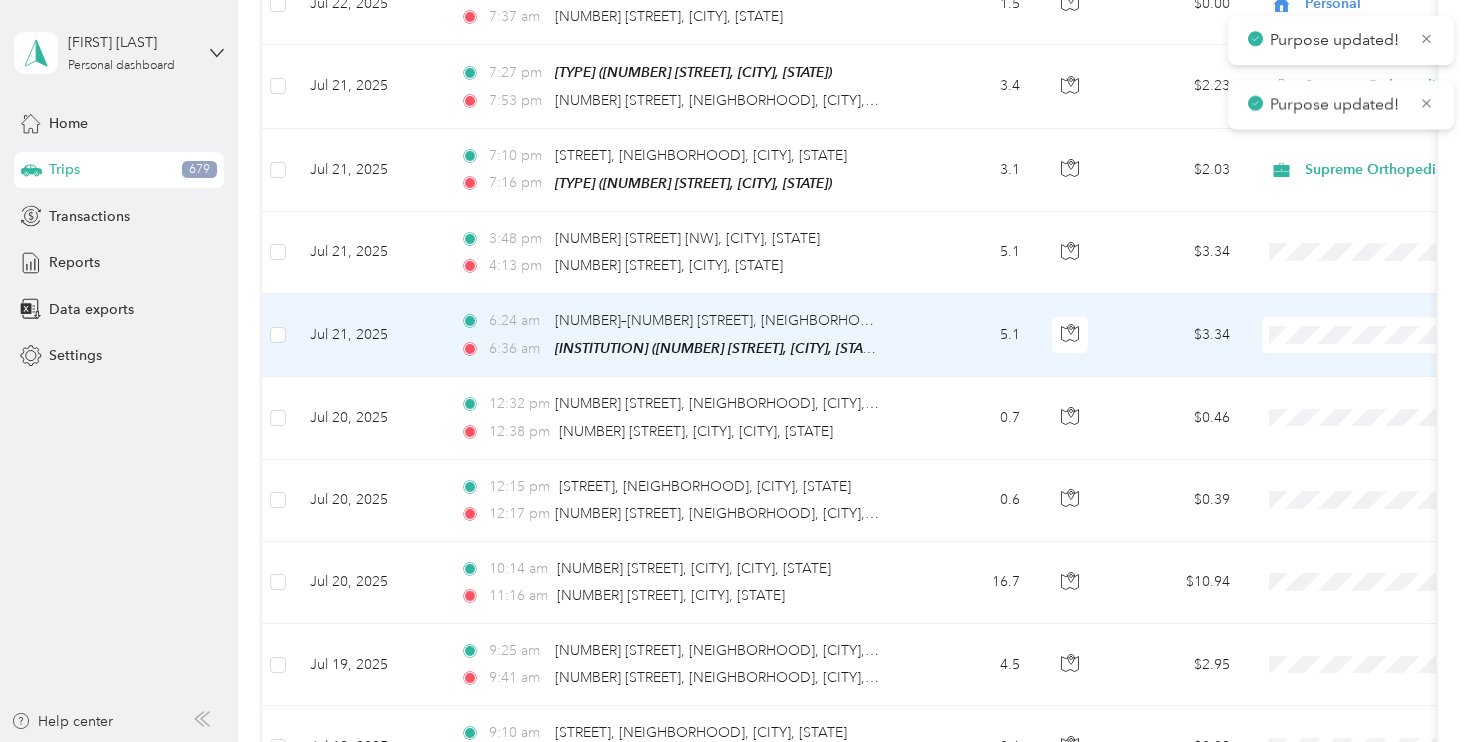 scroll, scrollTop: 4806, scrollLeft: 0, axis: vertical 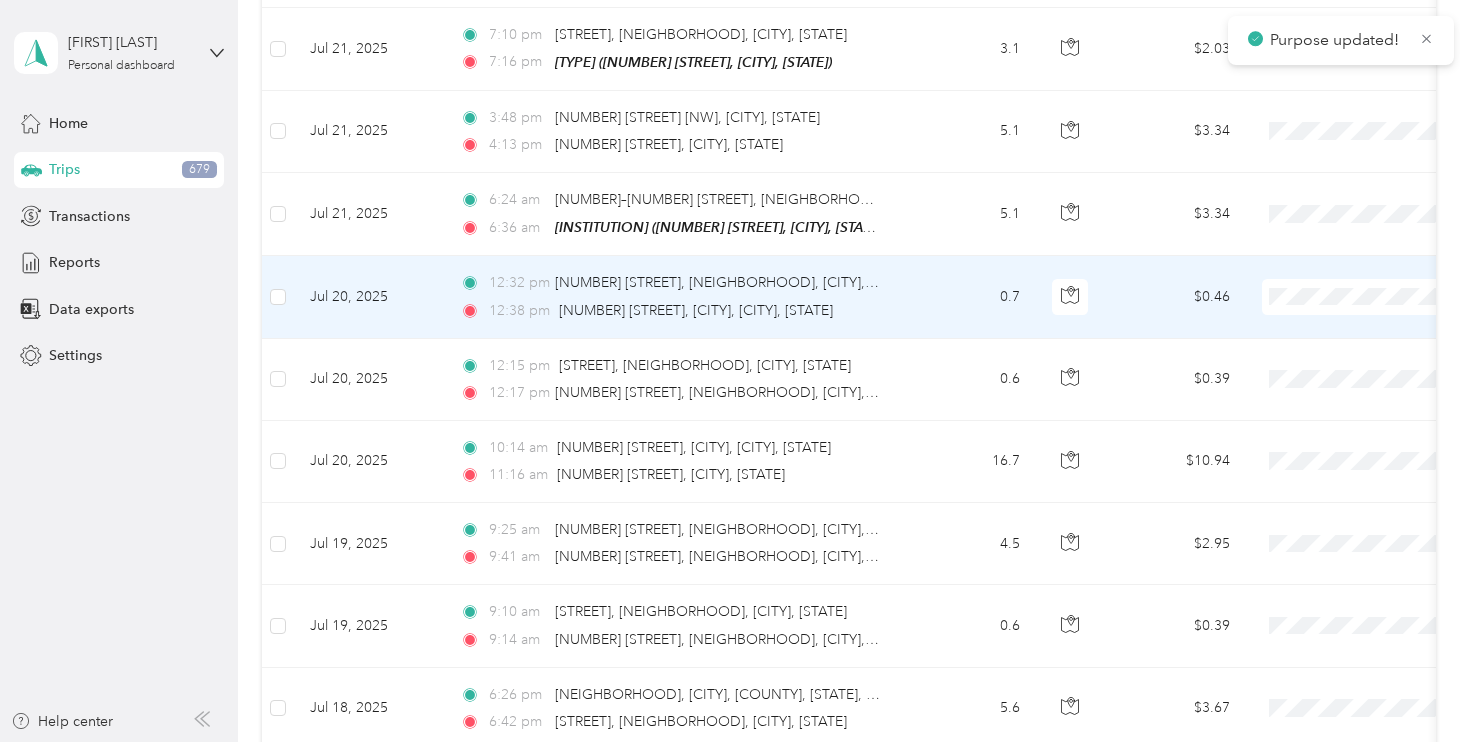 click on "Personal" at bounding box center [1364, 350] 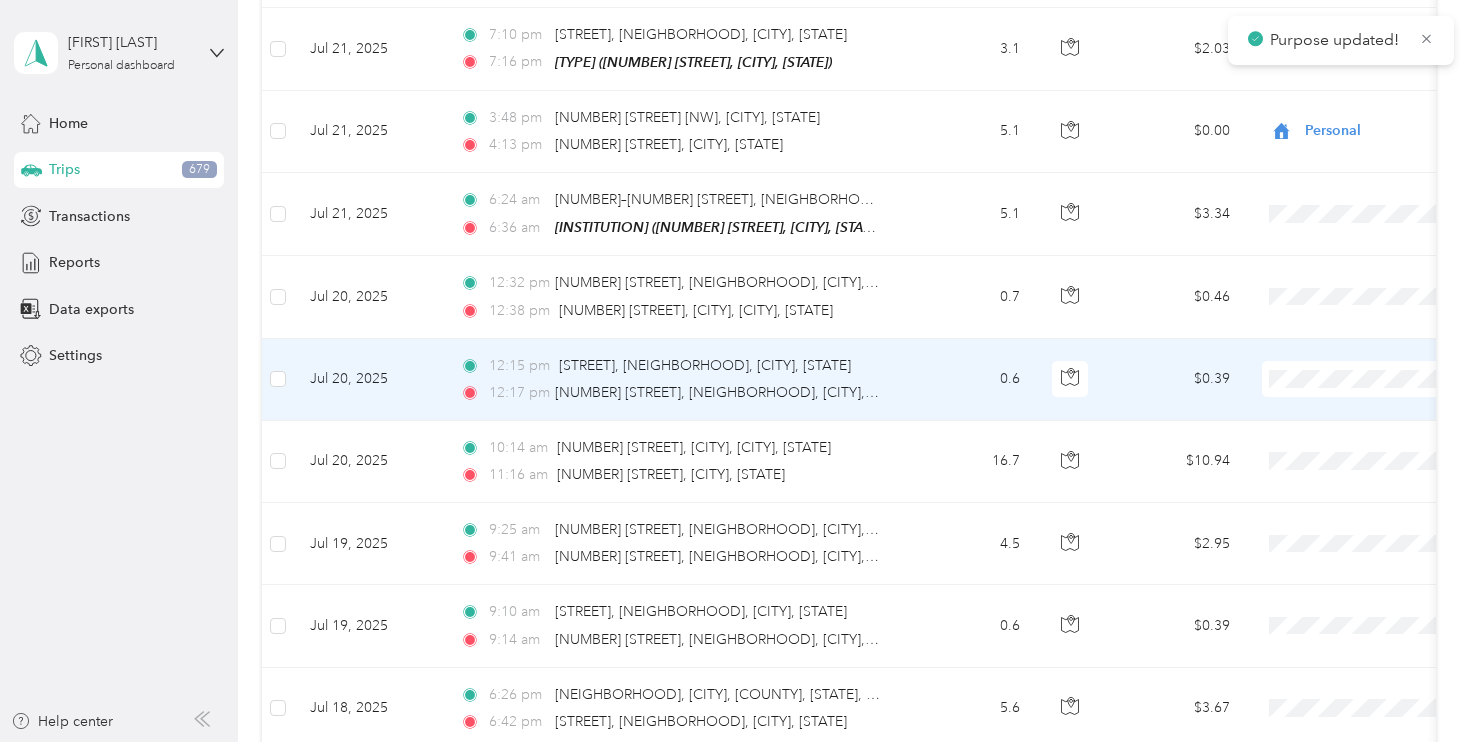 click on "Personal" at bounding box center [1346, 433] 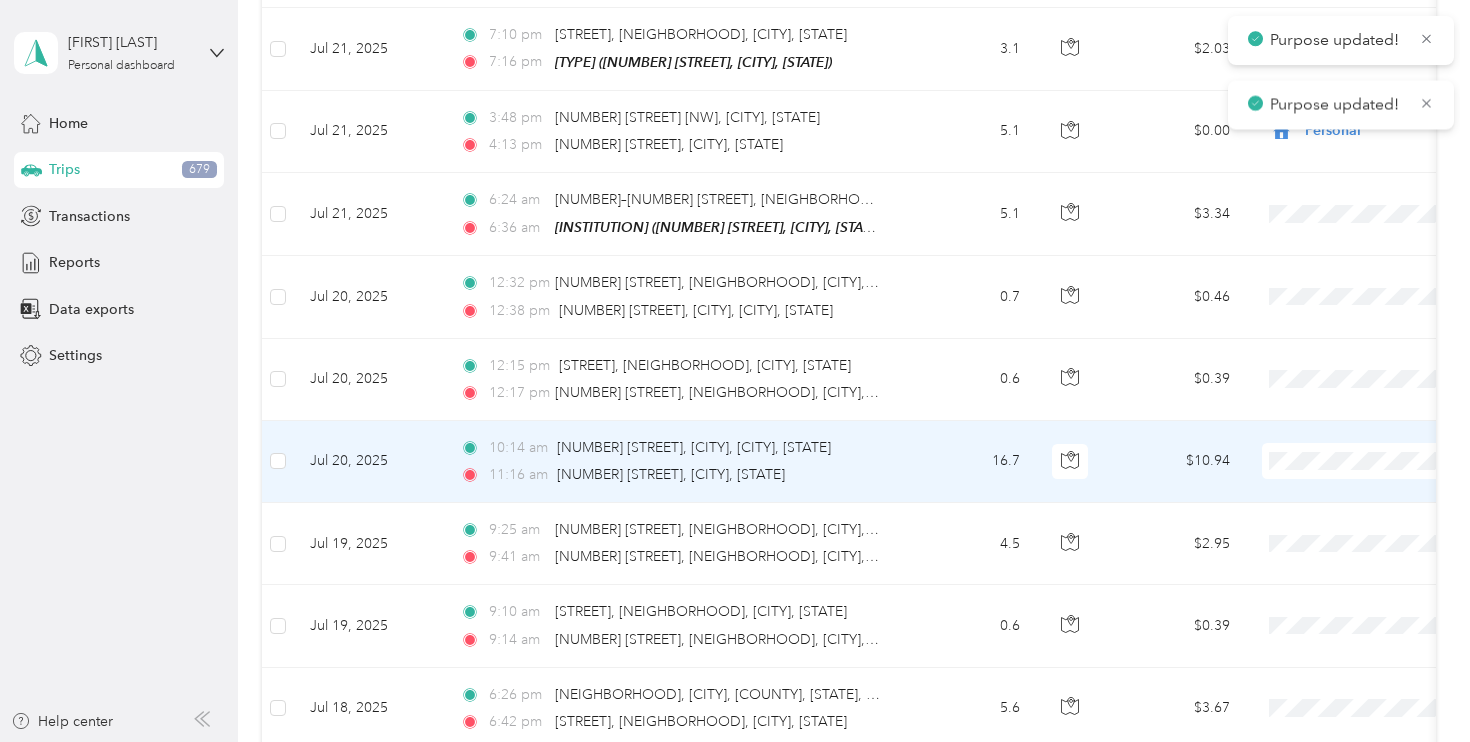 click on "Personal" at bounding box center (1364, 515) 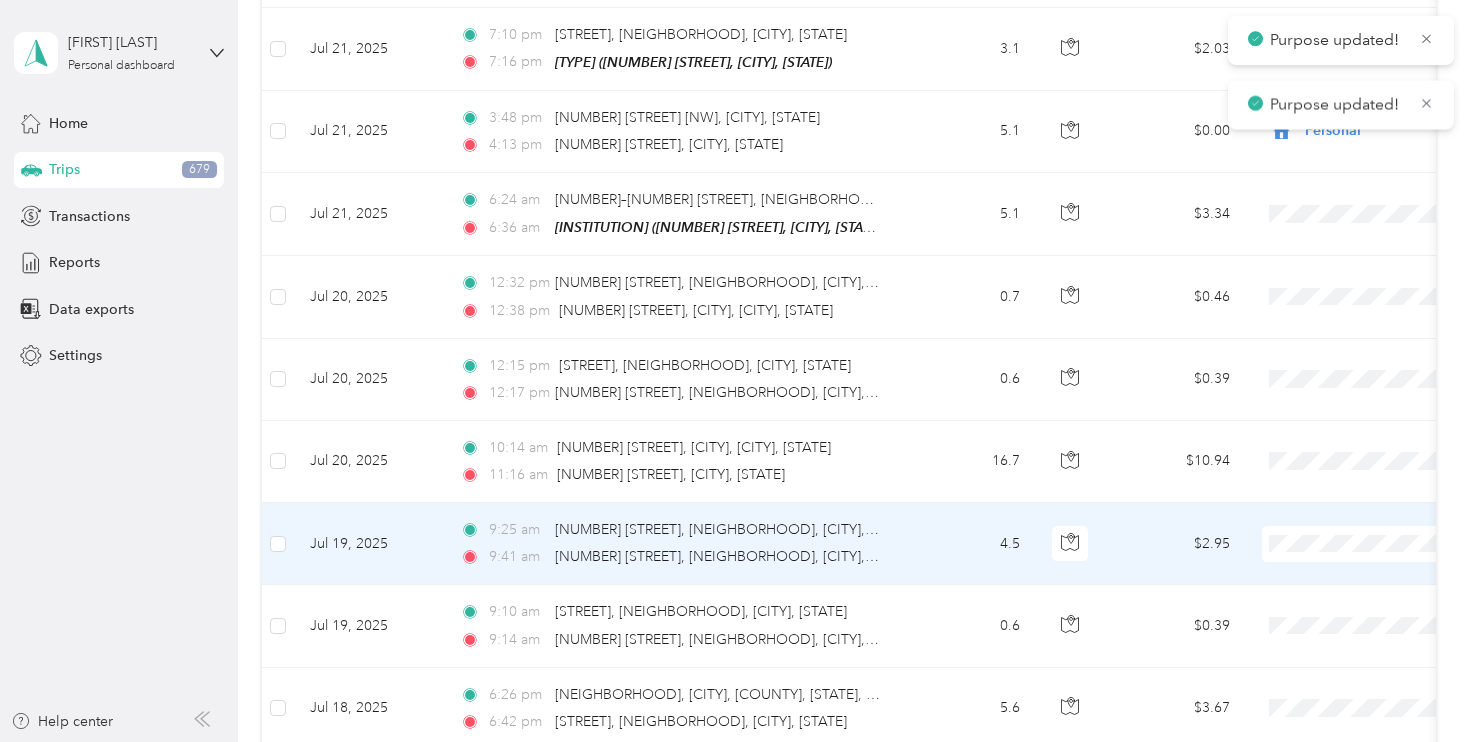 click on "Personal" at bounding box center [1364, 597] 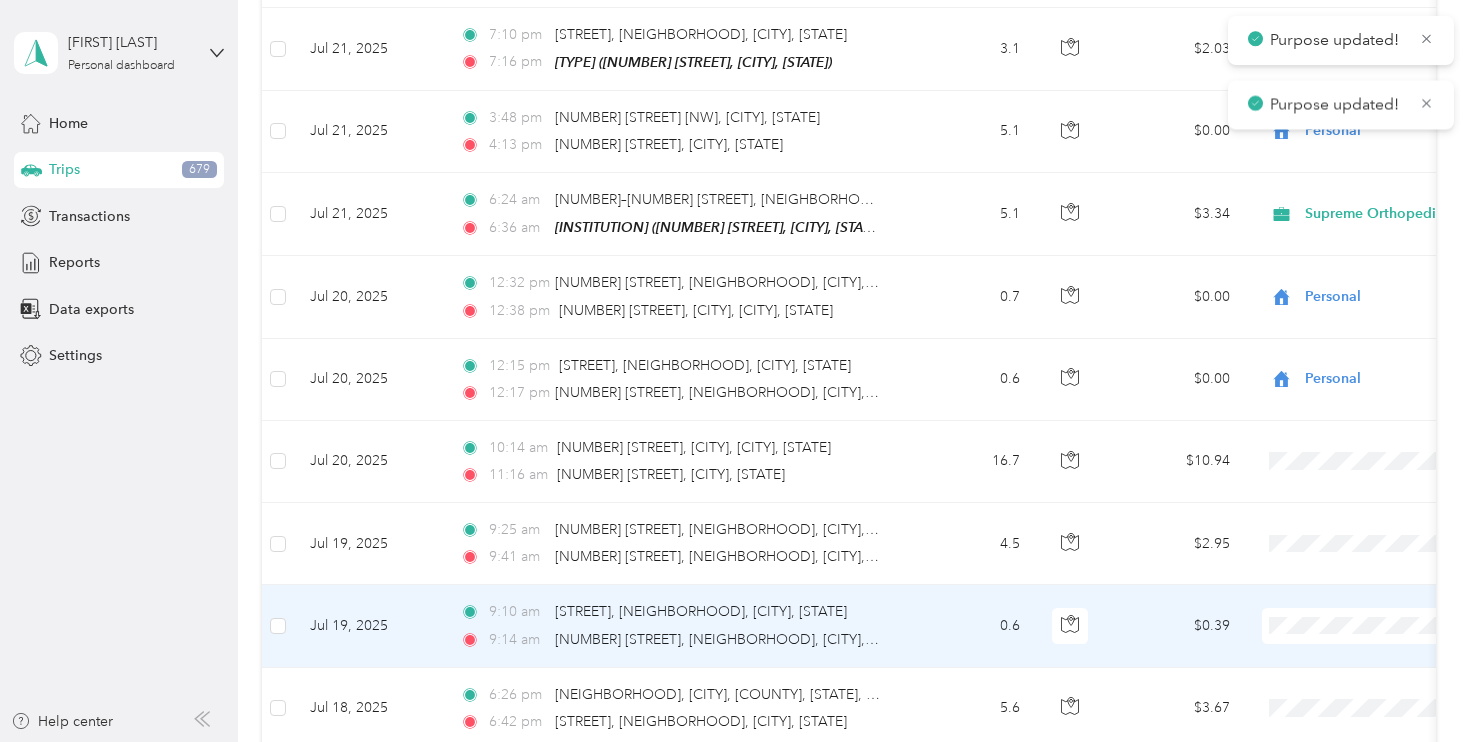 click on "Personal" at bounding box center (1364, 679) 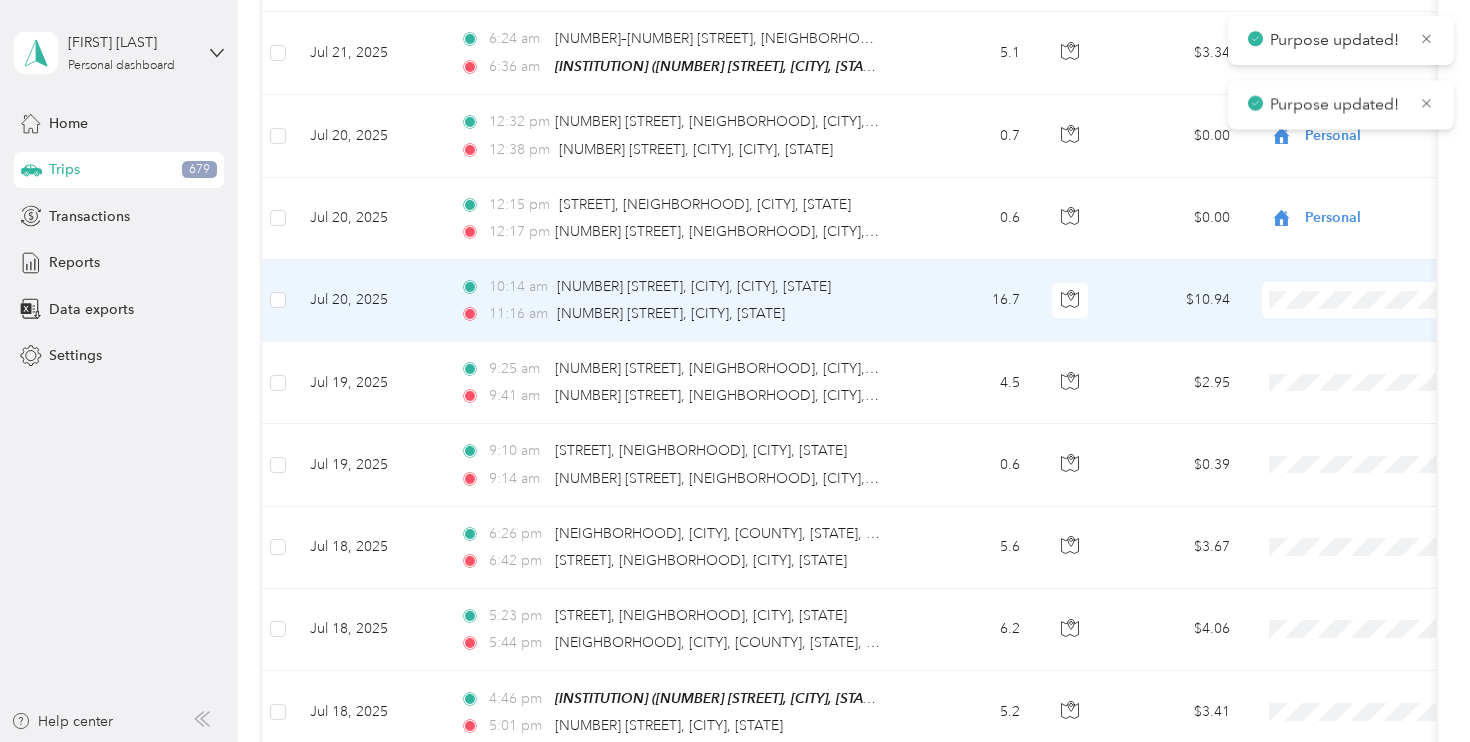 scroll, scrollTop: 5091, scrollLeft: 0, axis: vertical 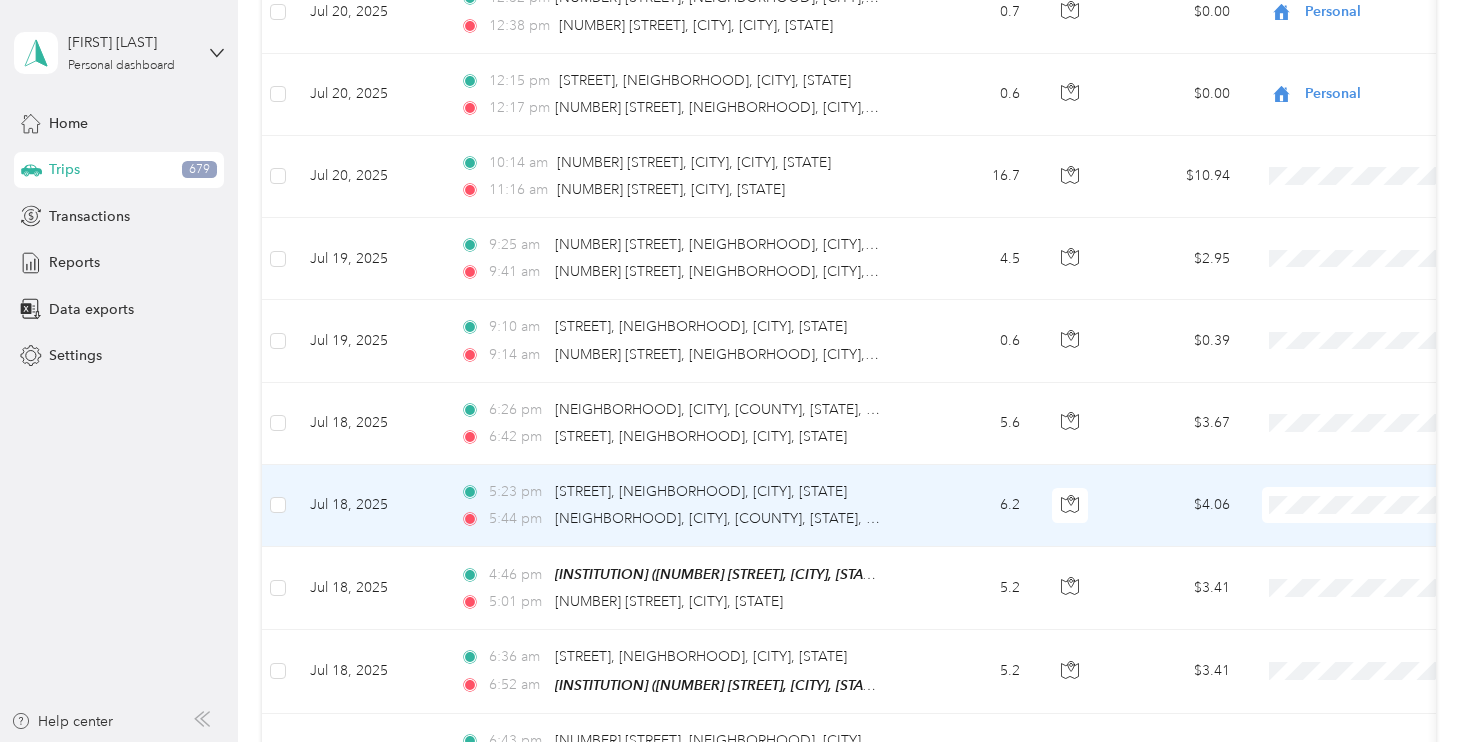 click on "Personal" at bounding box center [1364, 559] 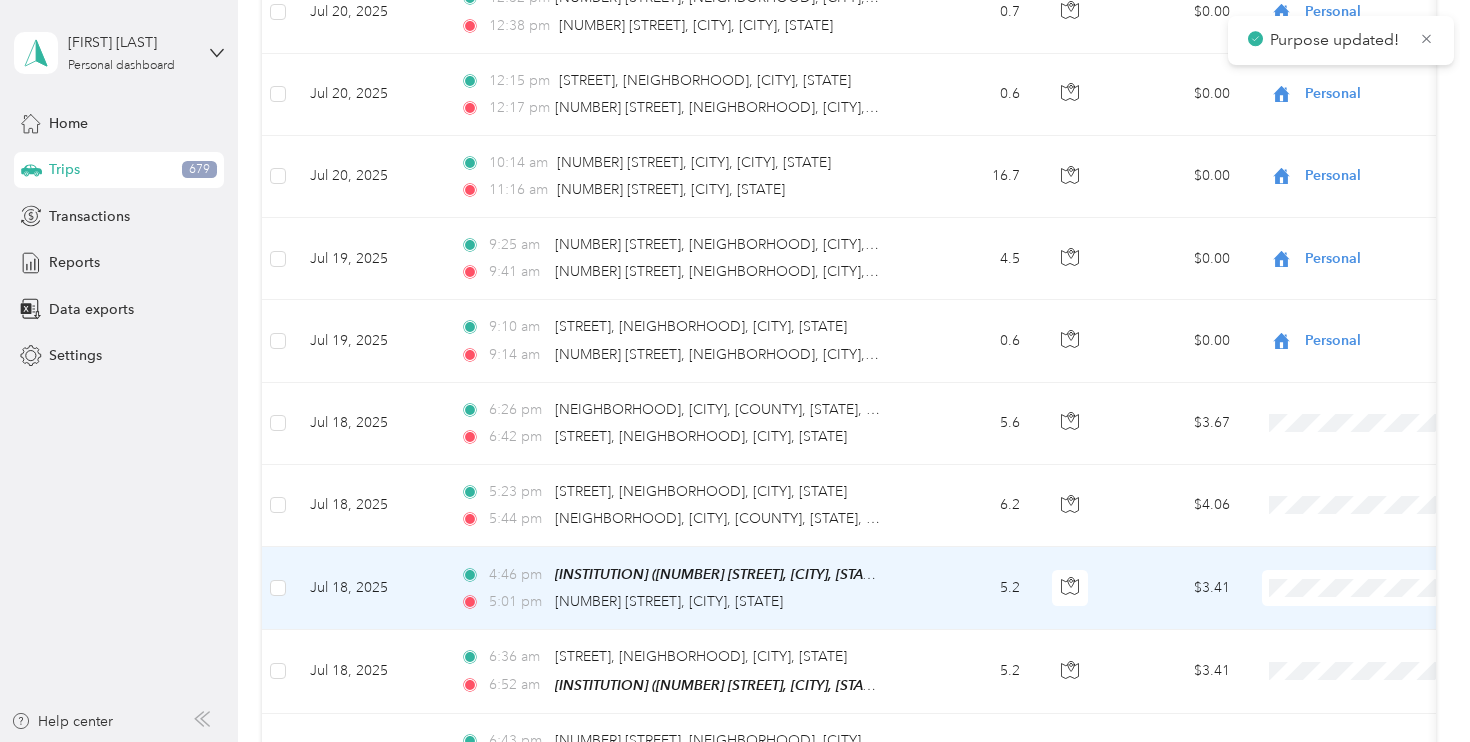 click at bounding box center [1386, 588] 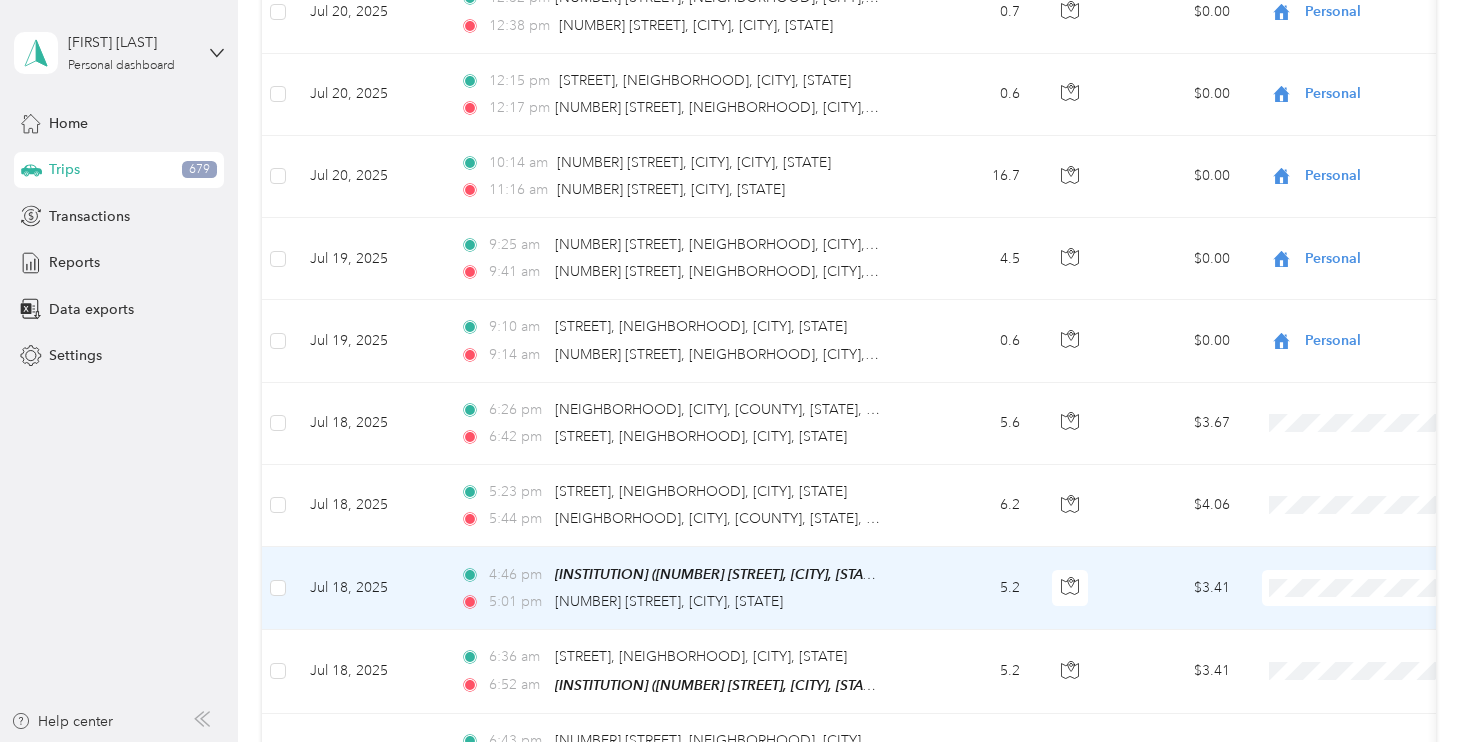 click on "Supreme Orthopedics" at bounding box center [1364, 604] 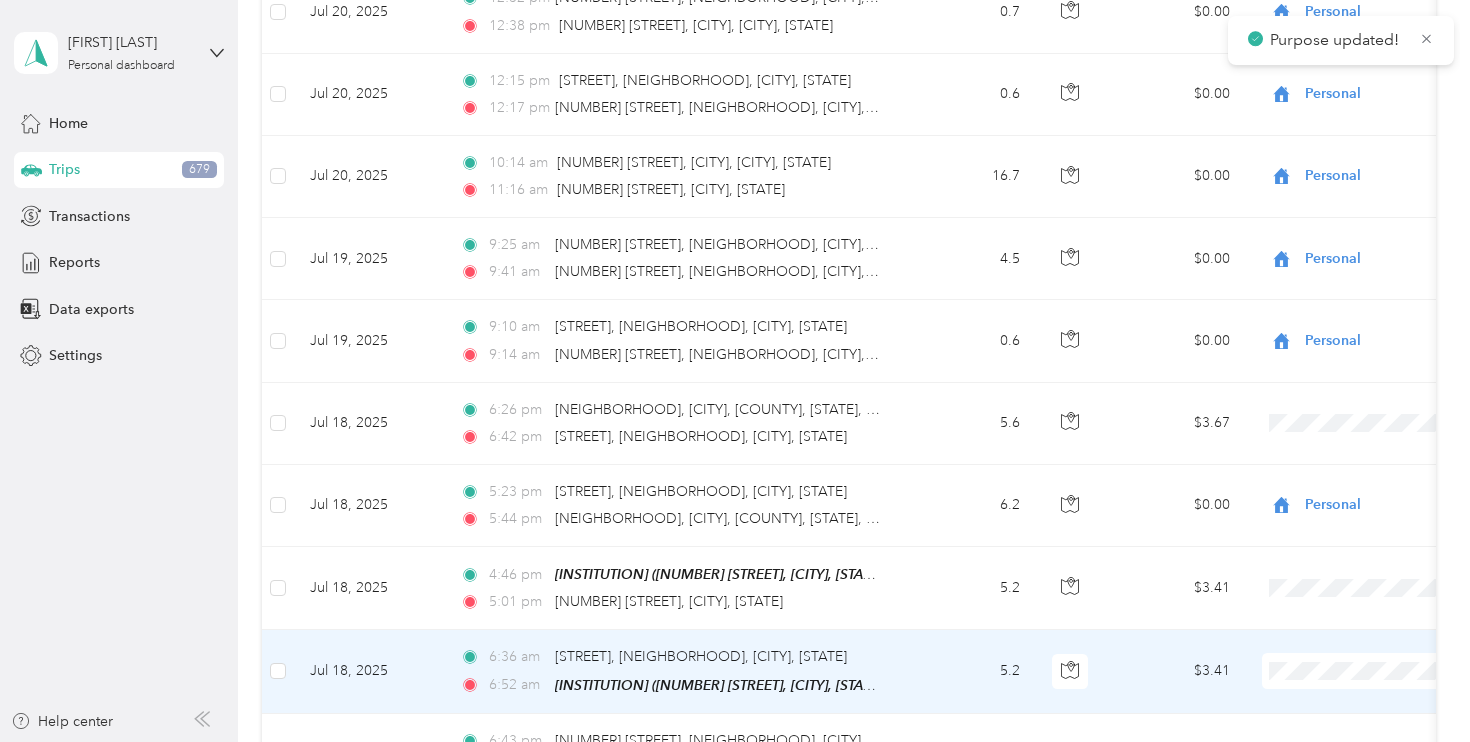 click on "Supreme Orthopedics" at bounding box center (1364, 579) 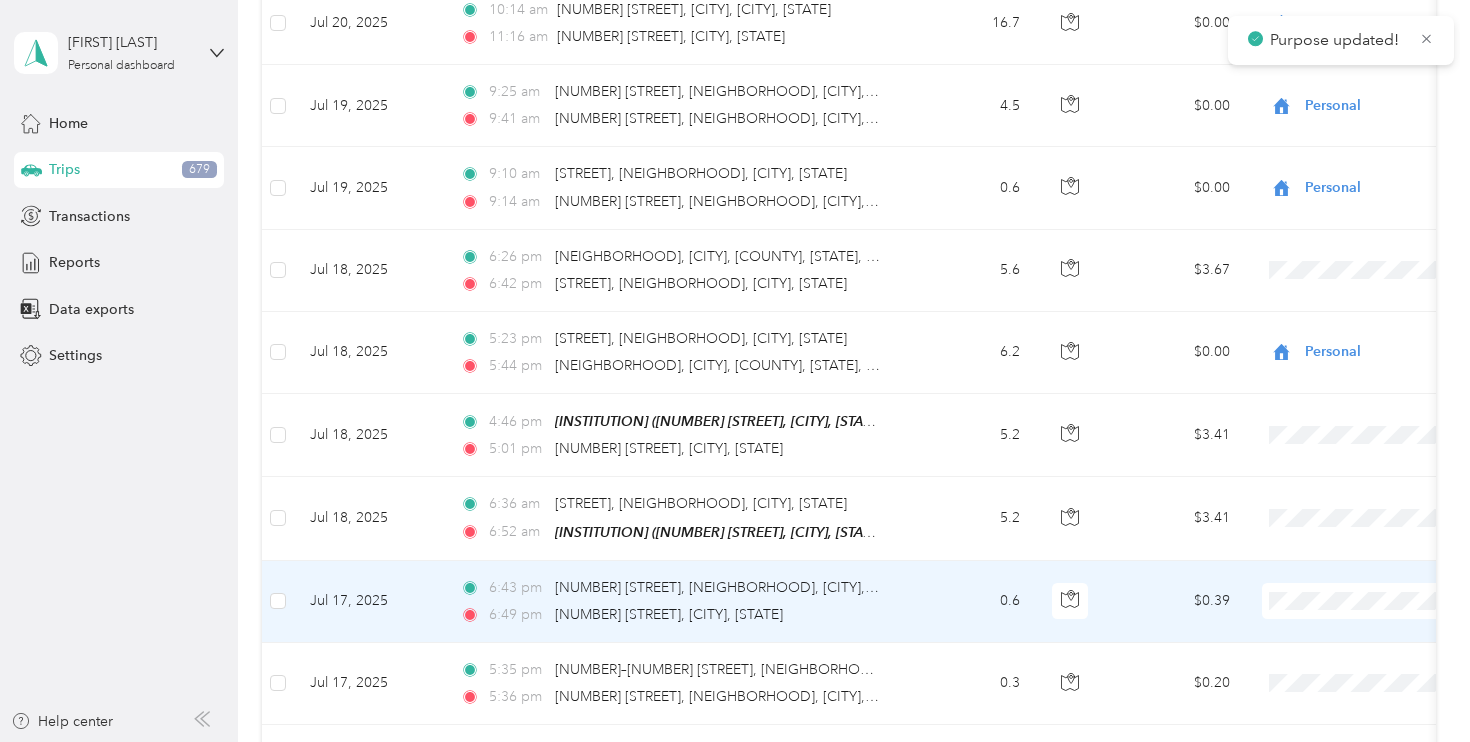 scroll, scrollTop: 5206, scrollLeft: 0, axis: vertical 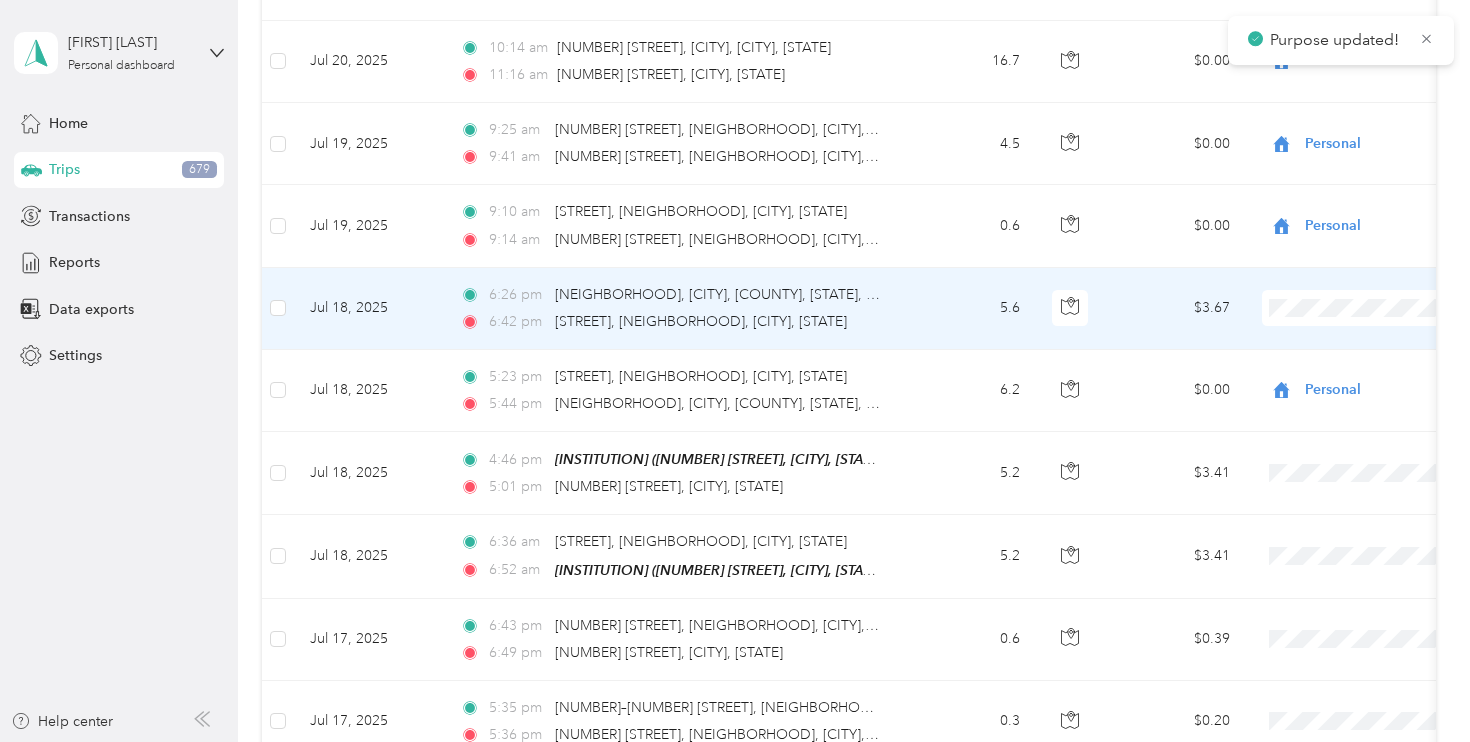 click on "Supreme Orthopedics" at bounding box center (1364, 327) 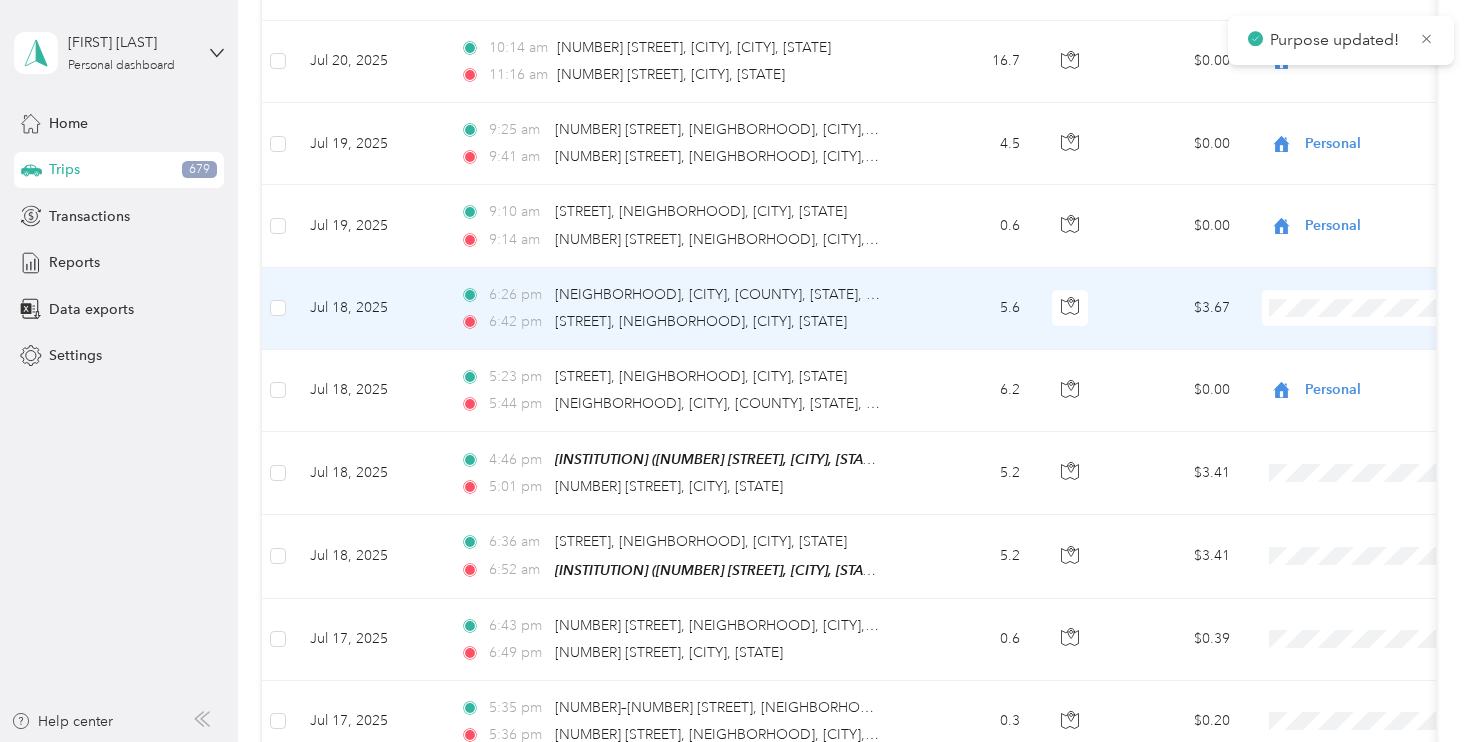 click on "Personal" at bounding box center (1346, 362) 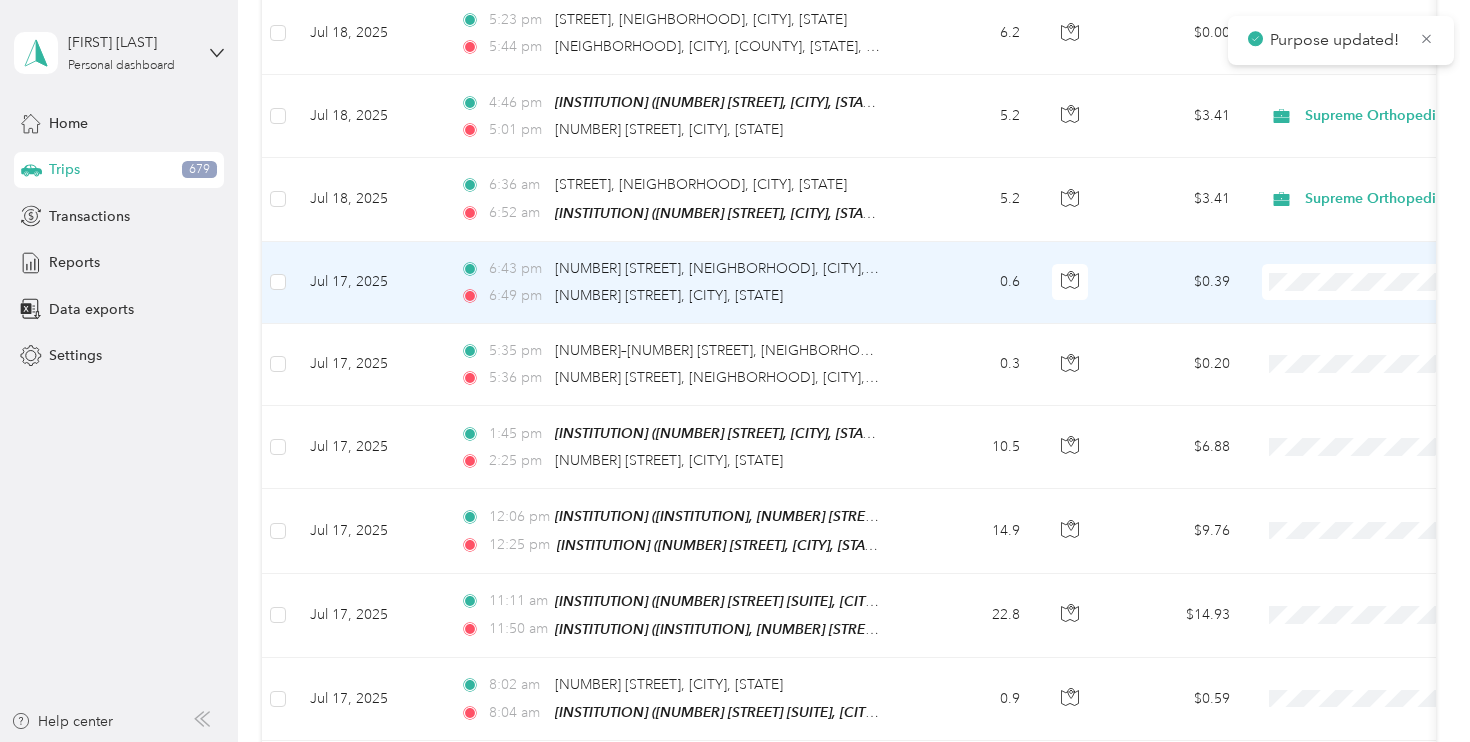 scroll, scrollTop: 5574, scrollLeft: 0, axis: vertical 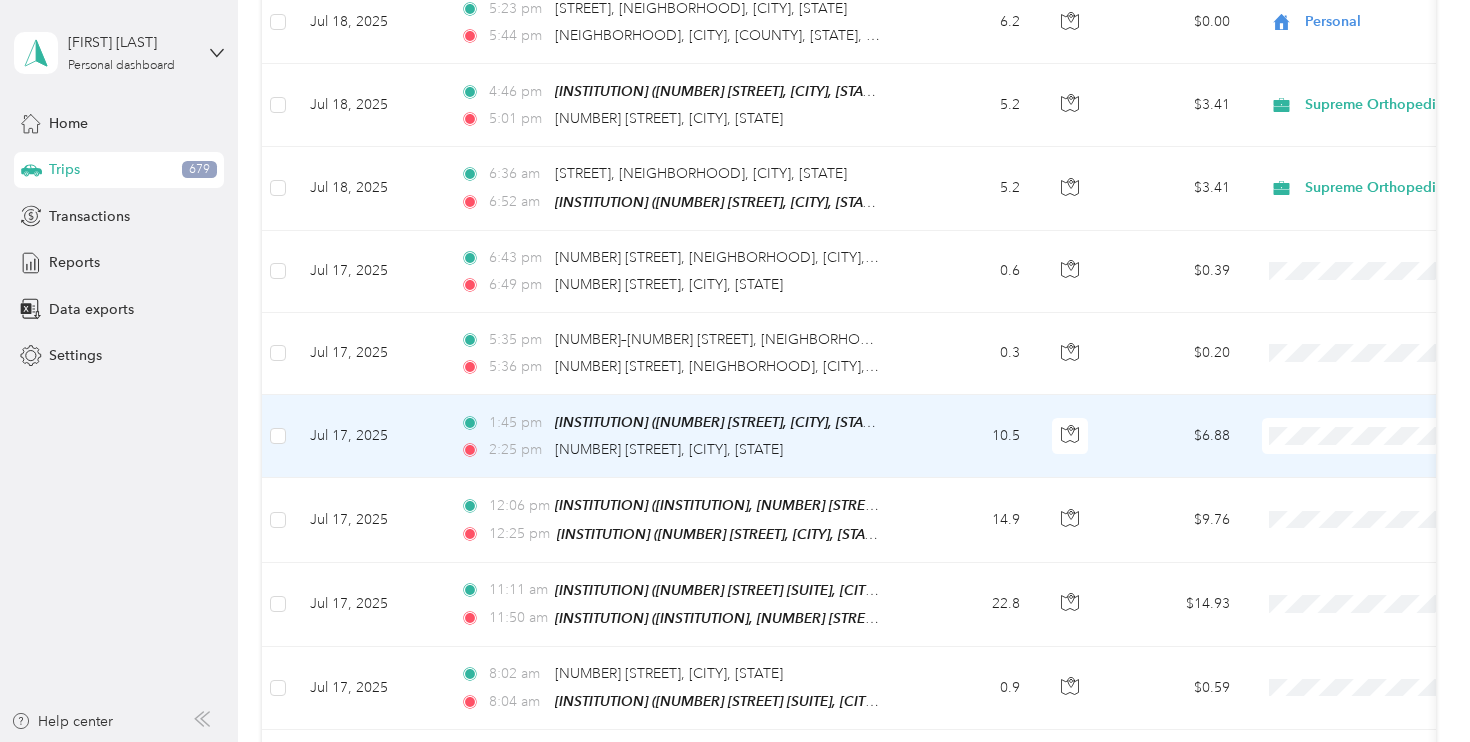 click on "Supreme Orthopedics" at bounding box center [1346, 451] 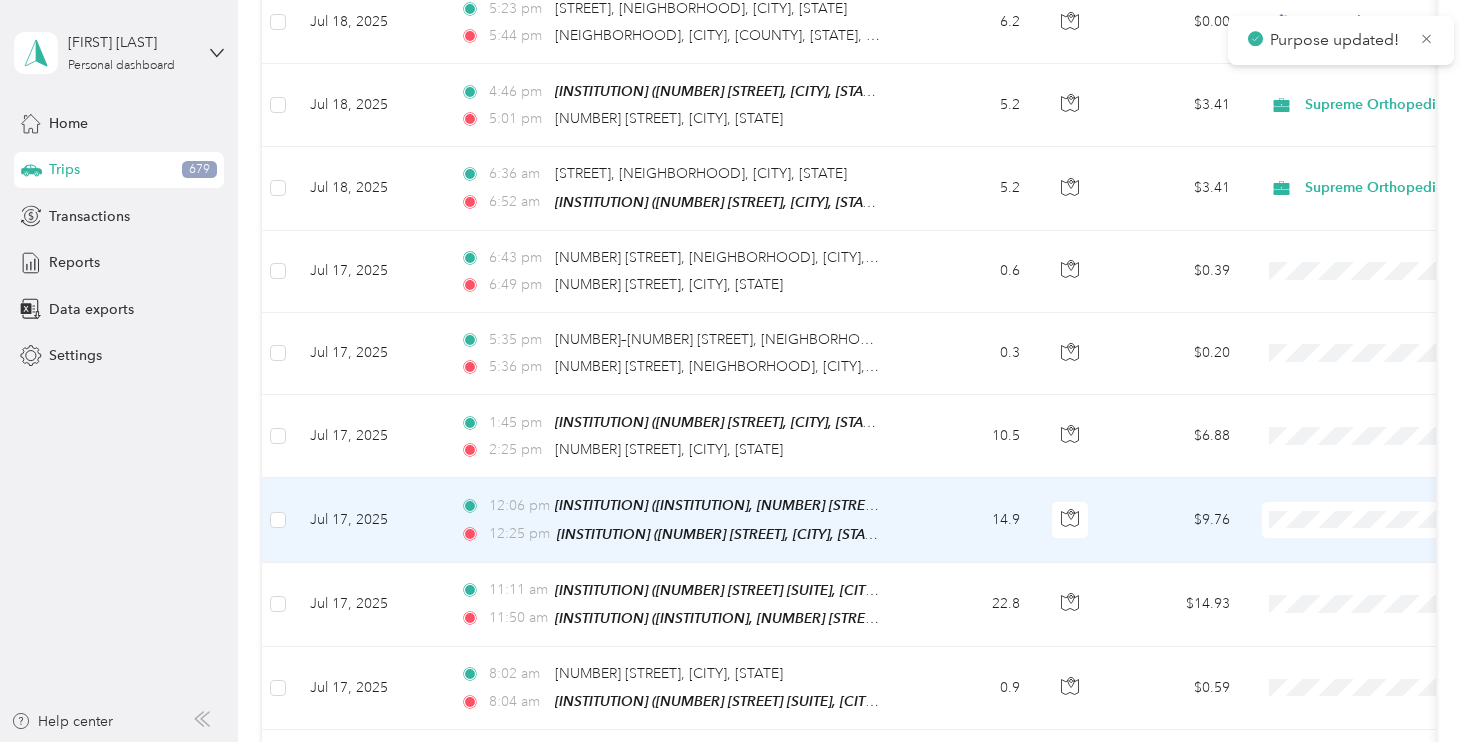 click on "Supreme Orthopedics Personal" at bounding box center [1346, 547] 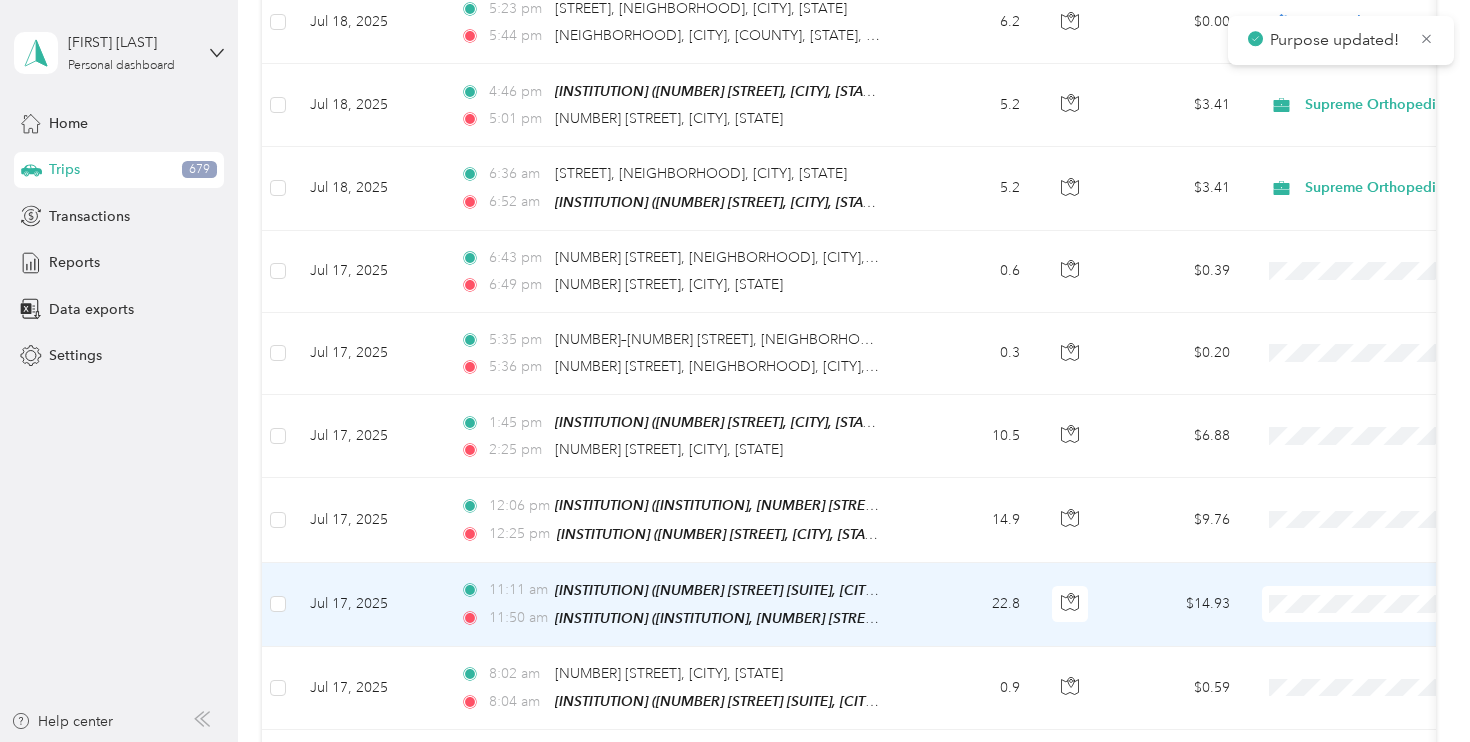 click at bounding box center [1386, 604] 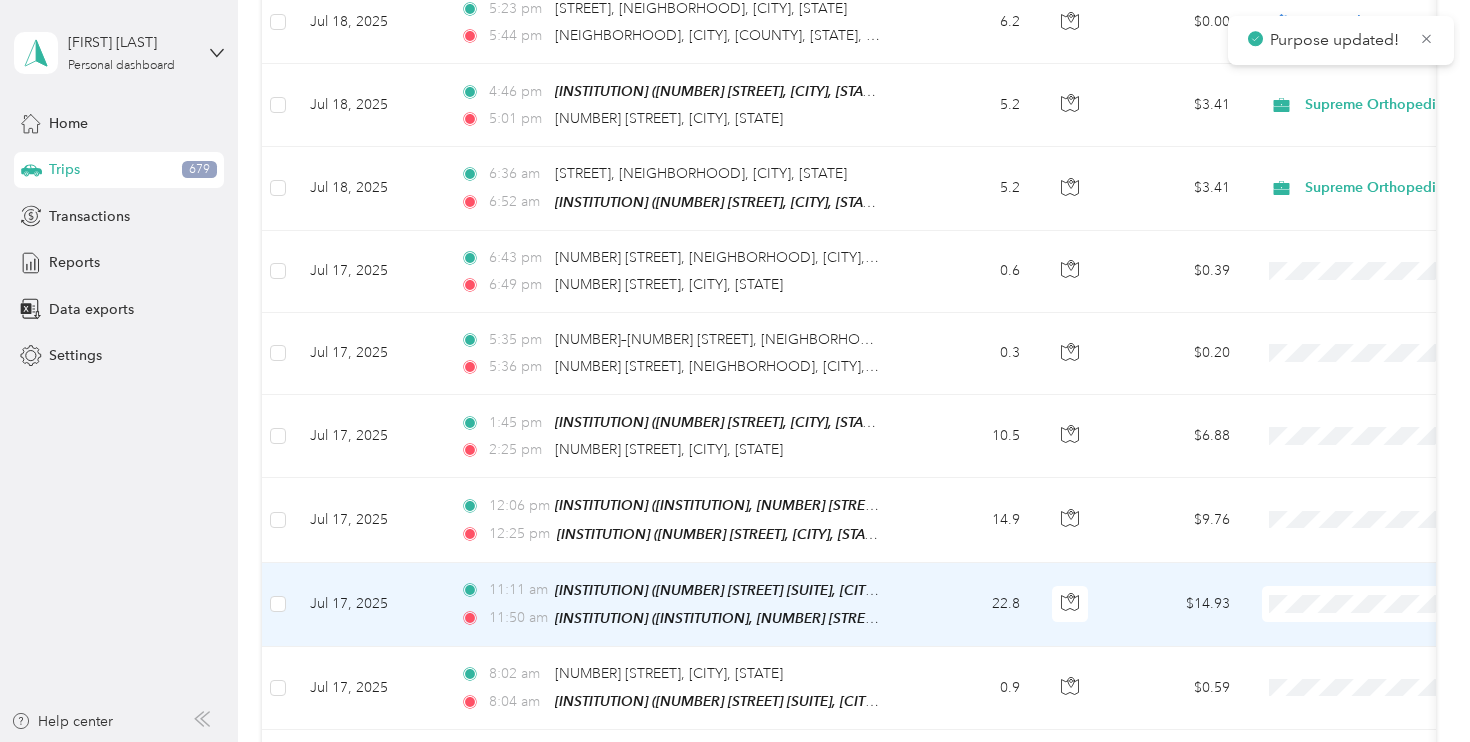 click on "Supreme Orthopedics" at bounding box center [1364, 620] 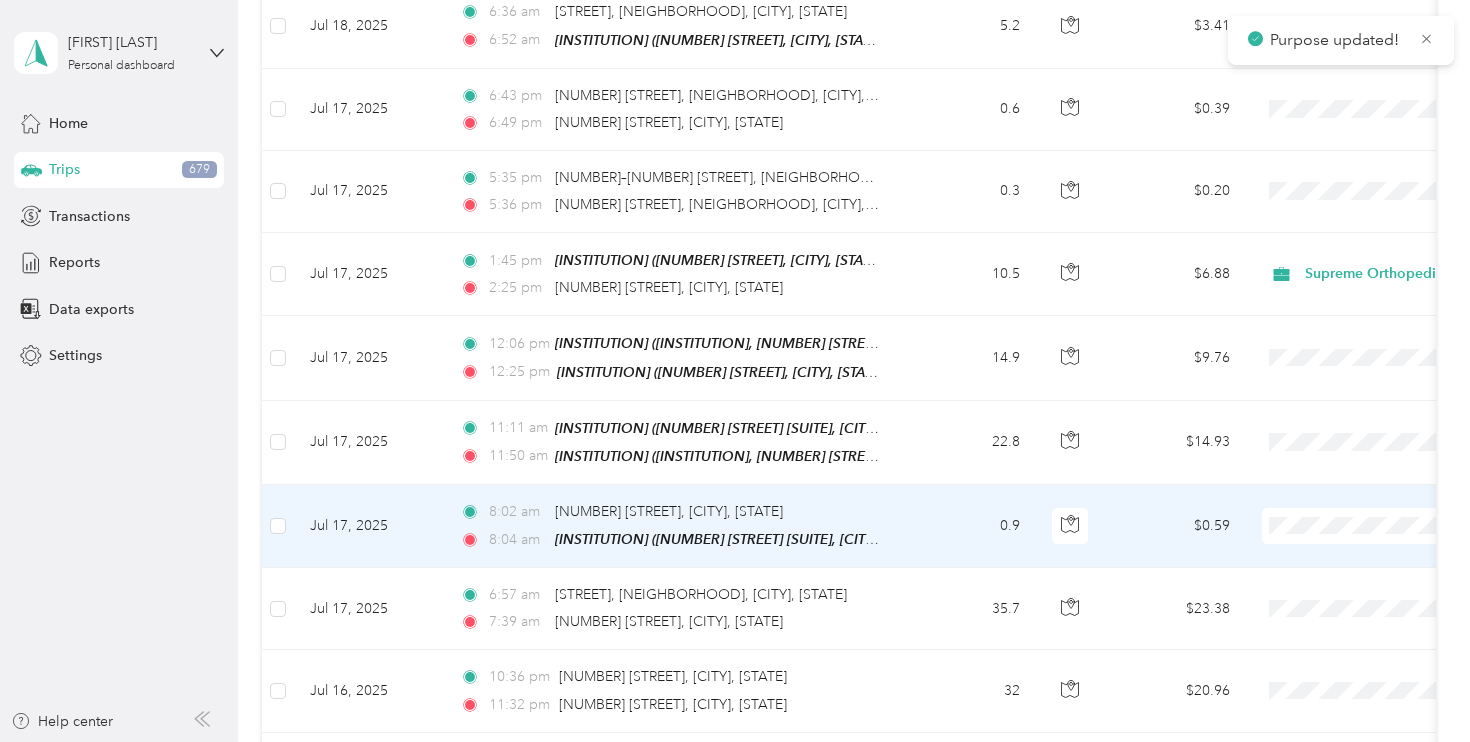 scroll, scrollTop: 5792, scrollLeft: 0, axis: vertical 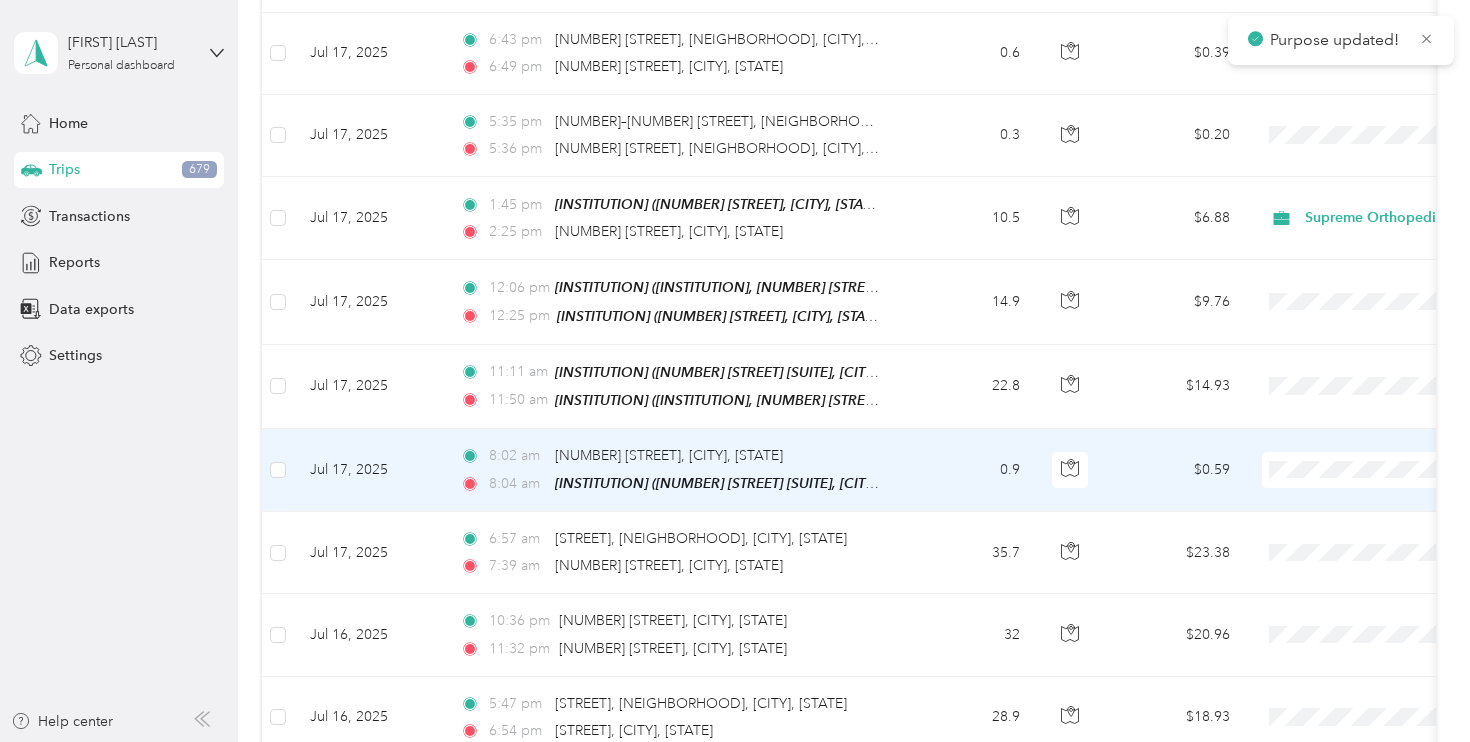 click on "Supreme Orthopedics" at bounding box center [1364, 478] 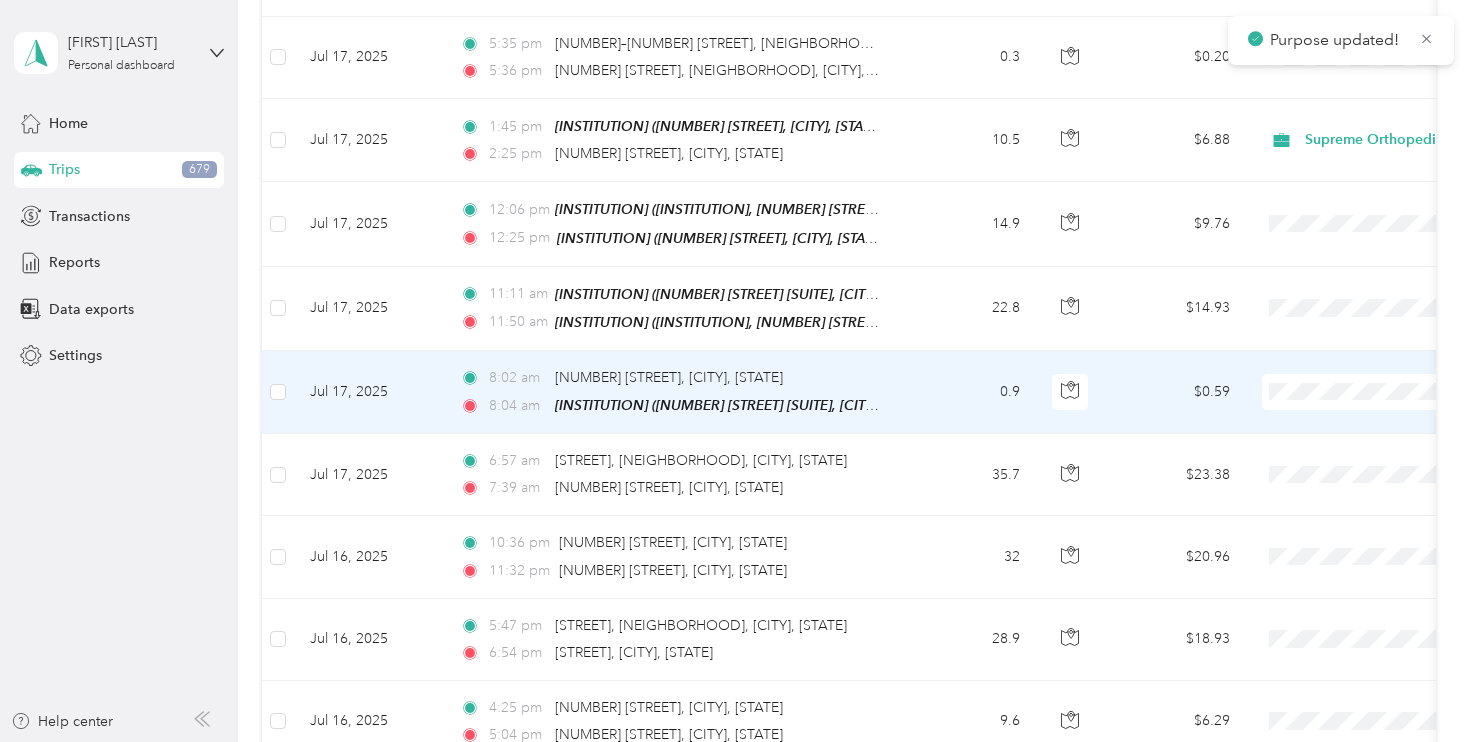 scroll, scrollTop: 5872, scrollLeft: 0, axis: vertical 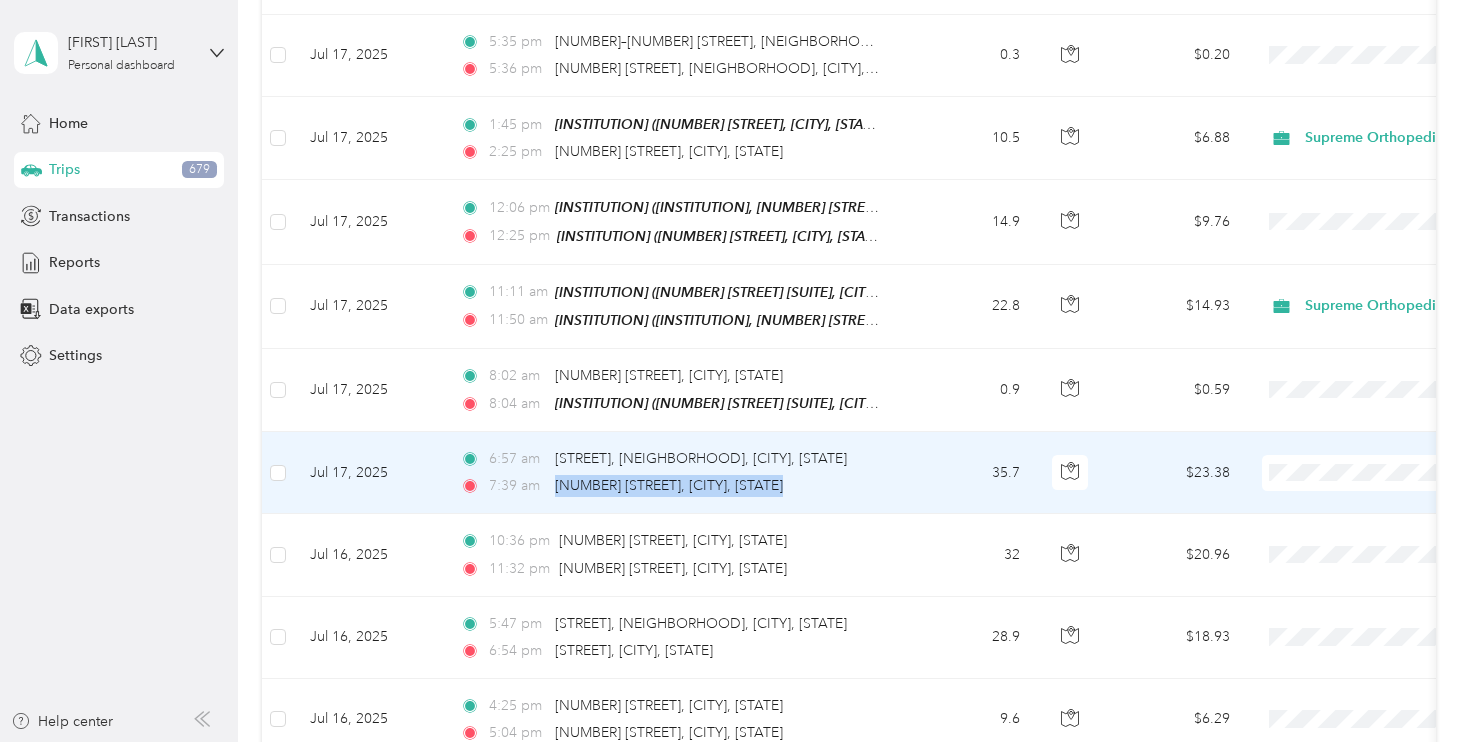 drag, startPoint x: 554, startPoint y: 462, endPoint x: 810, endPoint y: 464, distance: 256.0078 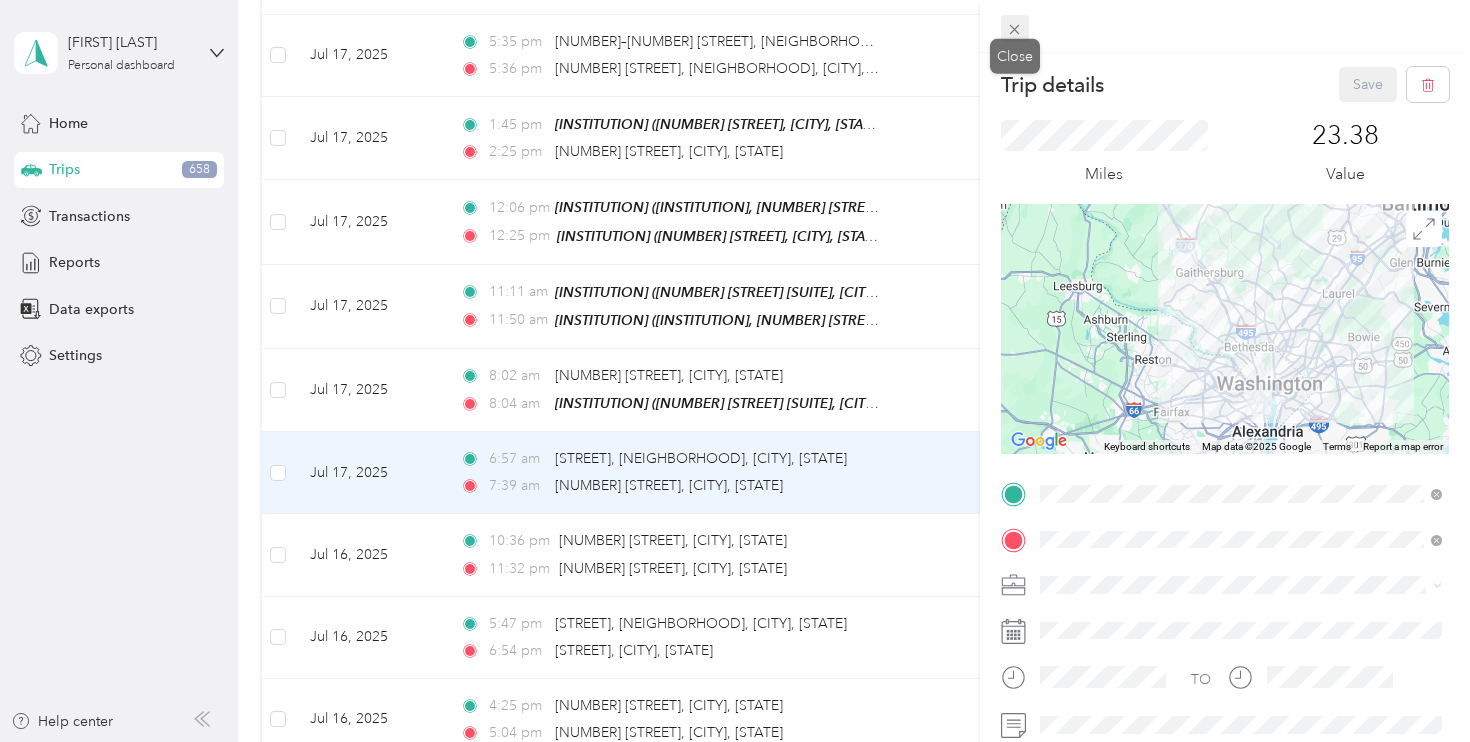 click 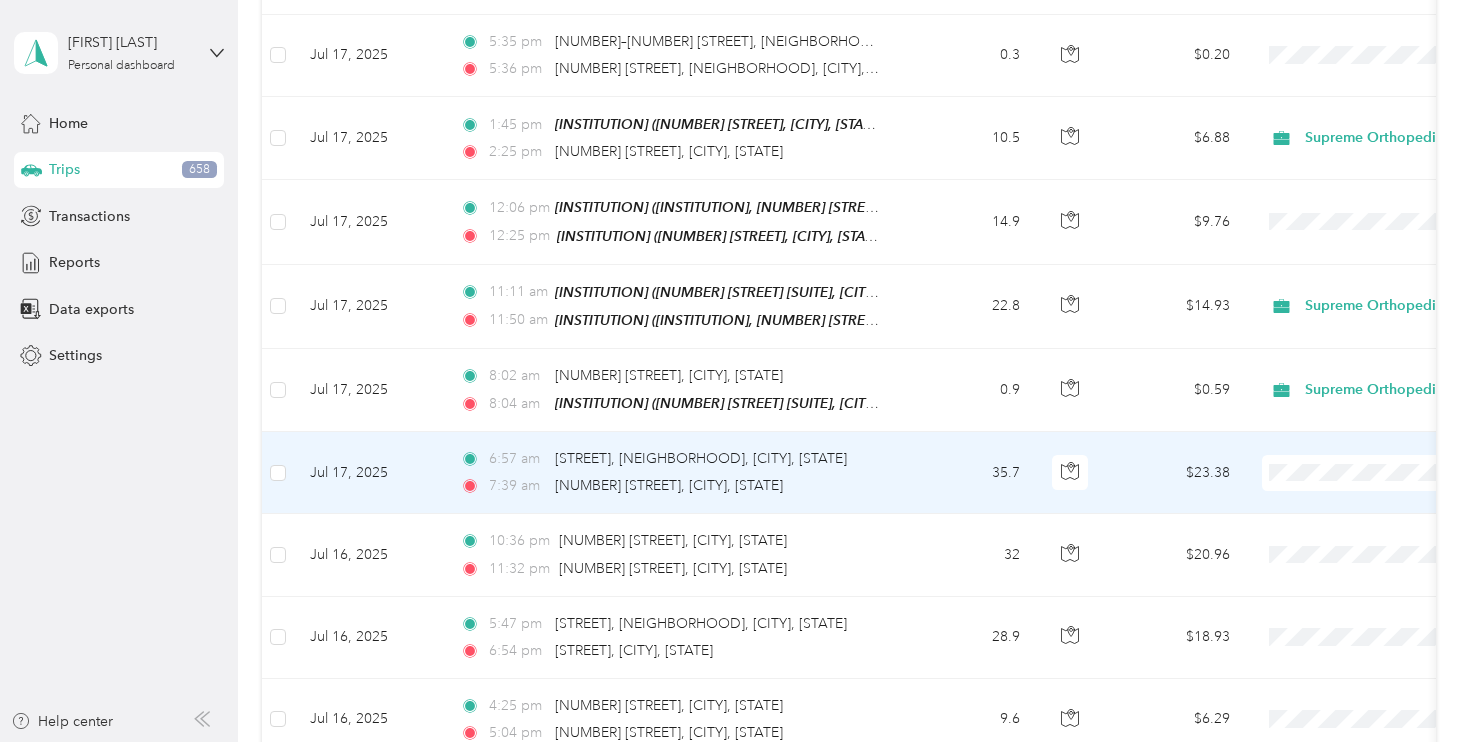 drag, startPoint x: 1304, startPoint y: 524, endPoint x: 1405, endPoint y: 427, distance: 140.0357 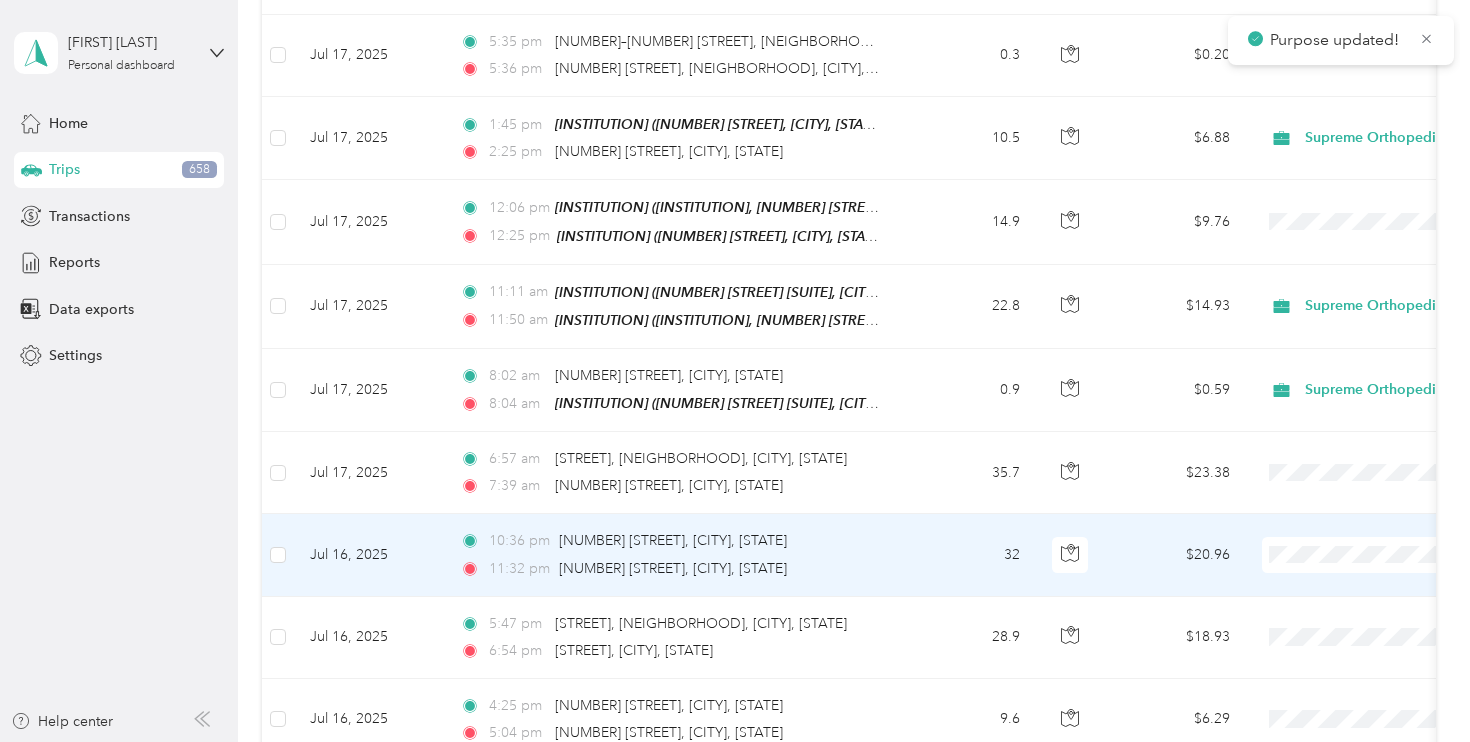 scroll, scrollTop: 6103, scrollLeft: 0, axis: vertical 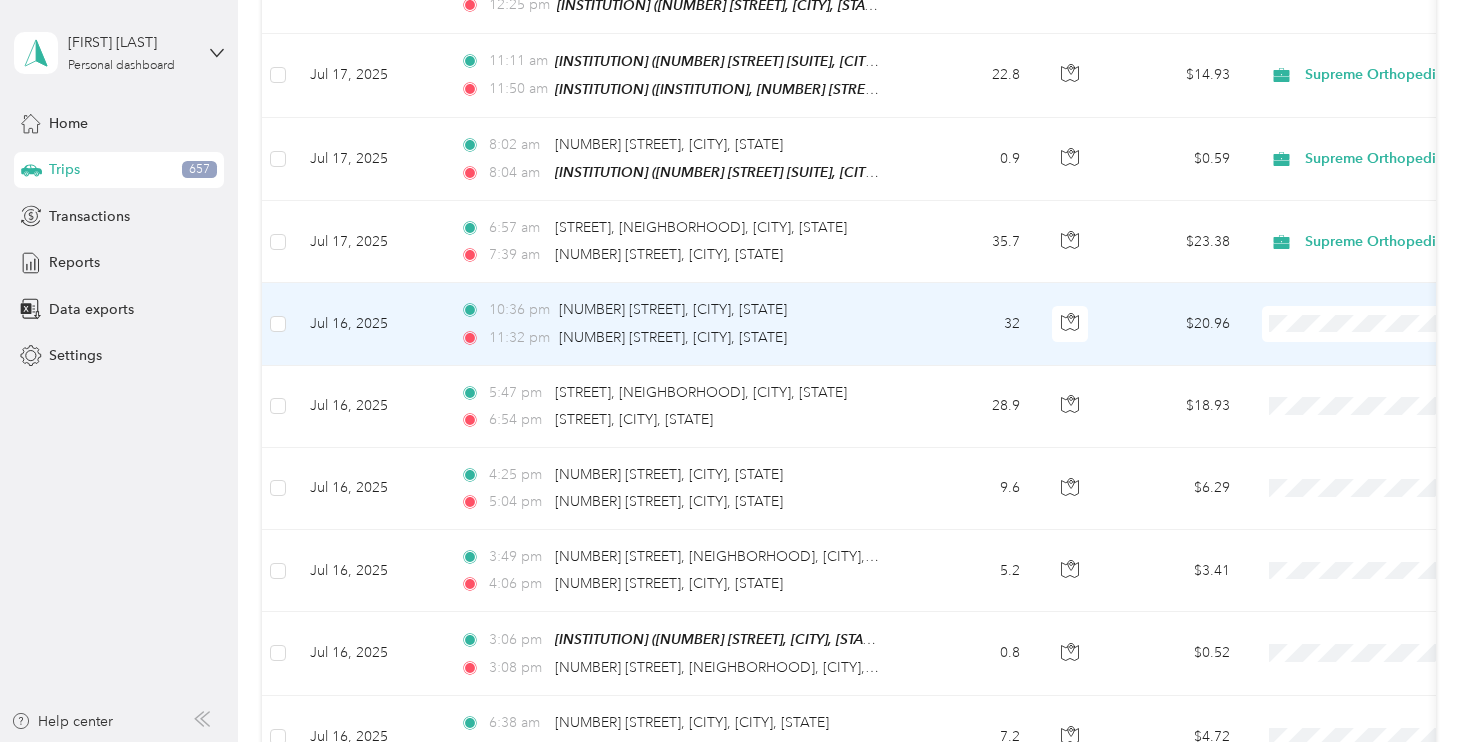 click on "Personal" at bounding box center (1364, 373) 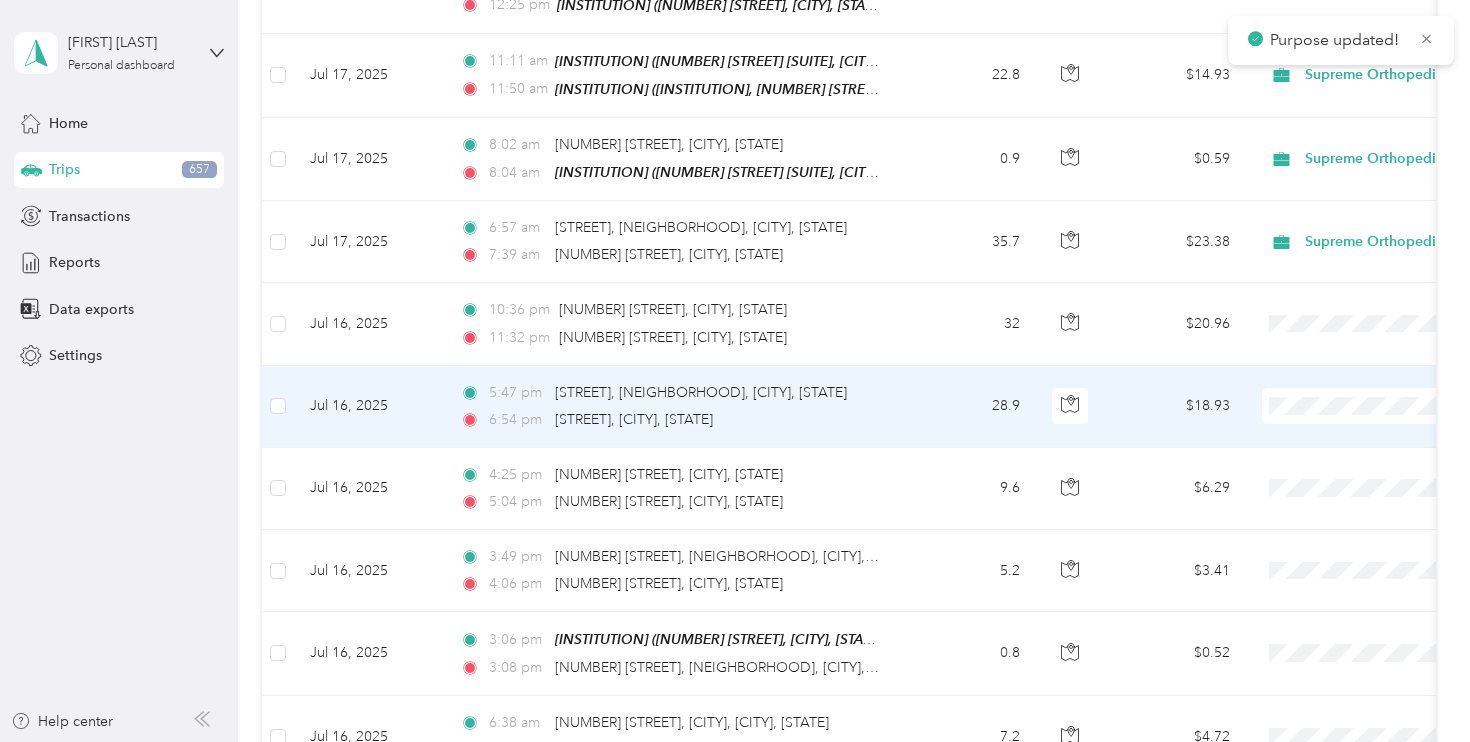 click on "Personal" at bounding box center (1346, 456) 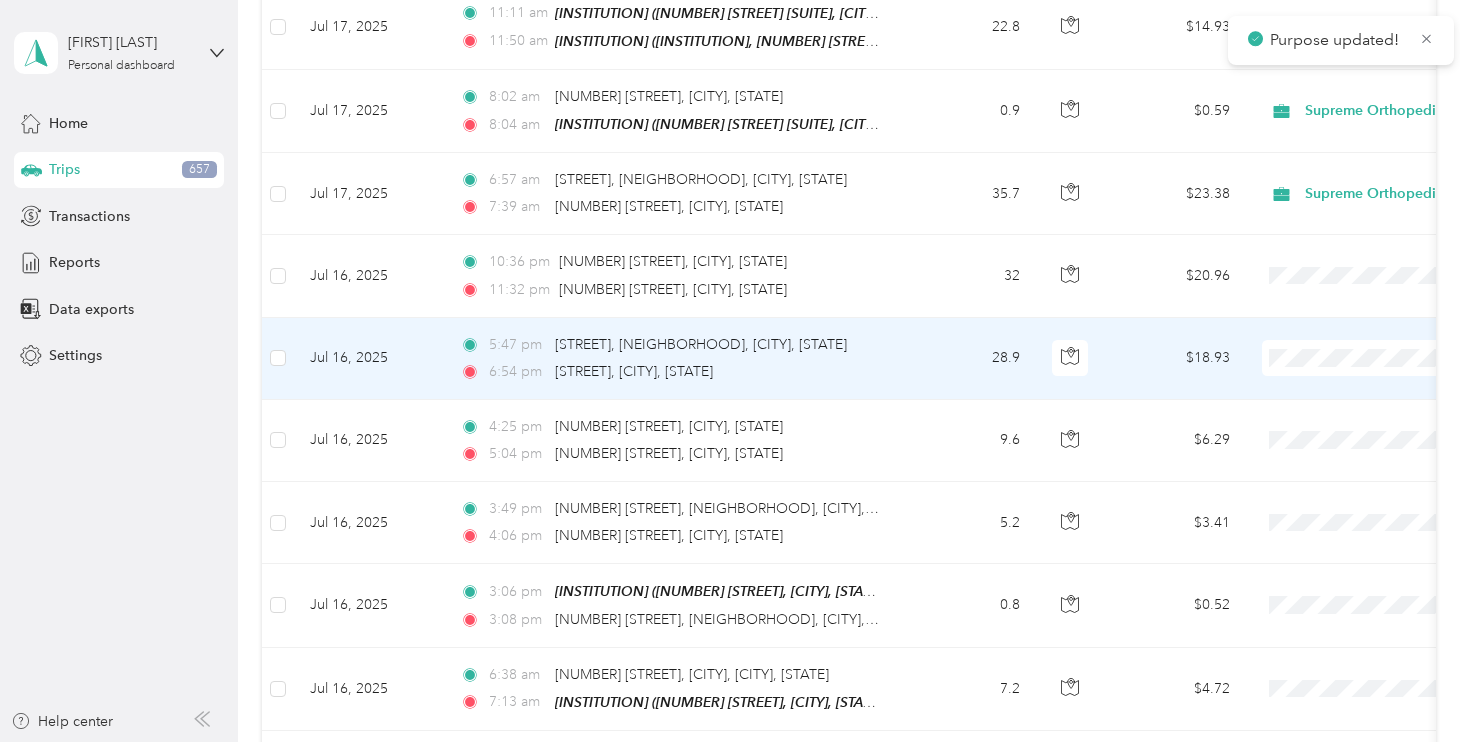 scroll, scrollTop: 6165, scrollLeft: 0, axis: vertical 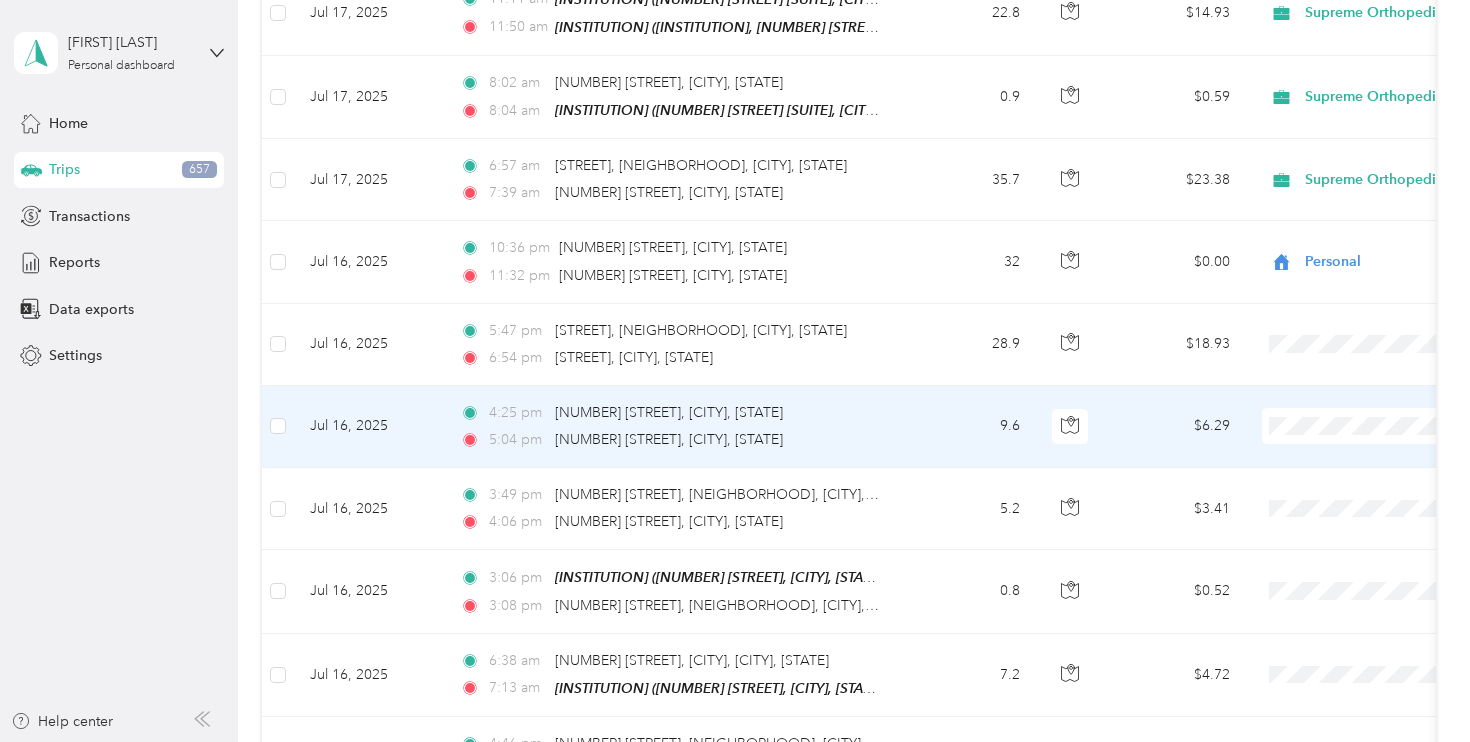 click on "Personal" at bounding box center [1364, 476] 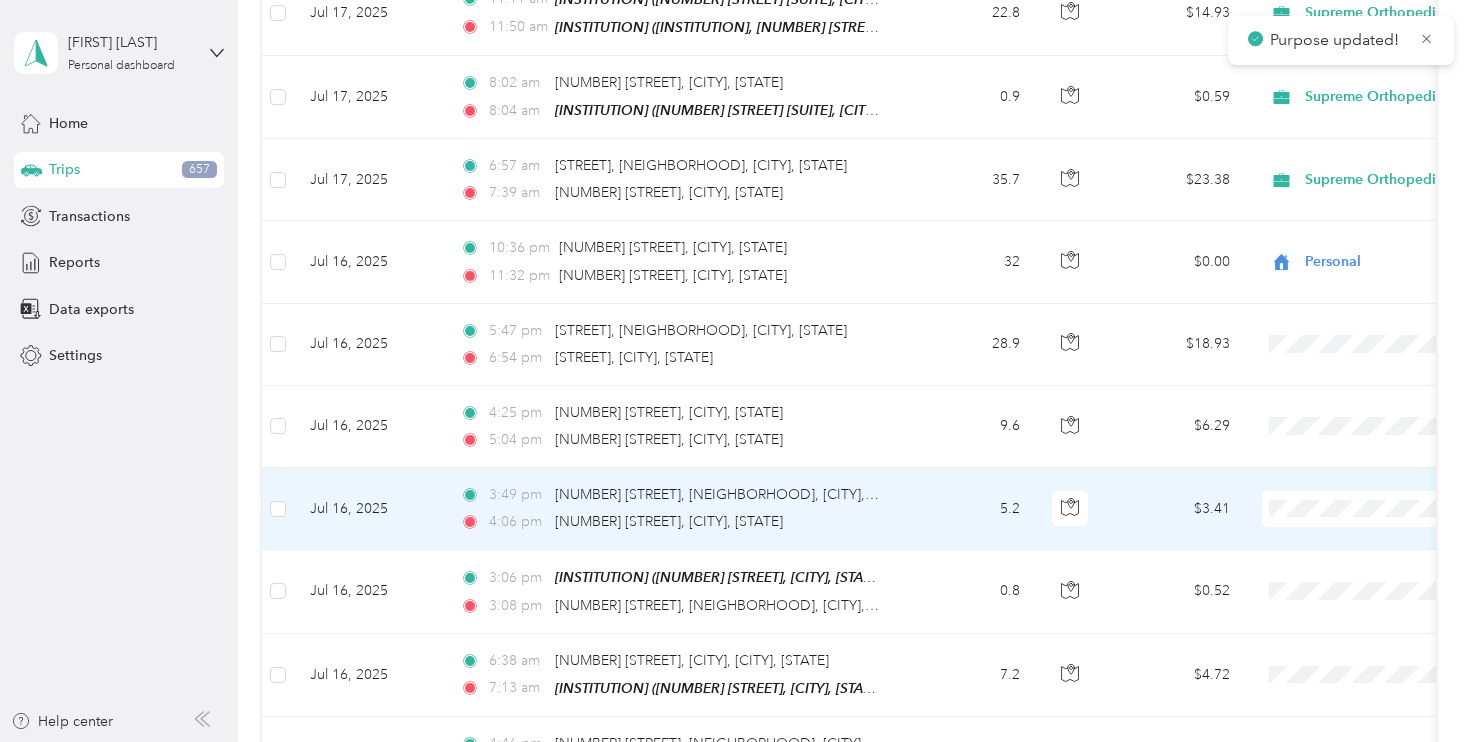 click on "Personal" at bounding box center [1346, 555] 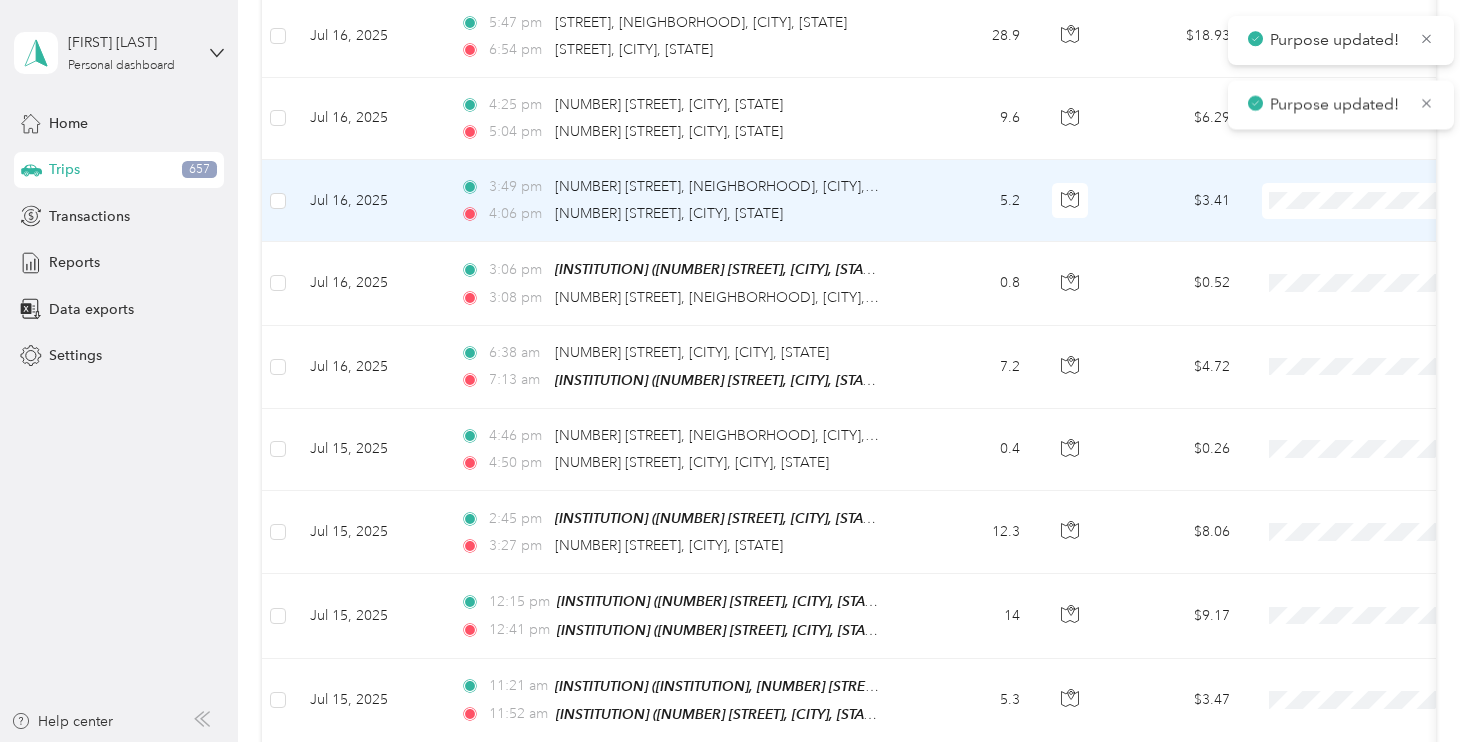 scroll, scrollTop: 6578, scrollLeft: 0, axis: vertical 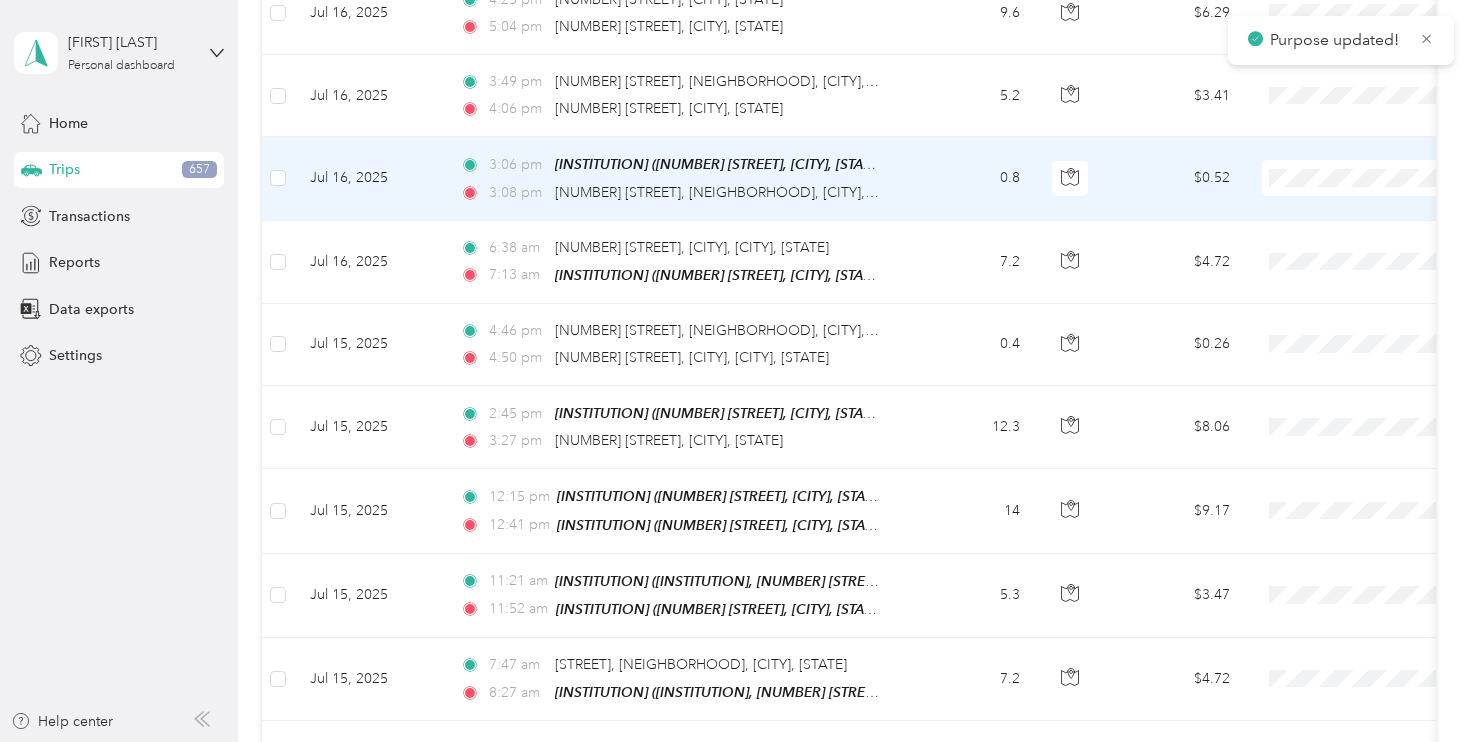 click on "Supreme Orthopedics" at bounding box center [1346, 193] 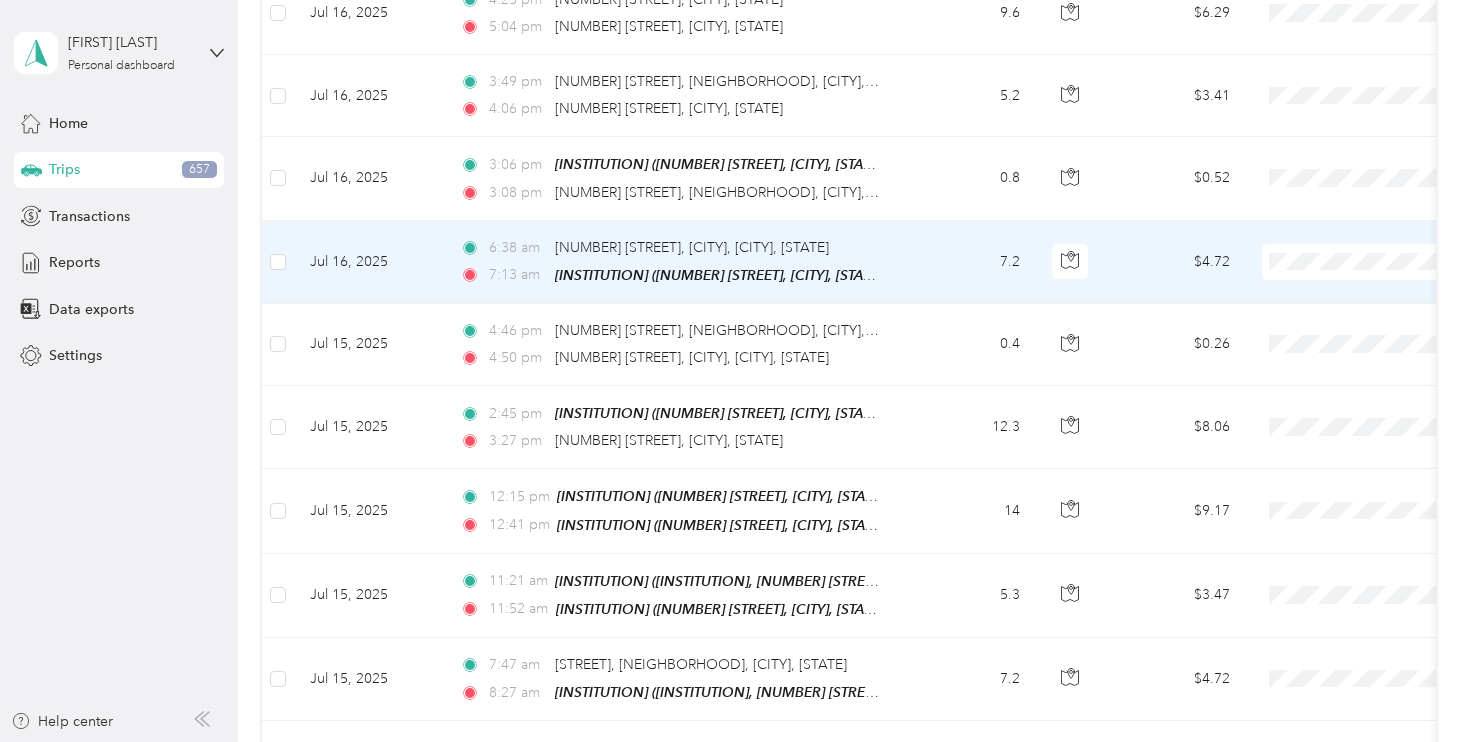 click on "Supreme Orthopedics" at bounding box center [1364, 275] 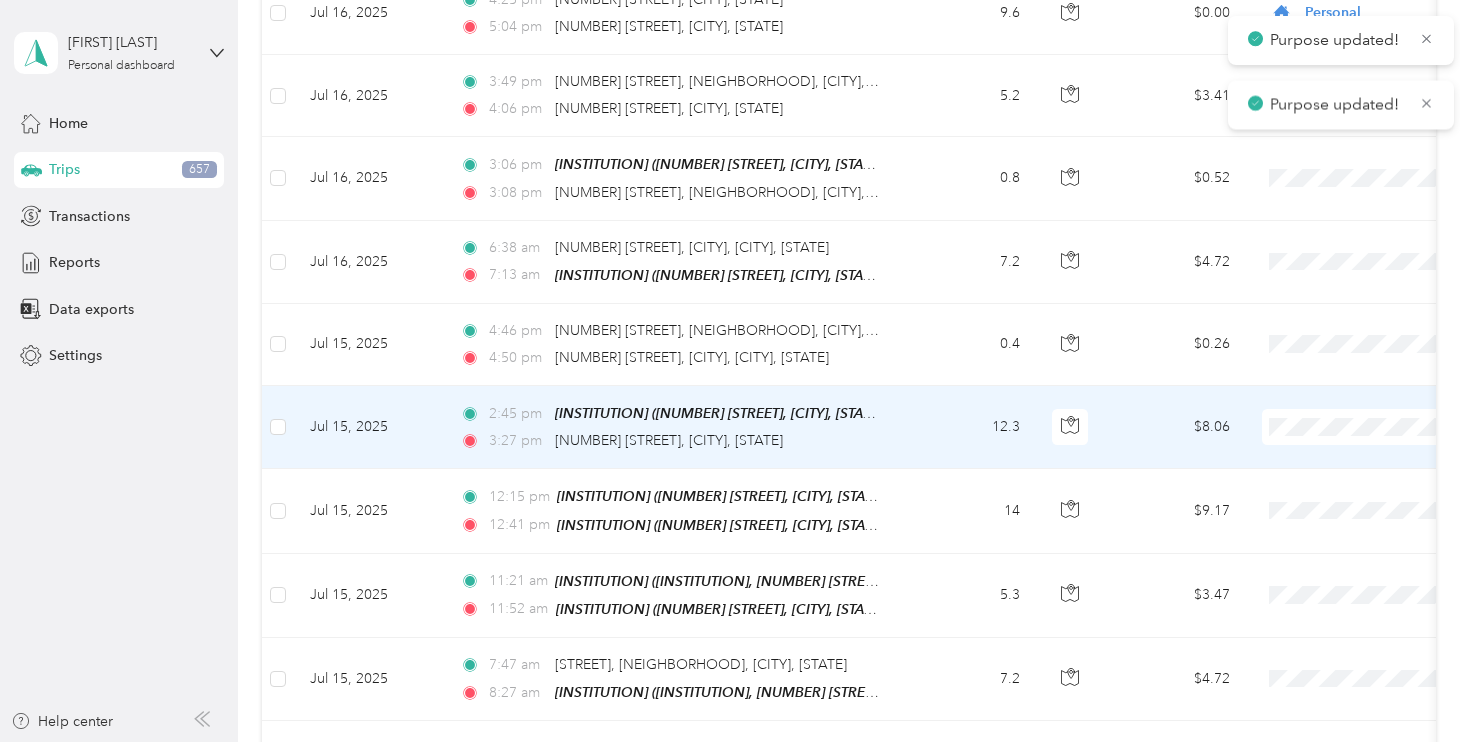 click on "Supreme Orthopedics" at bounding box center (1364, 440) 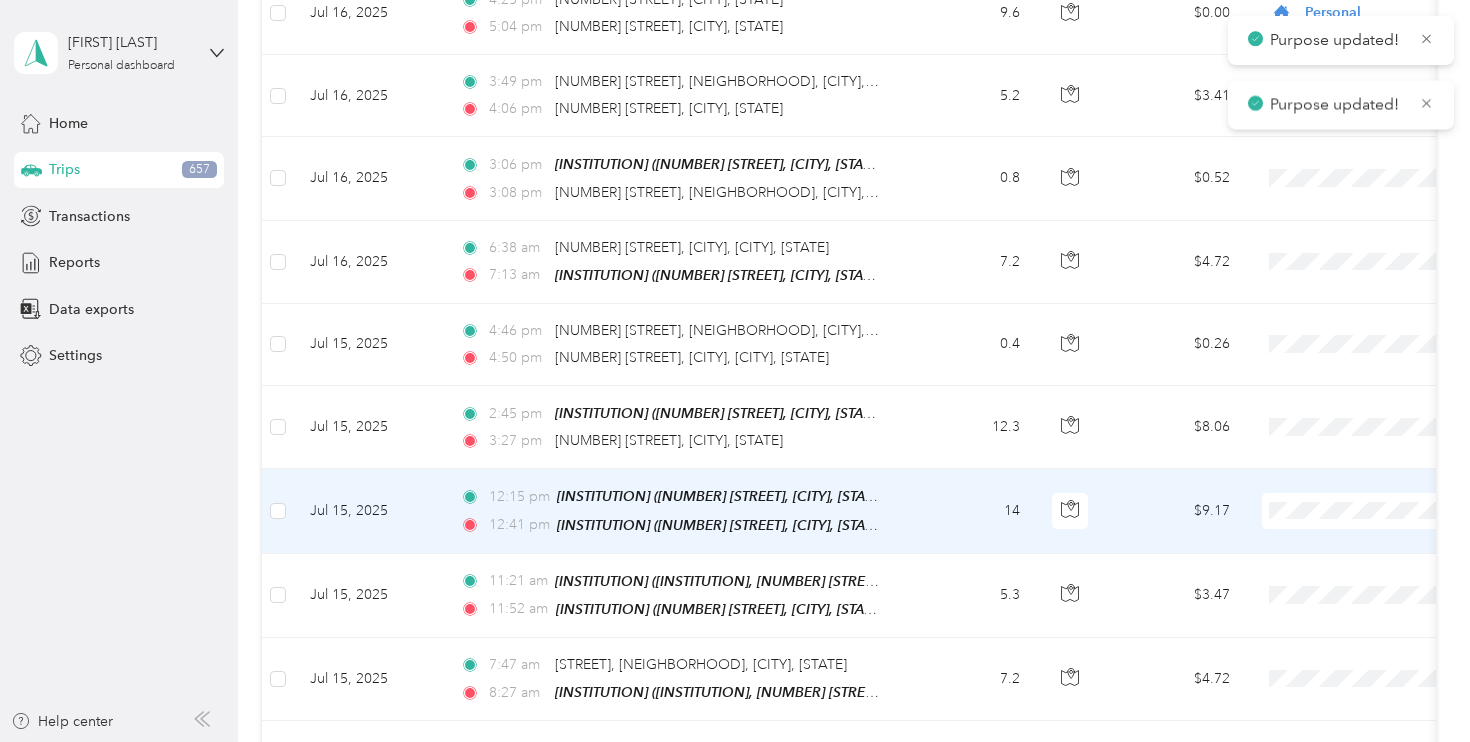 click on "Supreme Orthopedics" at bounding box center (1364, 523) 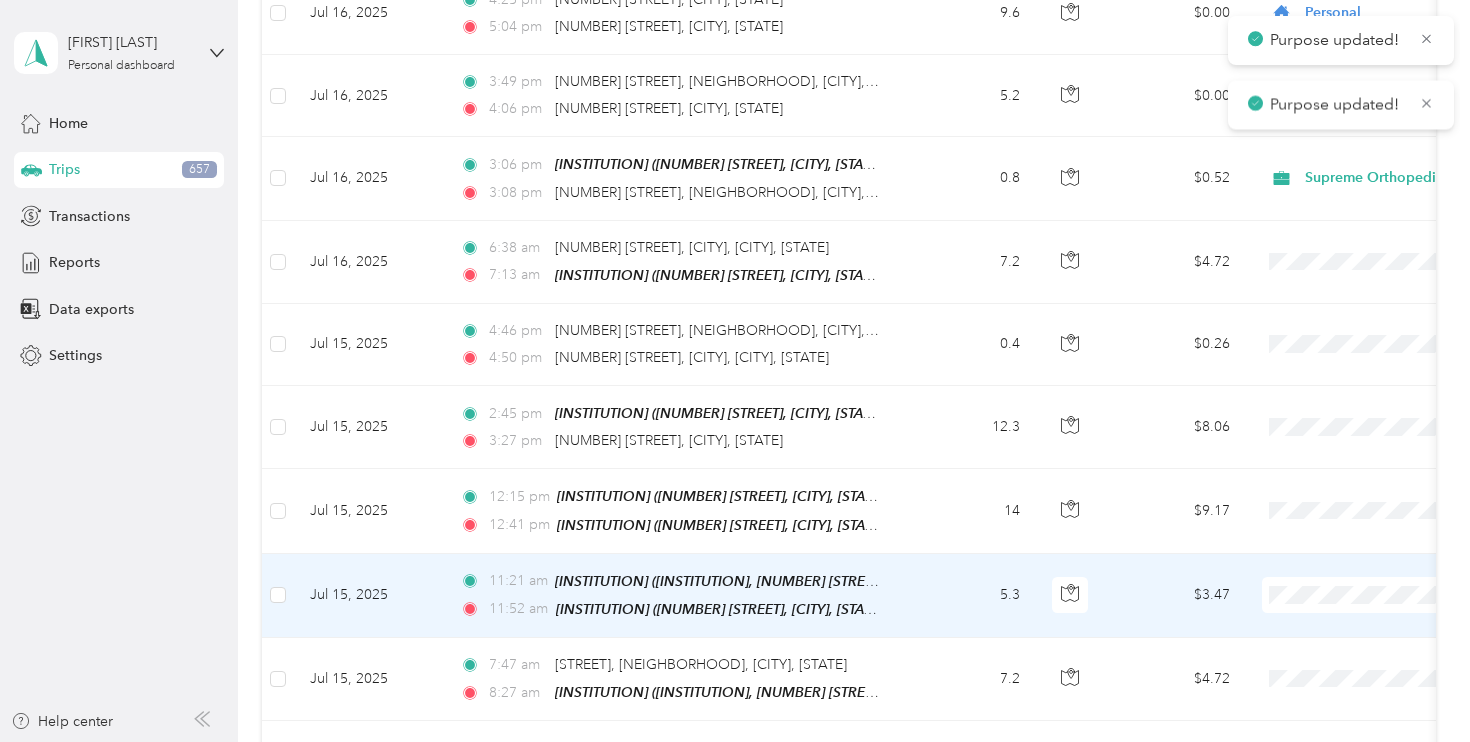 click on "Supreme Orthopedics" at bounding box center [1364, 607] 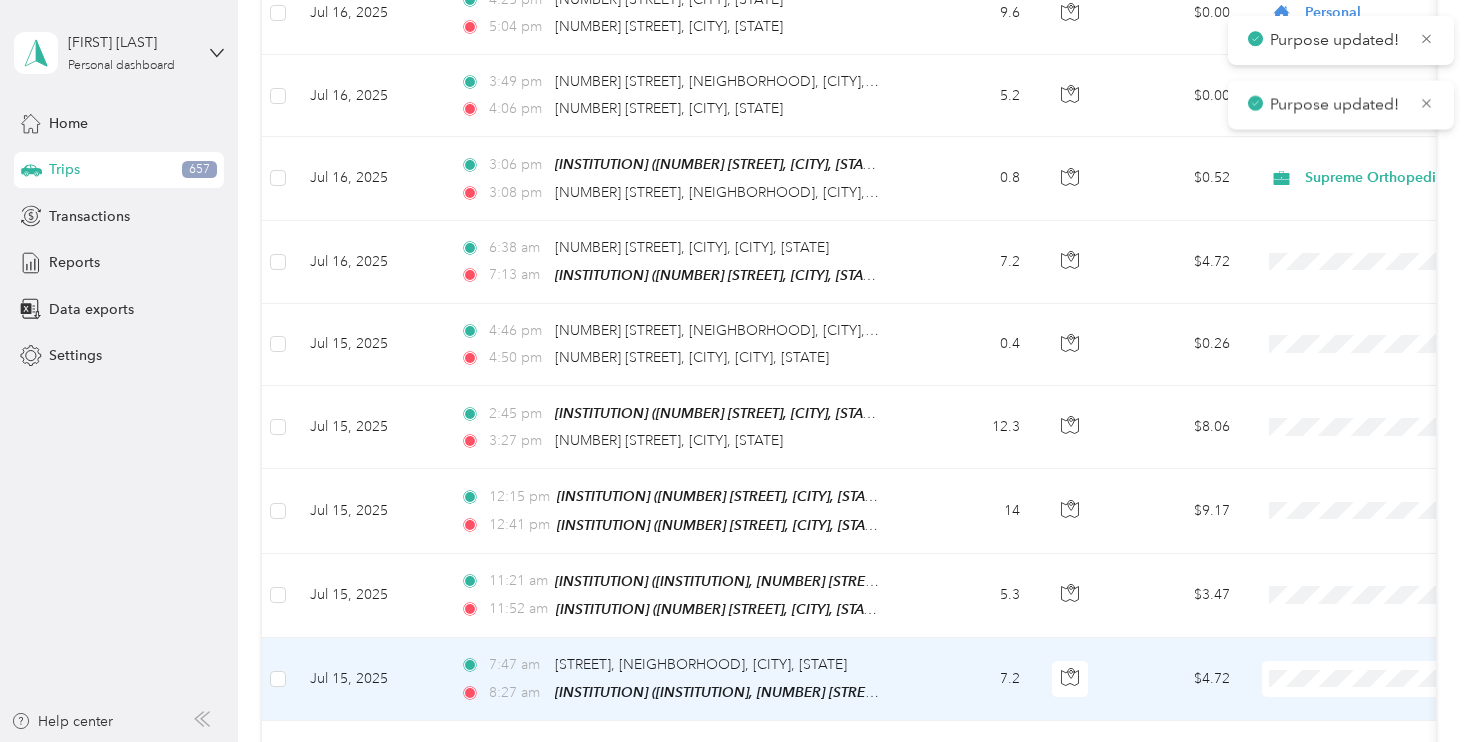 click on "Supreme Orthopedics" at bounding box center [1364, 580] 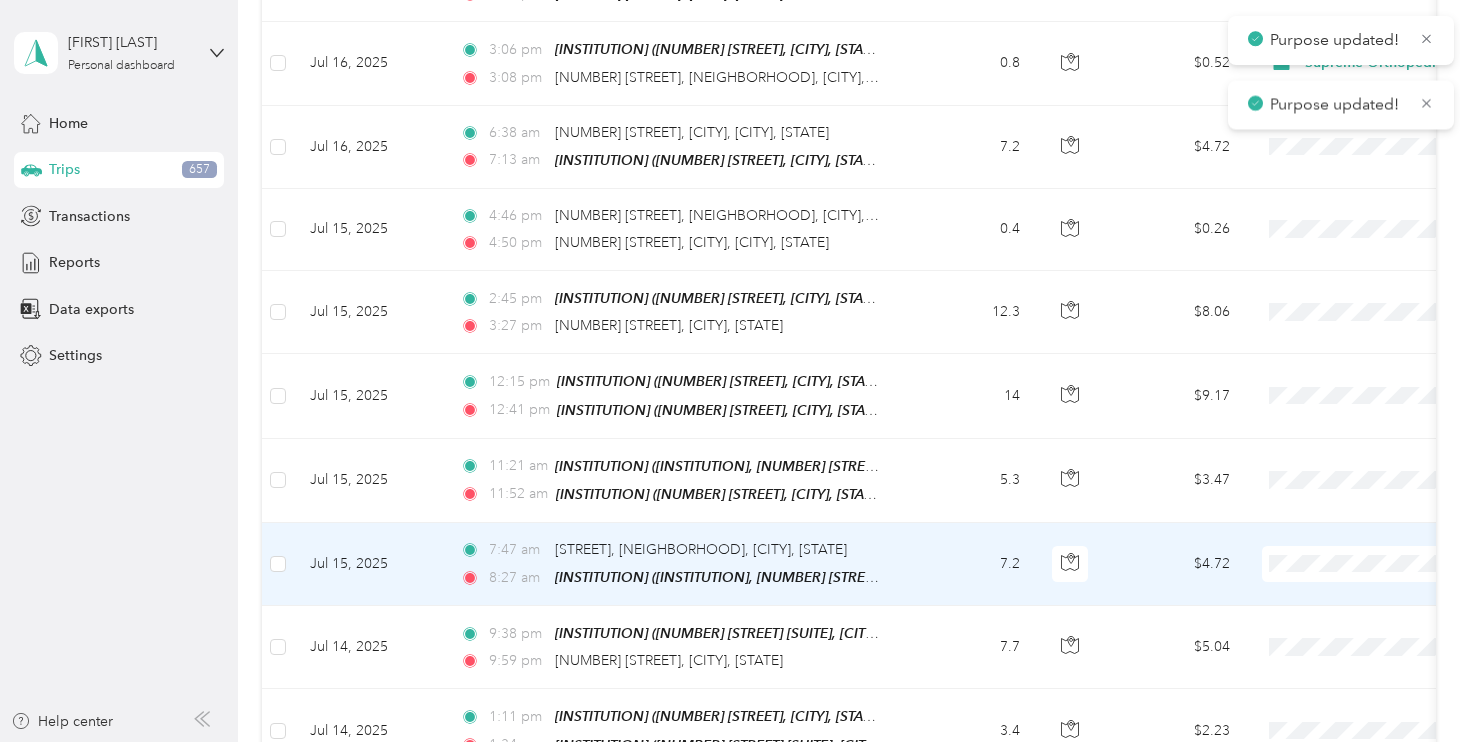 scroll, scrollTop: 6732, scrollLeft: 0, axis: vertical 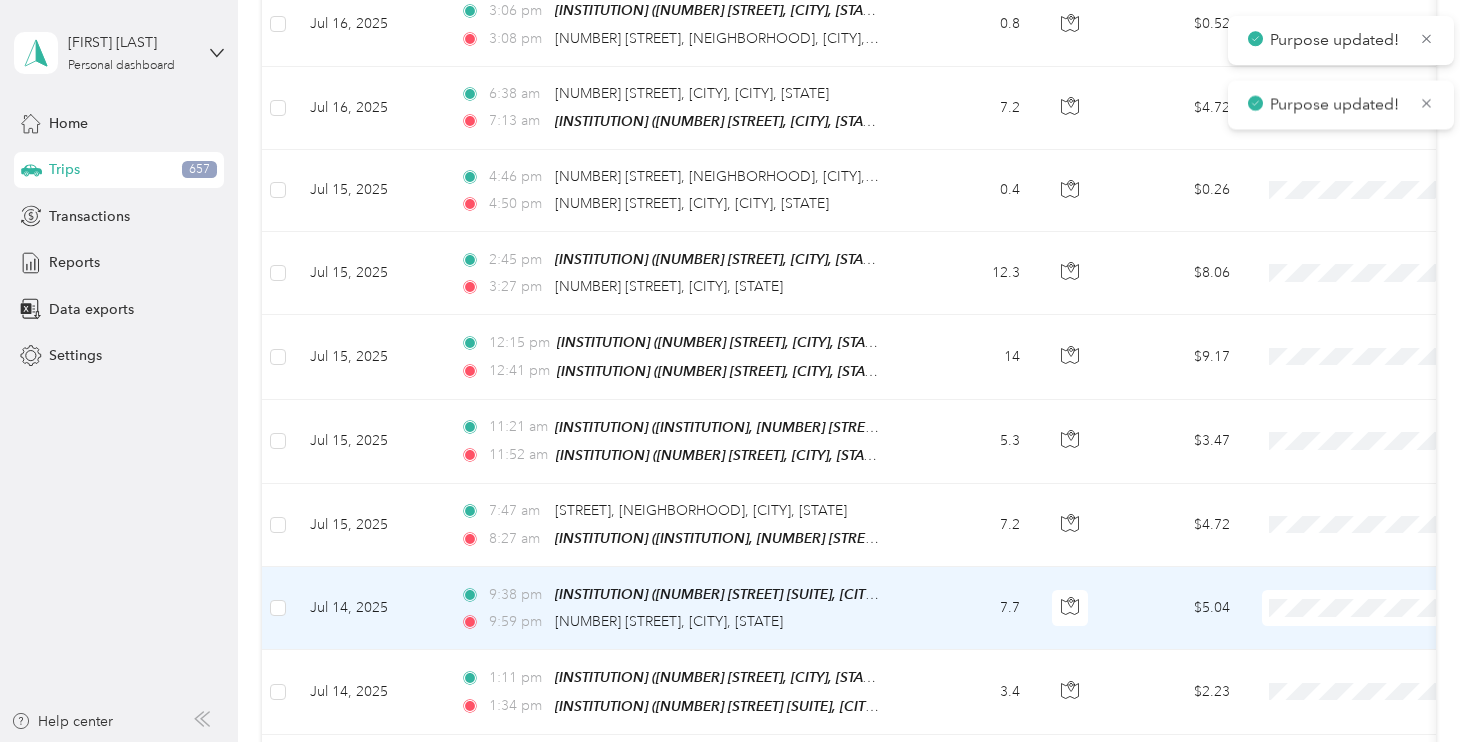 click on "Supreme Orthopedics" at bounding box center [1364, 618] 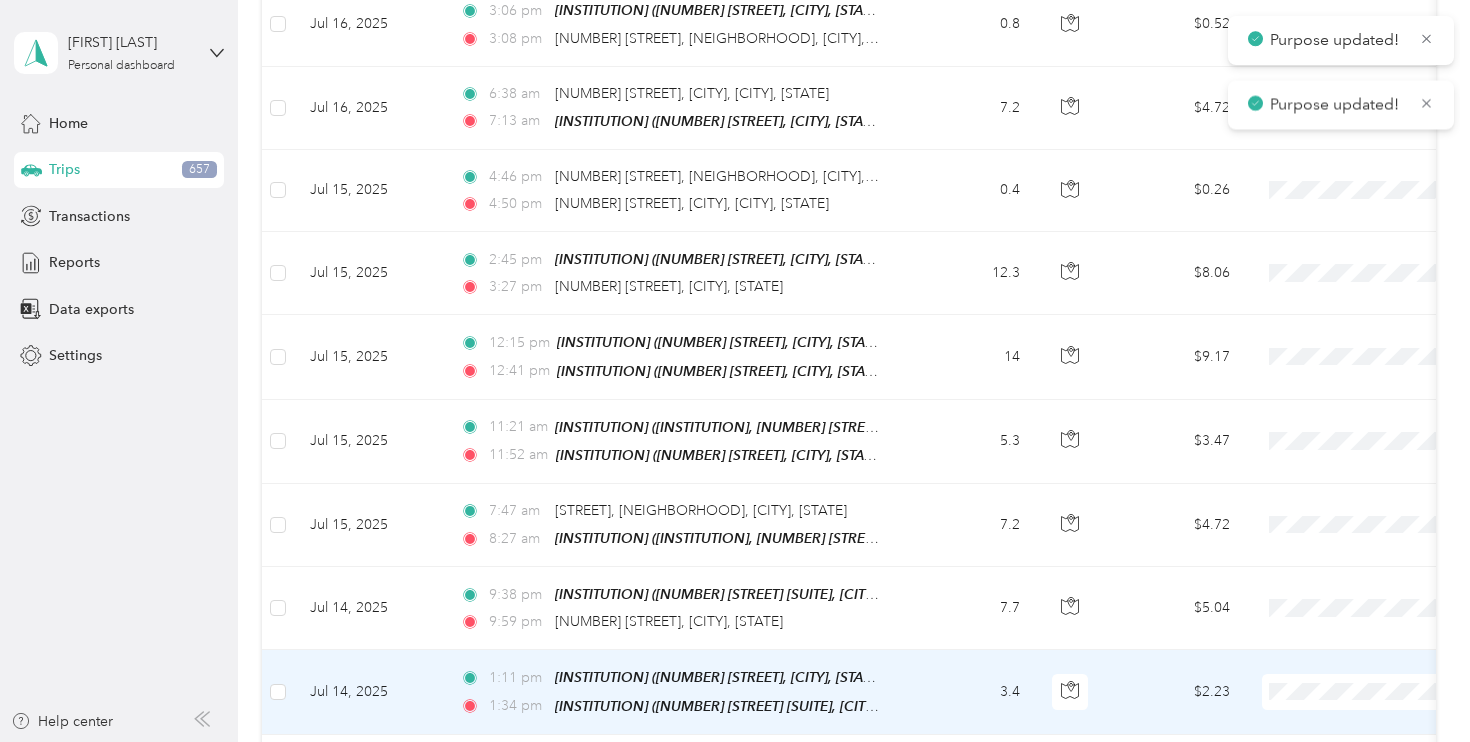 click on "Supreme Orthopedics" at bounding box center (1364, 591) 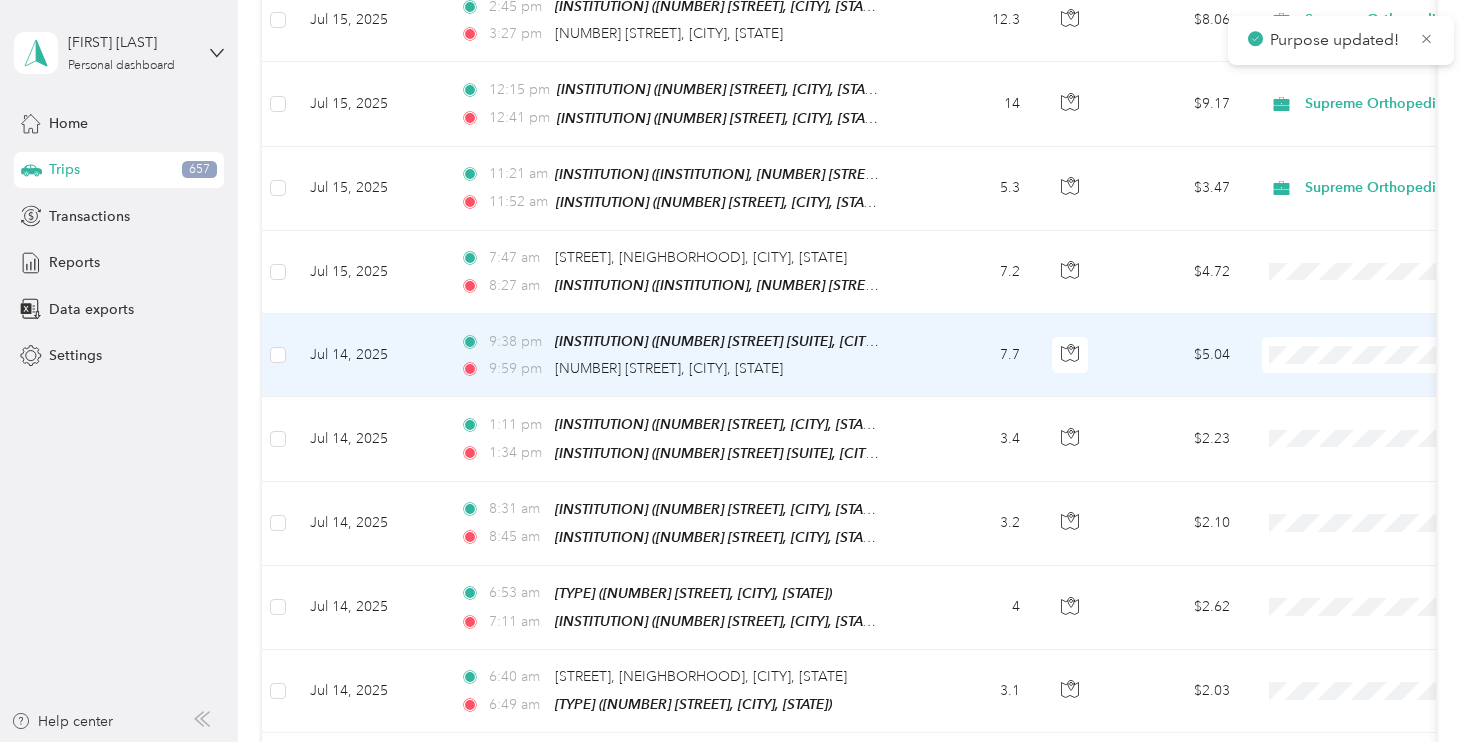 scroll, scrollTop: 7091, scrollLeft: 0, axis: vertical 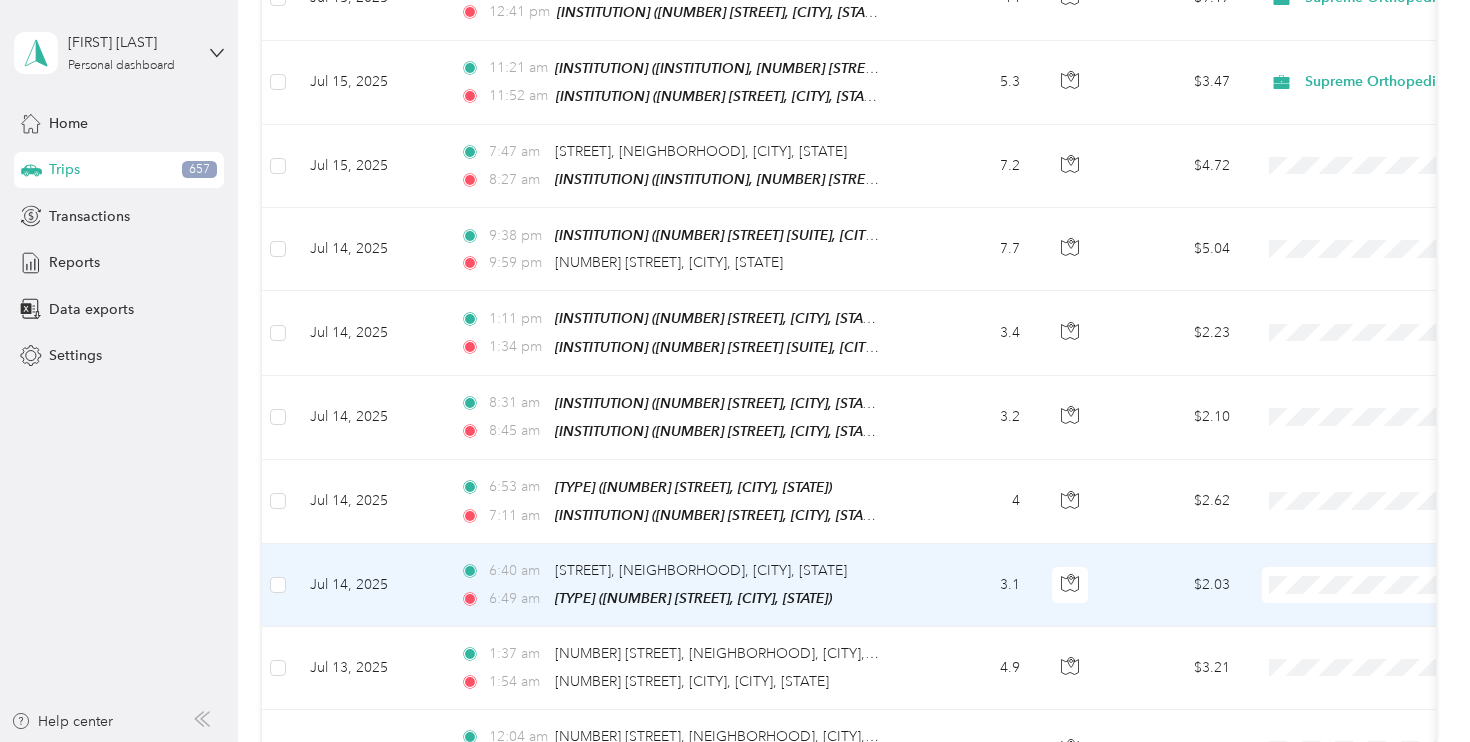 click on "Supreme Orthopedics" at bounding box center (1364, 592) 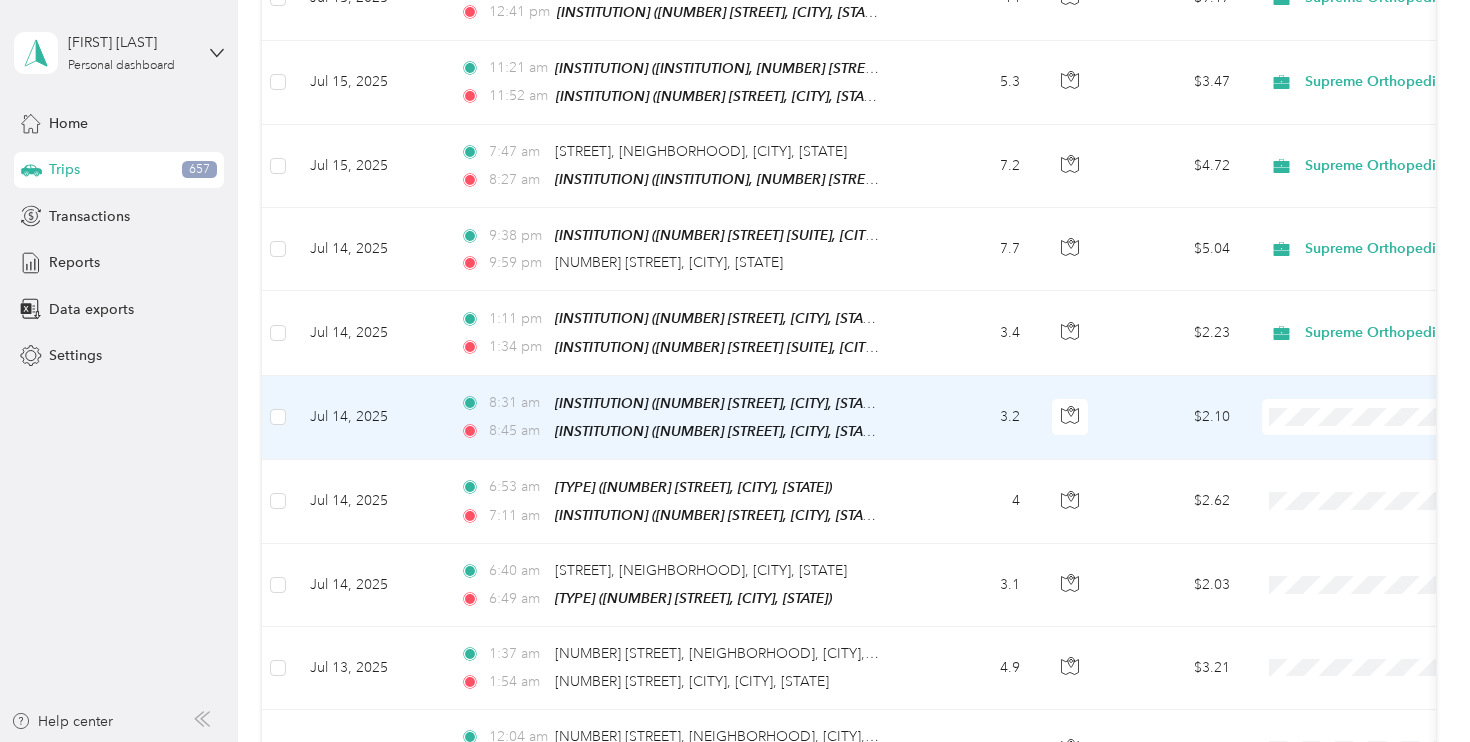click at bounding box center [1386, 417] 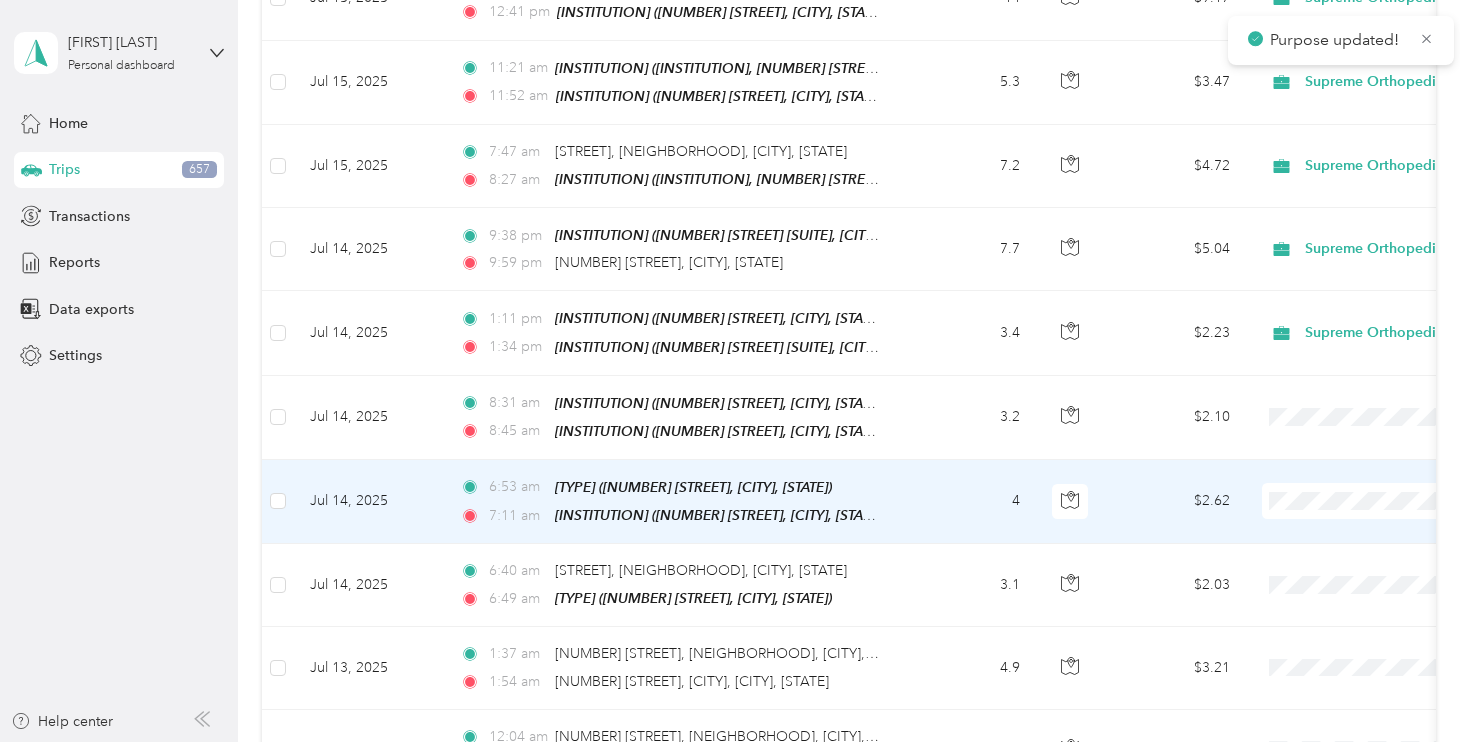 click on "Supreme Orthopedics" at bounding box center [1346, 509] 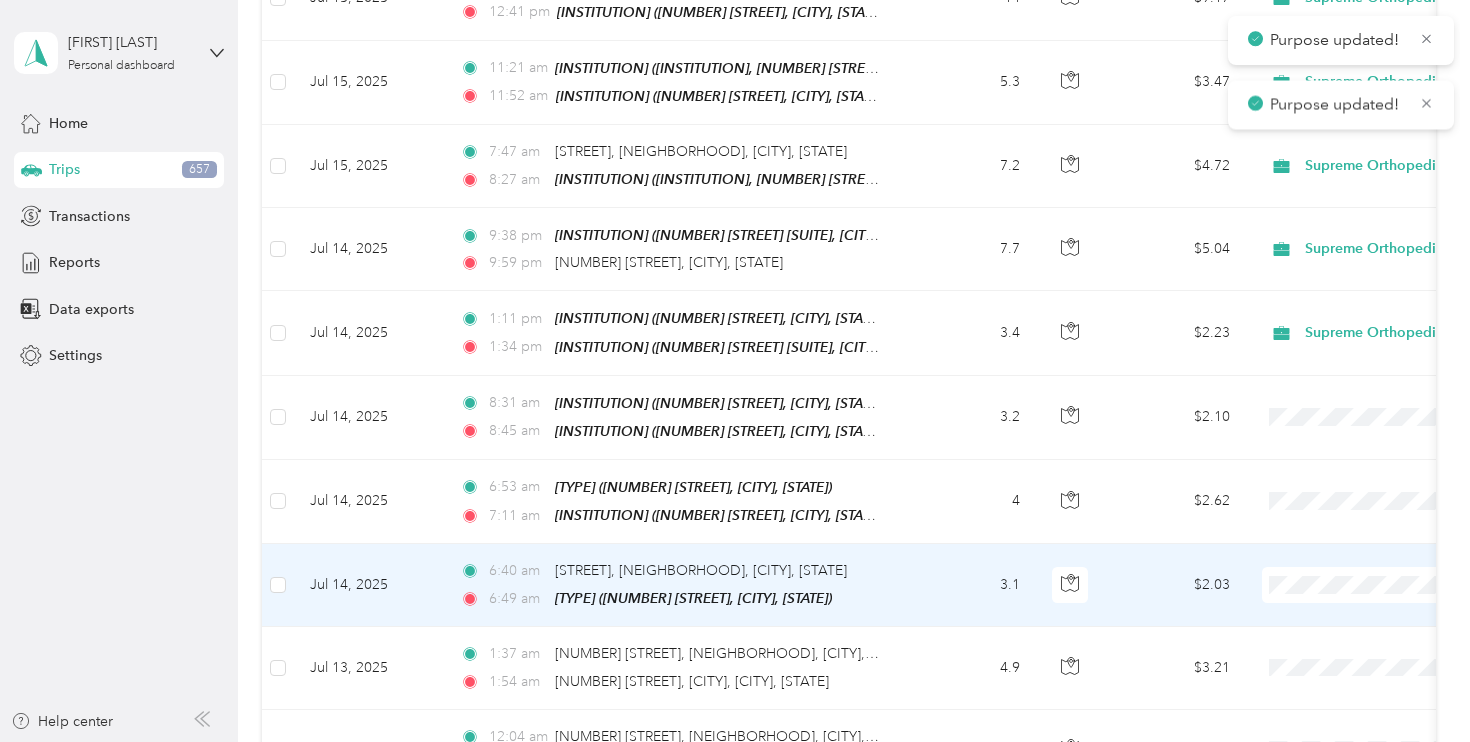 click on "Supreme Orthopedics" at bounding box center [1364, 592] 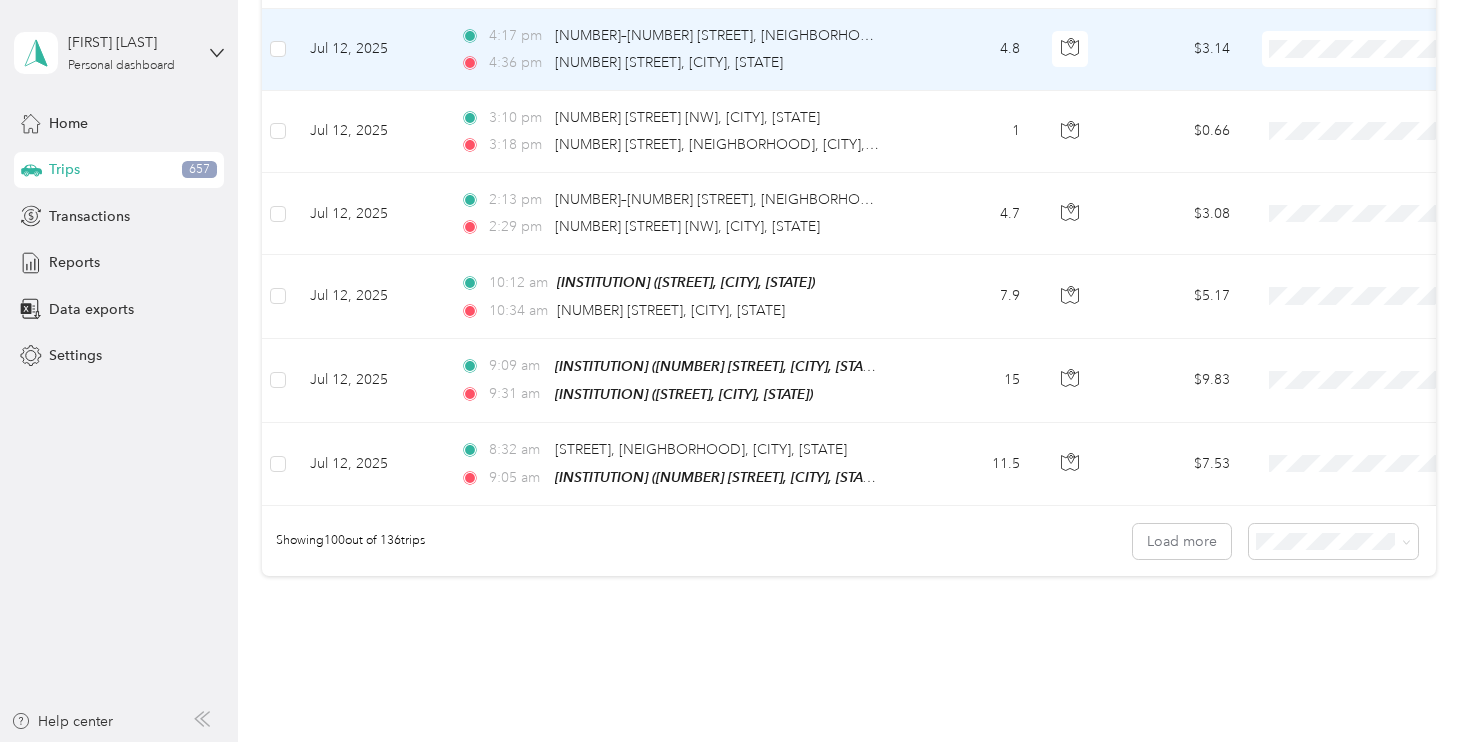 scroll, scrollTop: 8199, scrollLeft: 0, axis: vertical 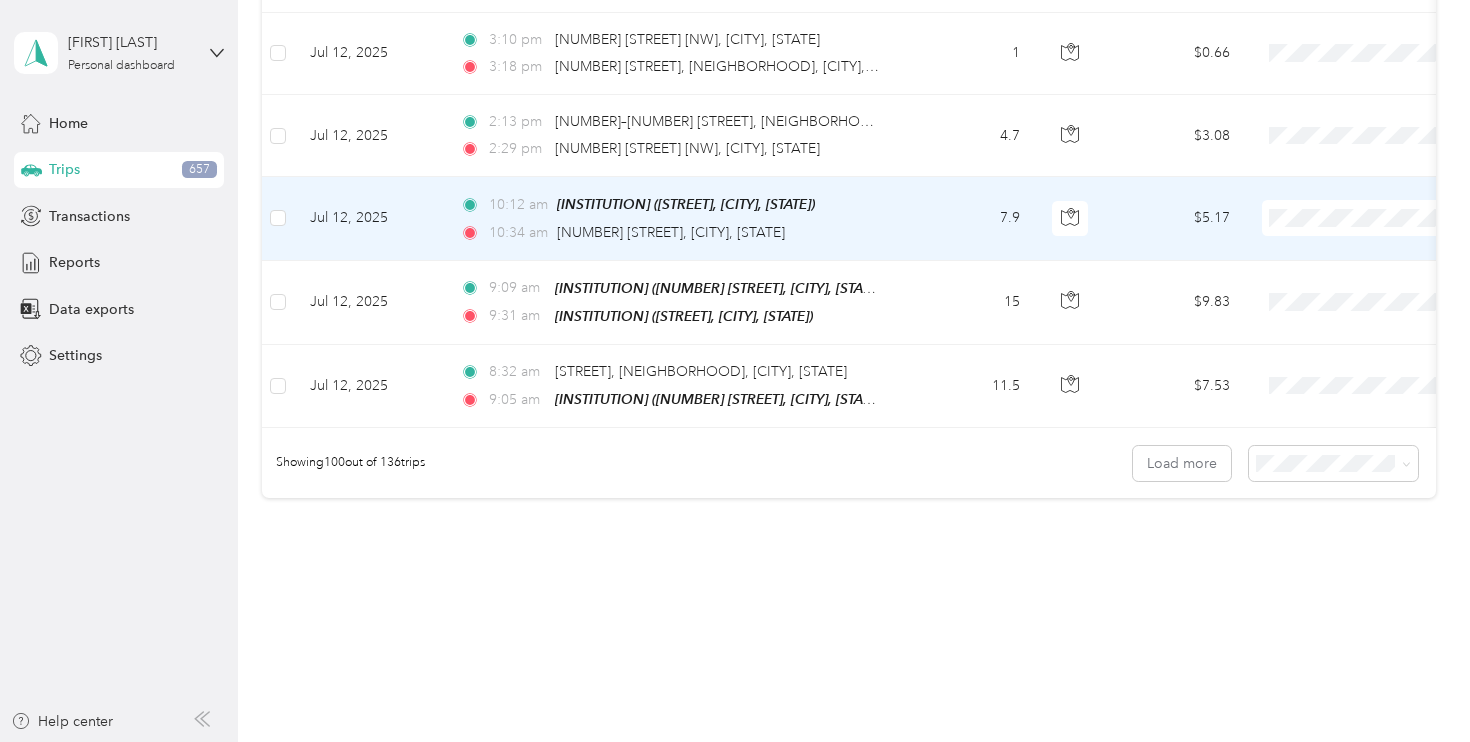 click on "Supreme Orthopedics" at bounding box center [1346, 225] 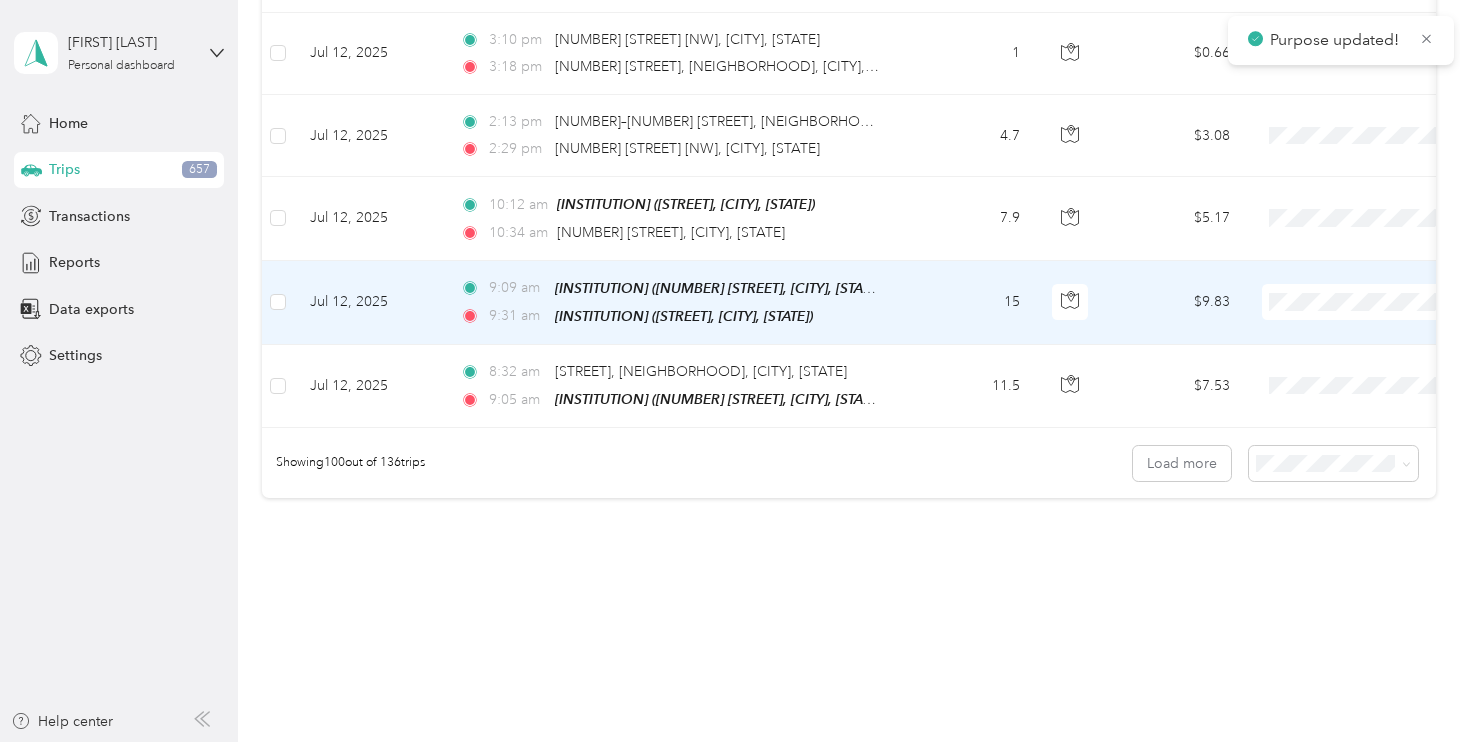 click on "Supreme Orthopedics" at bounding box center (1346, 308) 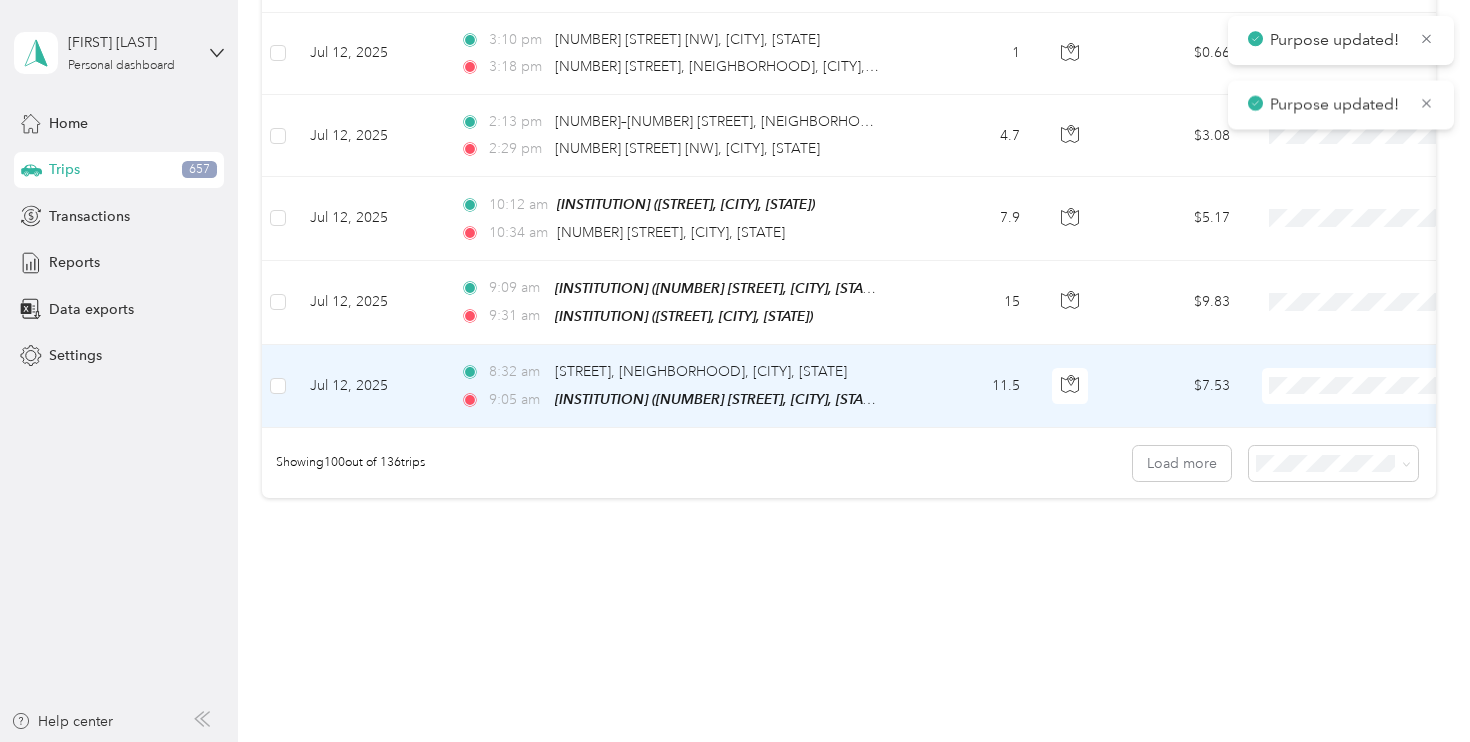 click on "Supreme Orthopedics" at bounding box center (1346, 391) 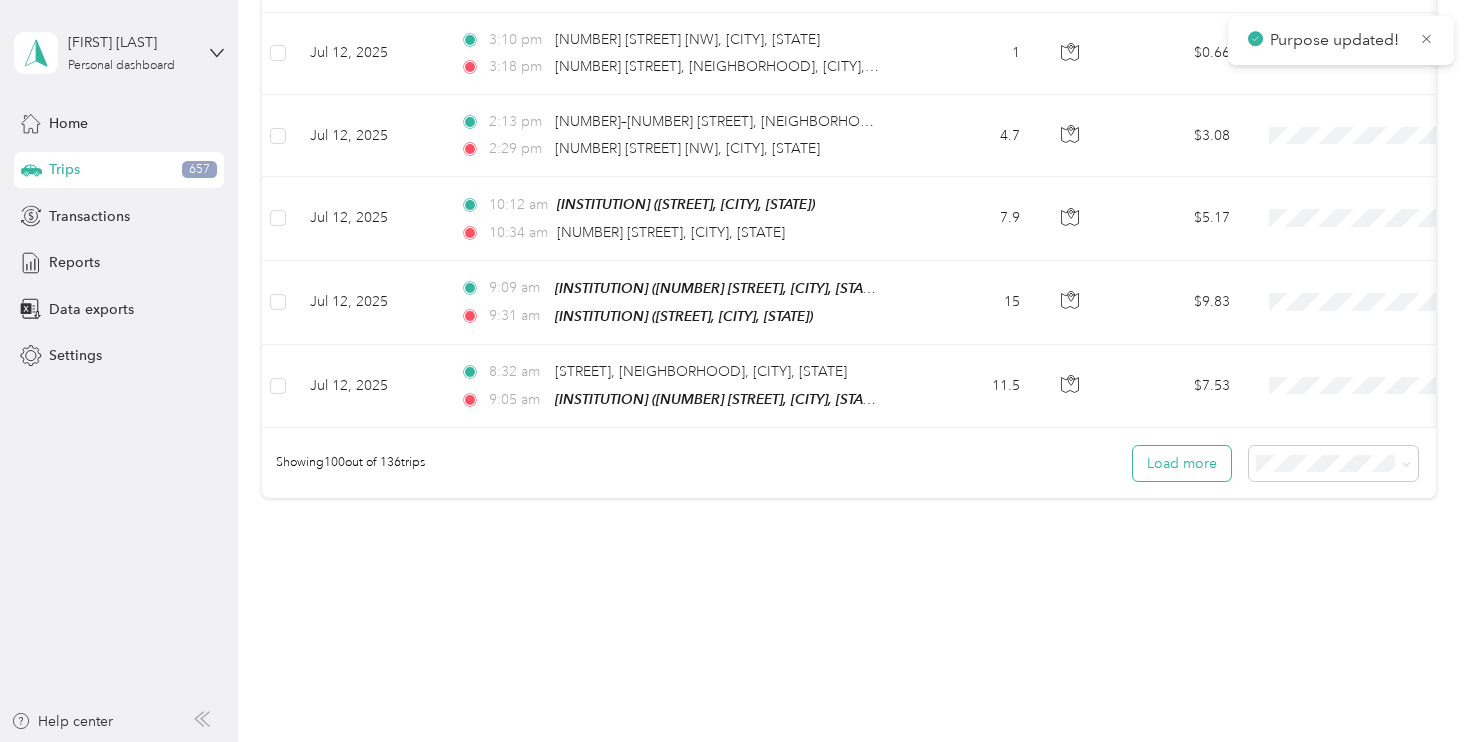 click on "Load more" at bounding box center [1182, 463] 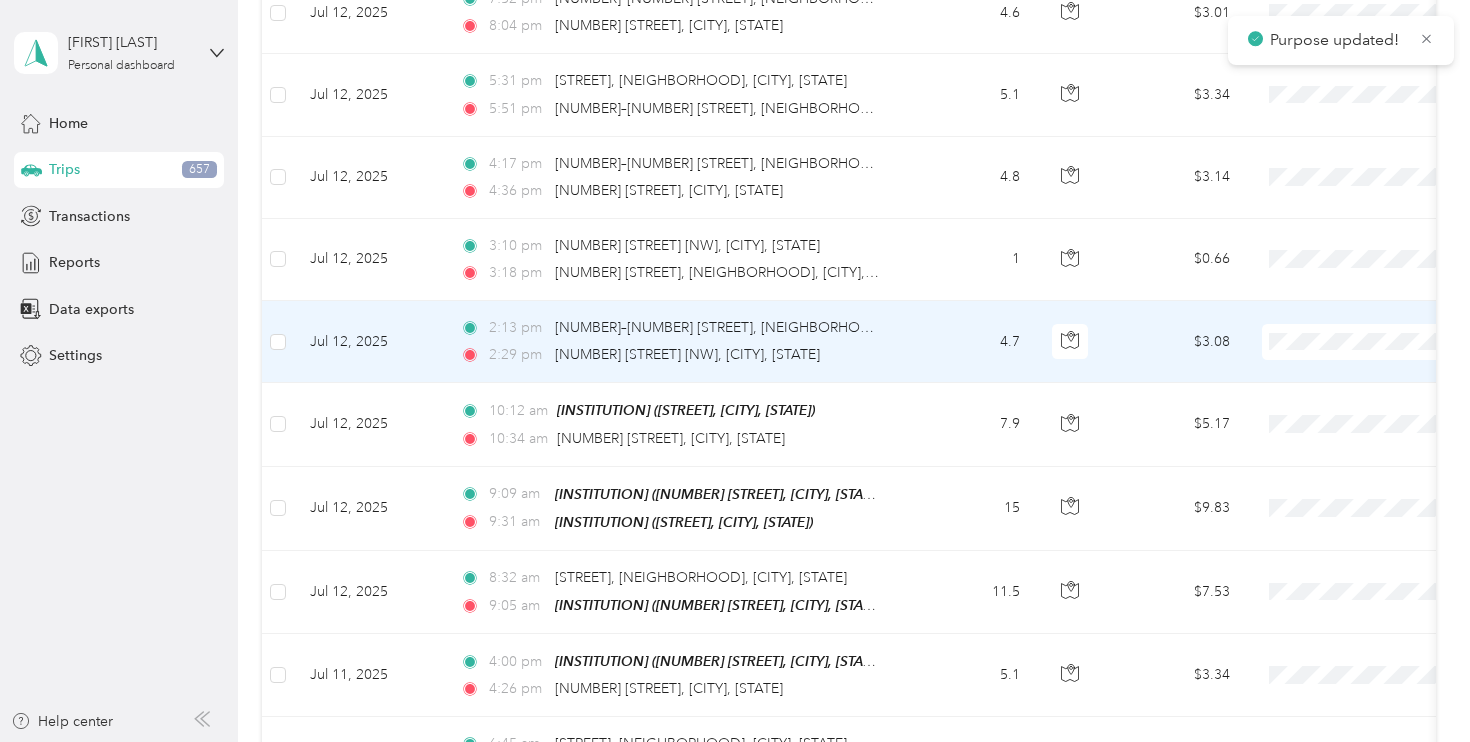scroll, scrollTop: 8079, scrollLeft: 0, axis: vertical 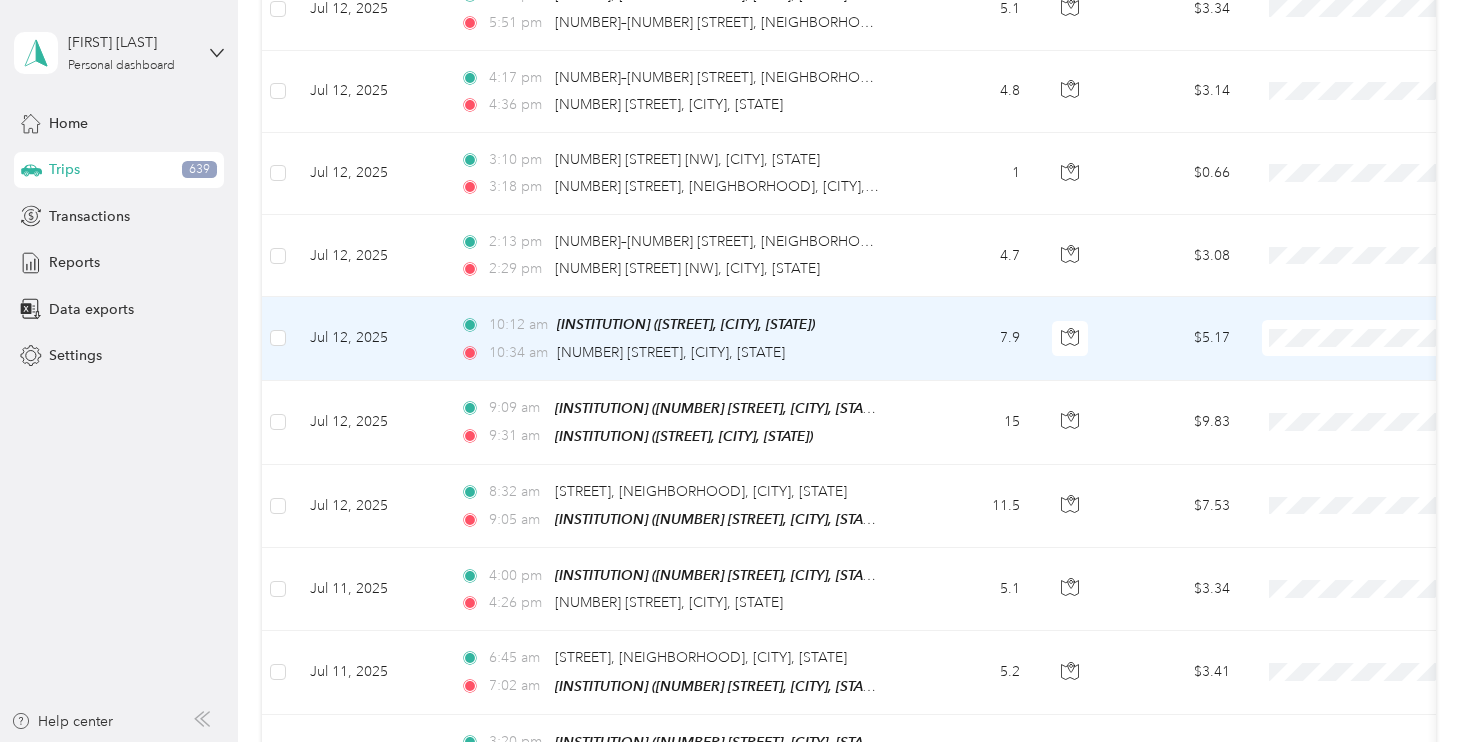 click on "Supreme Orthopedics" at bounding box center [1364, 345] 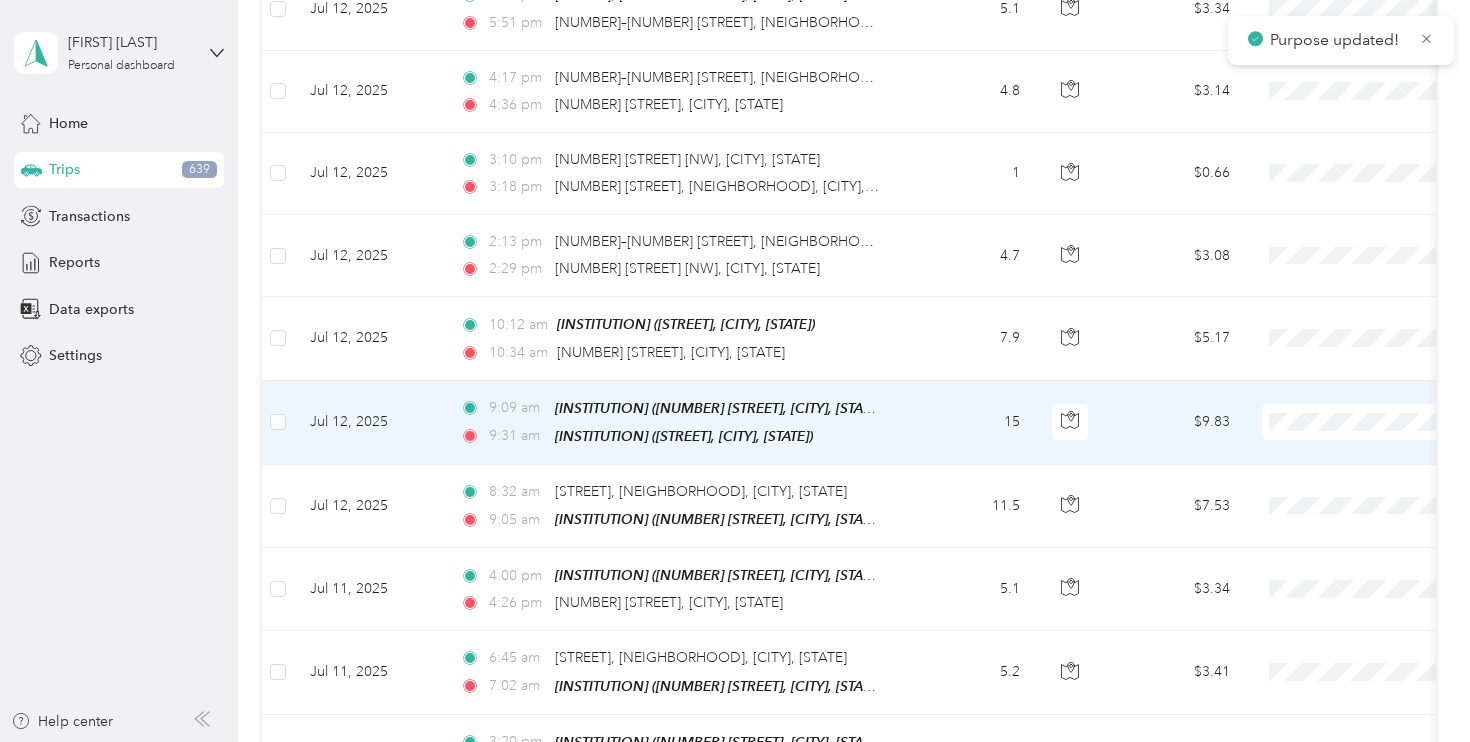 click on "Supreme Orthopedics" at bounding box center [1364, 427] 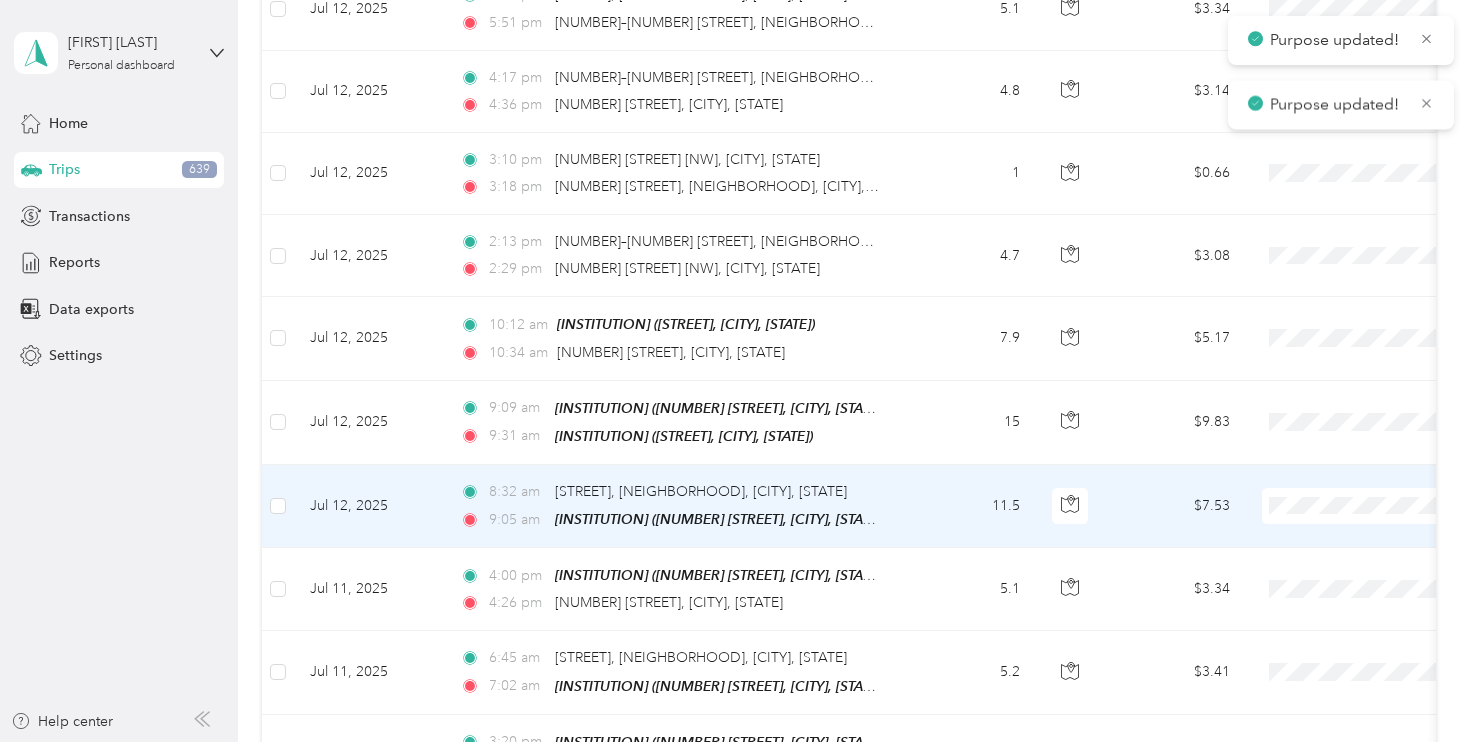 click on "Supreme Orthopedics Personal" at bounding box center (1346, 529) 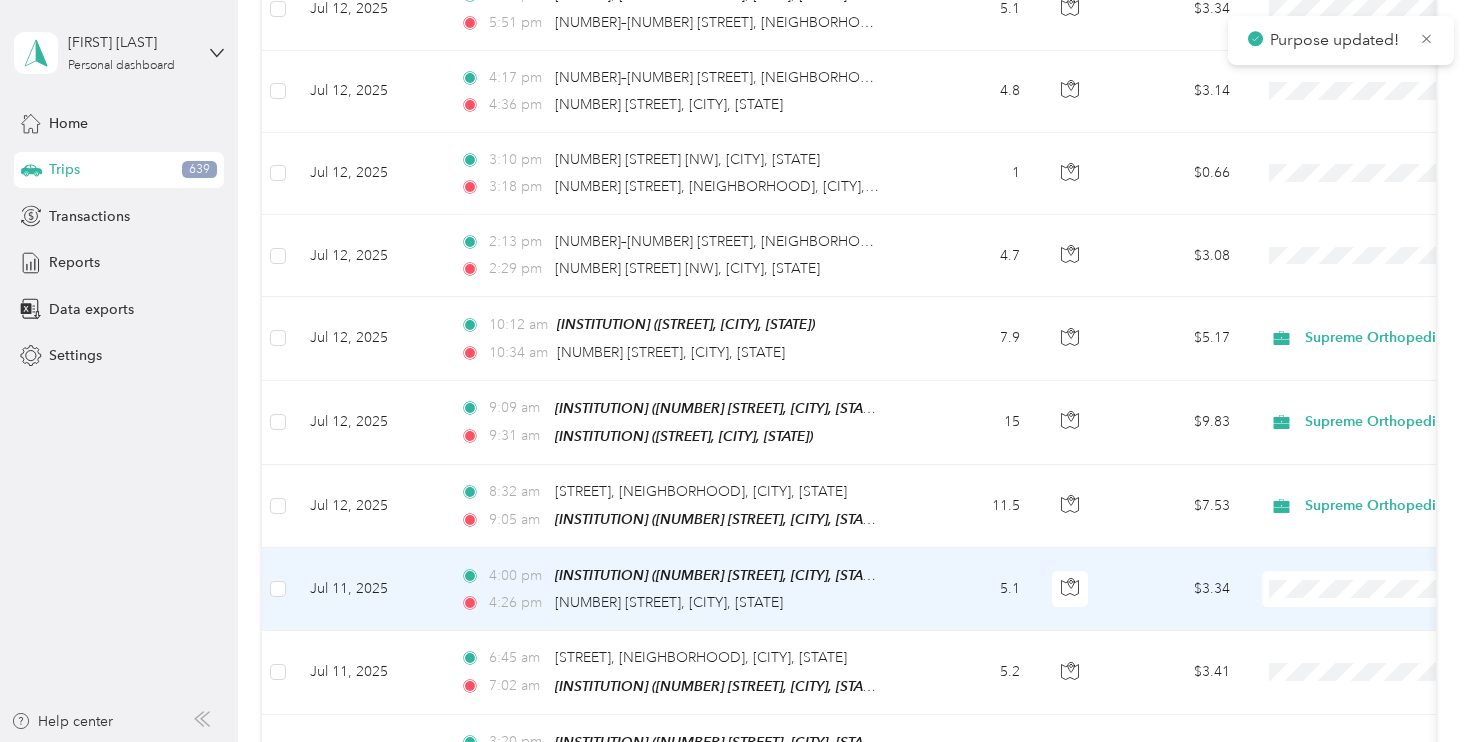 click on "Supreme Orthopedics" at bounding box center [1364, 593] 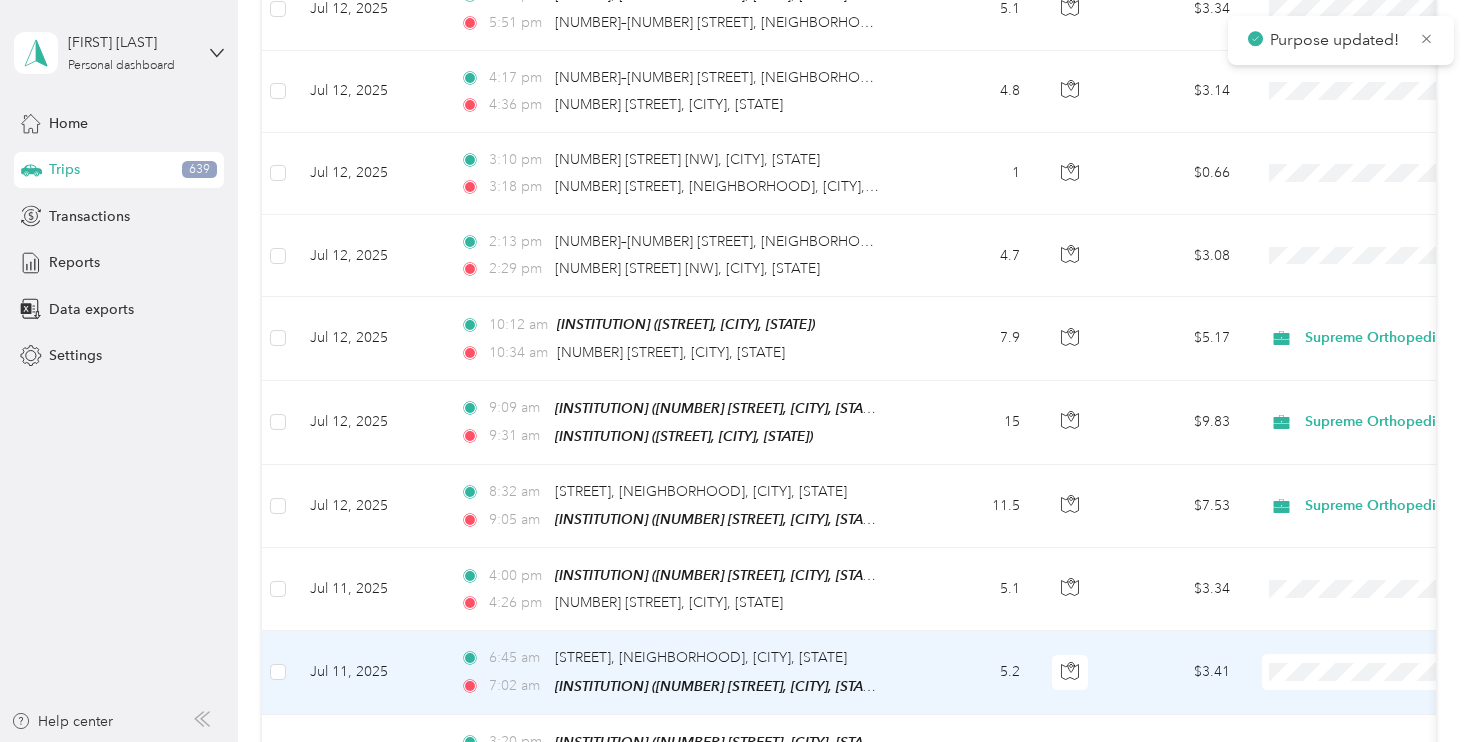 click on "Supreme Orthopedics" at bounding box center (1364, 672) 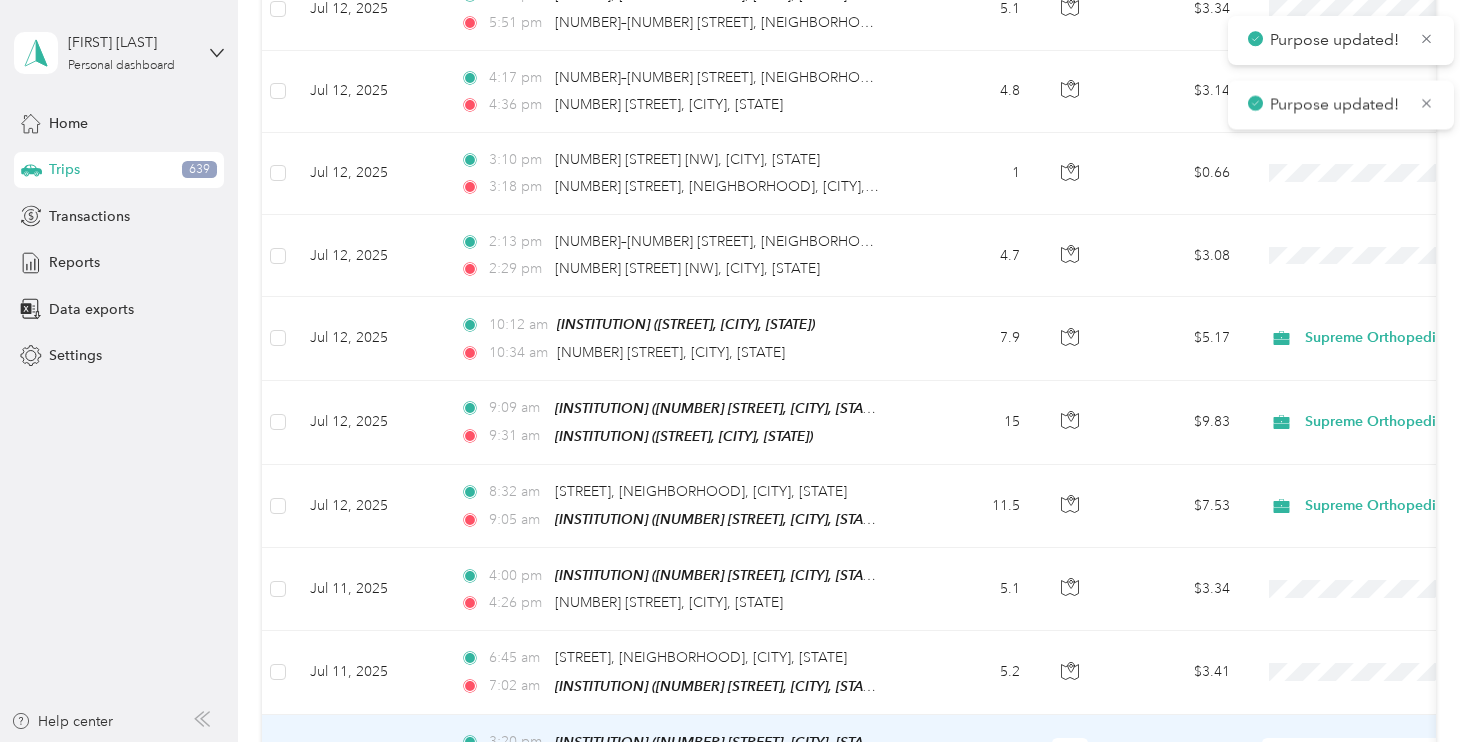 scroll, scrollTop: 8390, scrollLeft: 0, axis: vertical 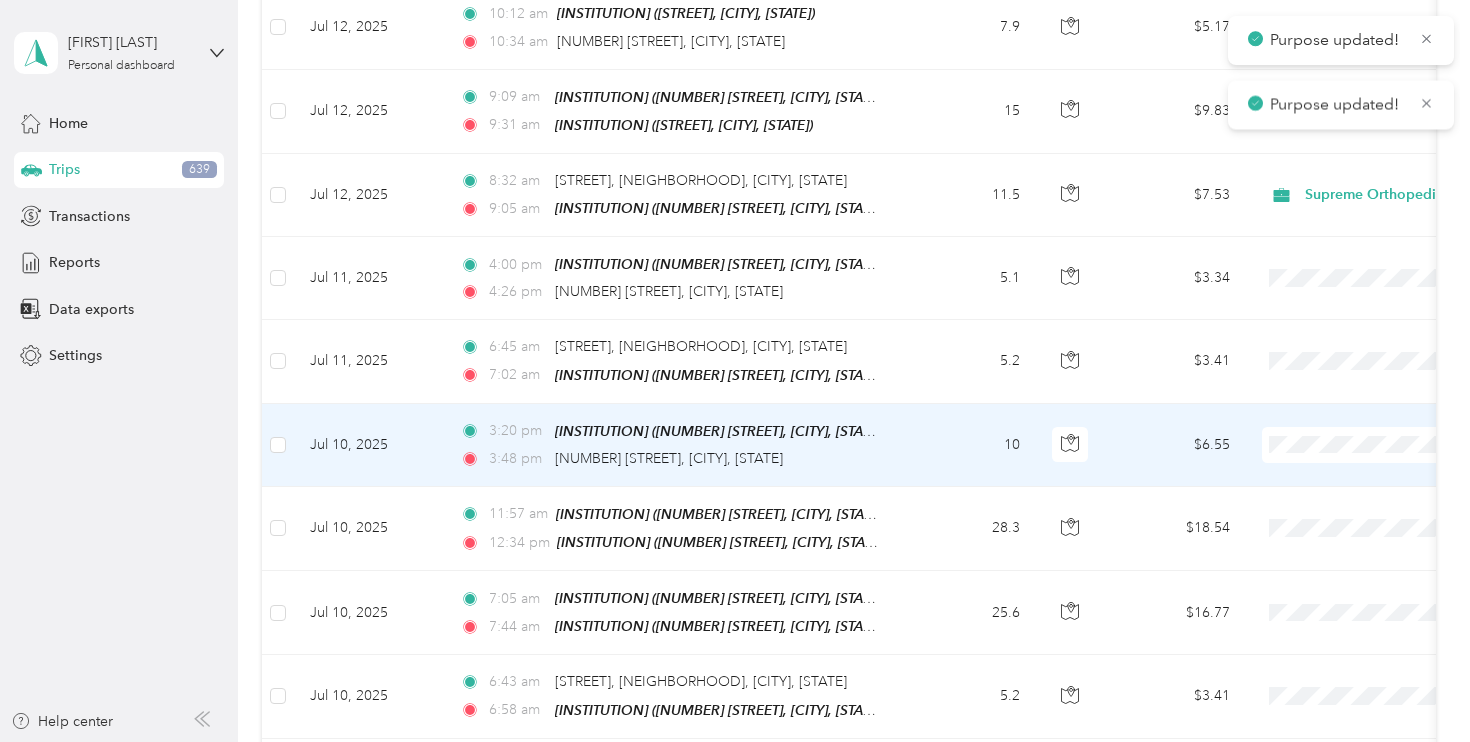 click on "Supreme Orthopedics" at bounding box center [1346, 448] 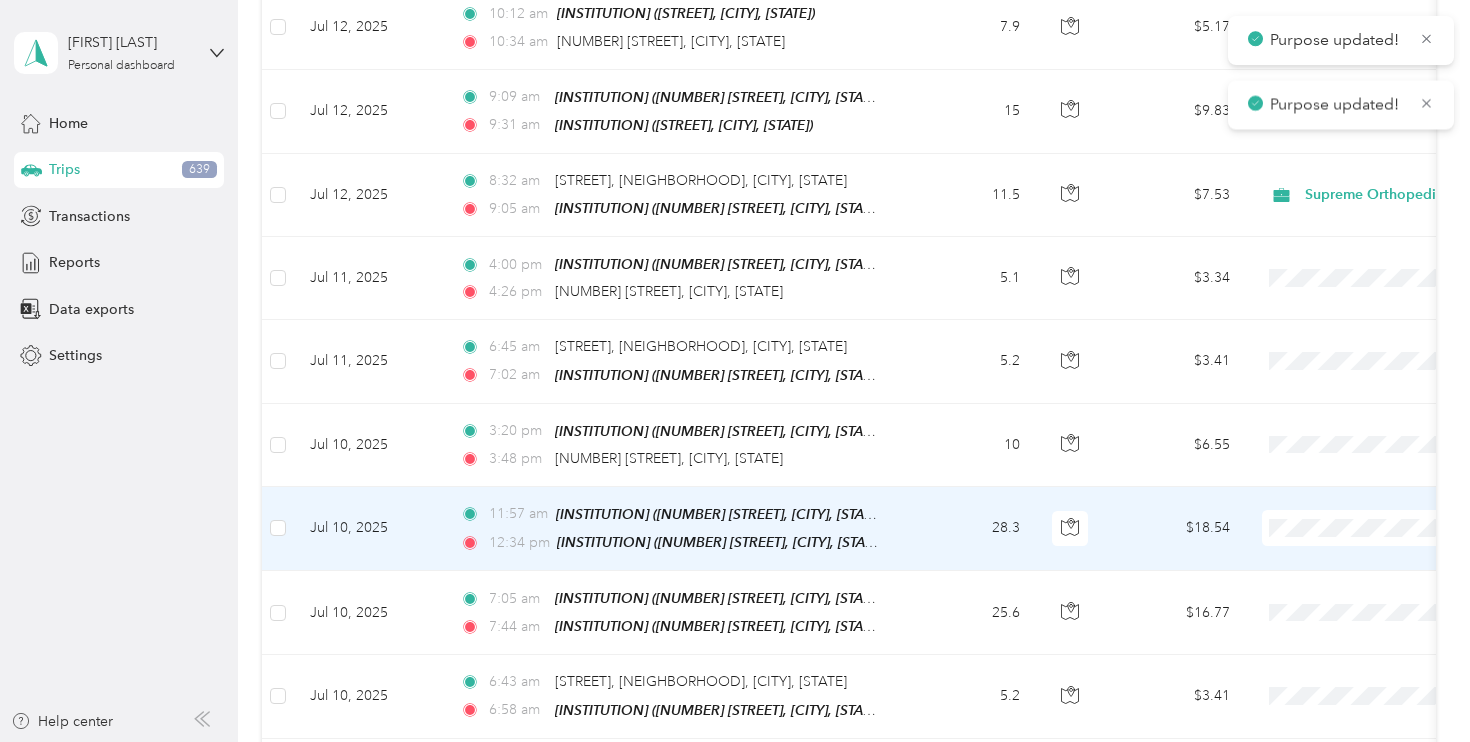 click at bounding box center (1386, 528) 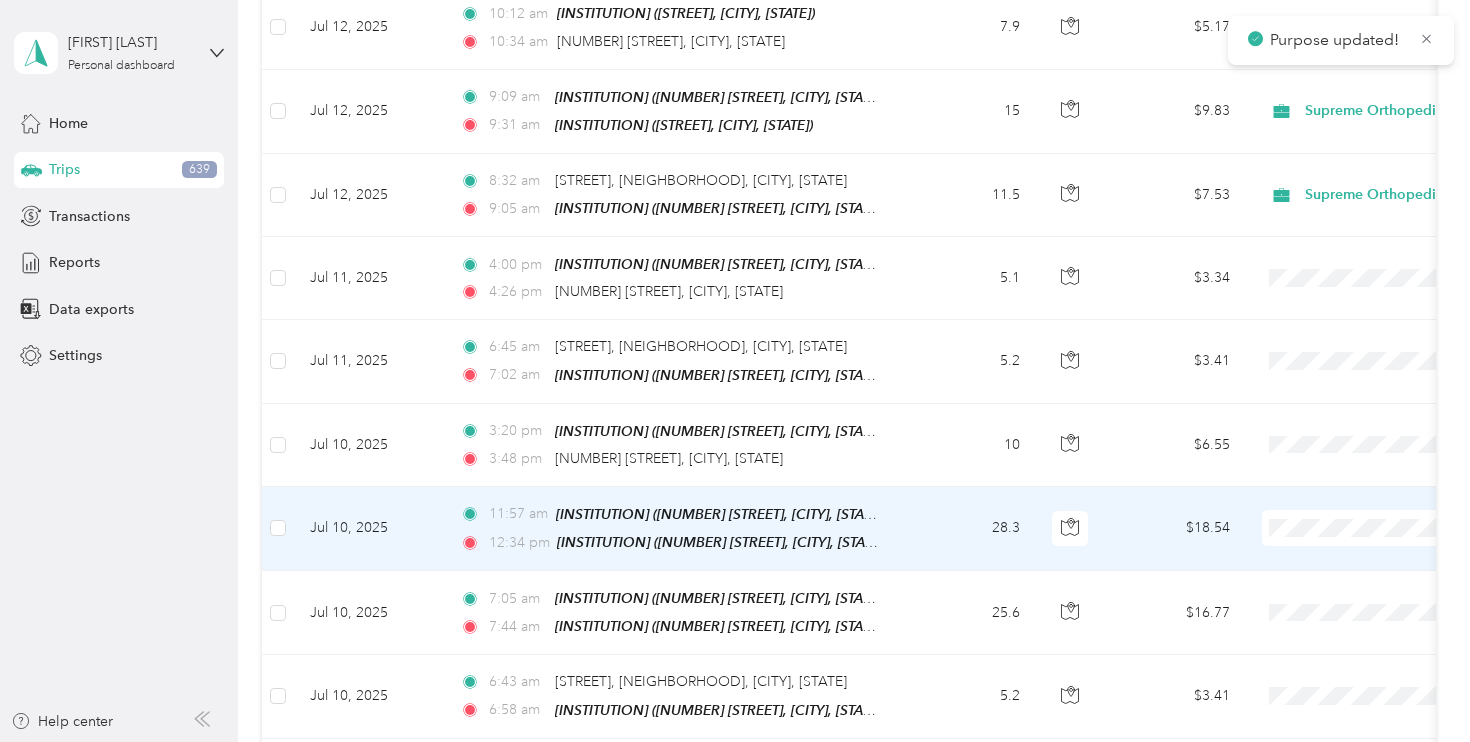 click on "Supreme Orthopedics" at bounding box center [1364, 531] 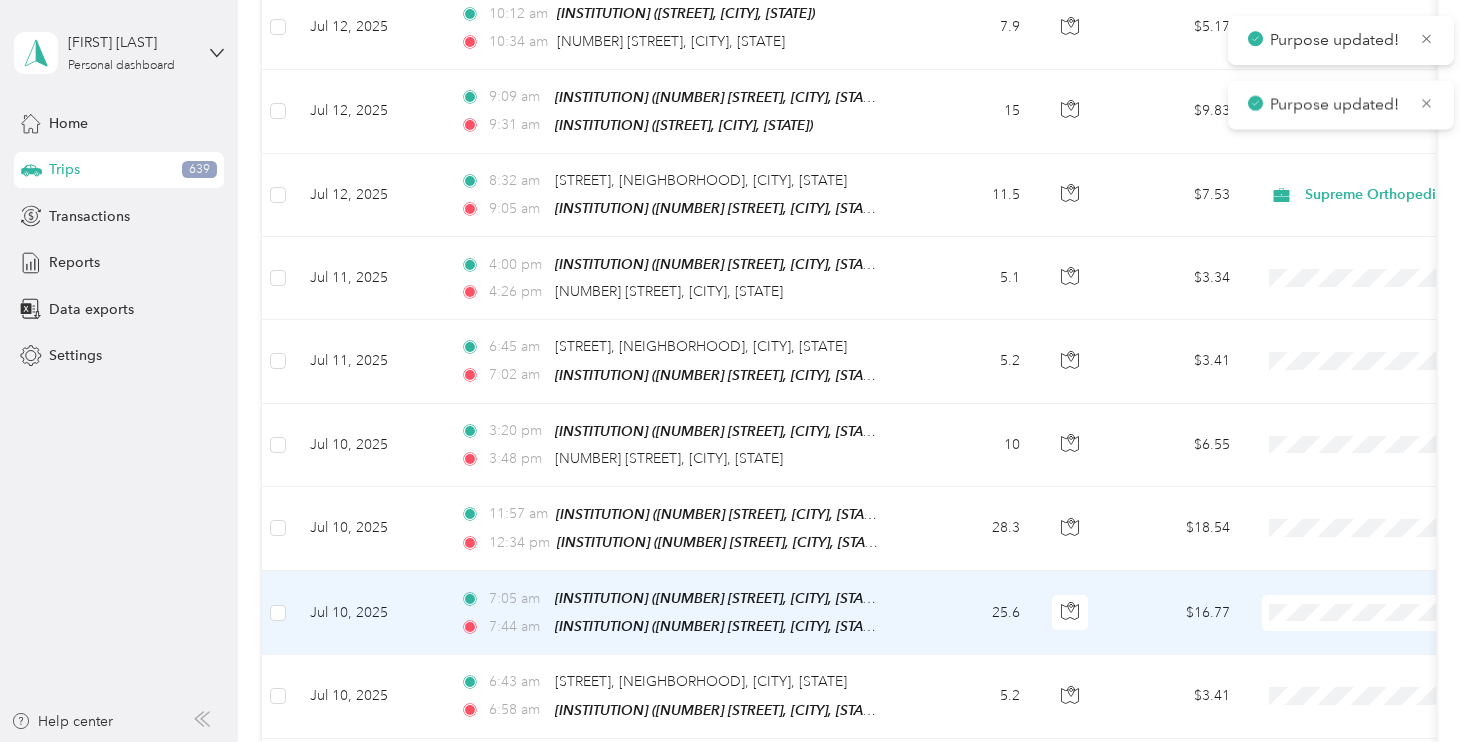click at bounding box center (1386, 613) 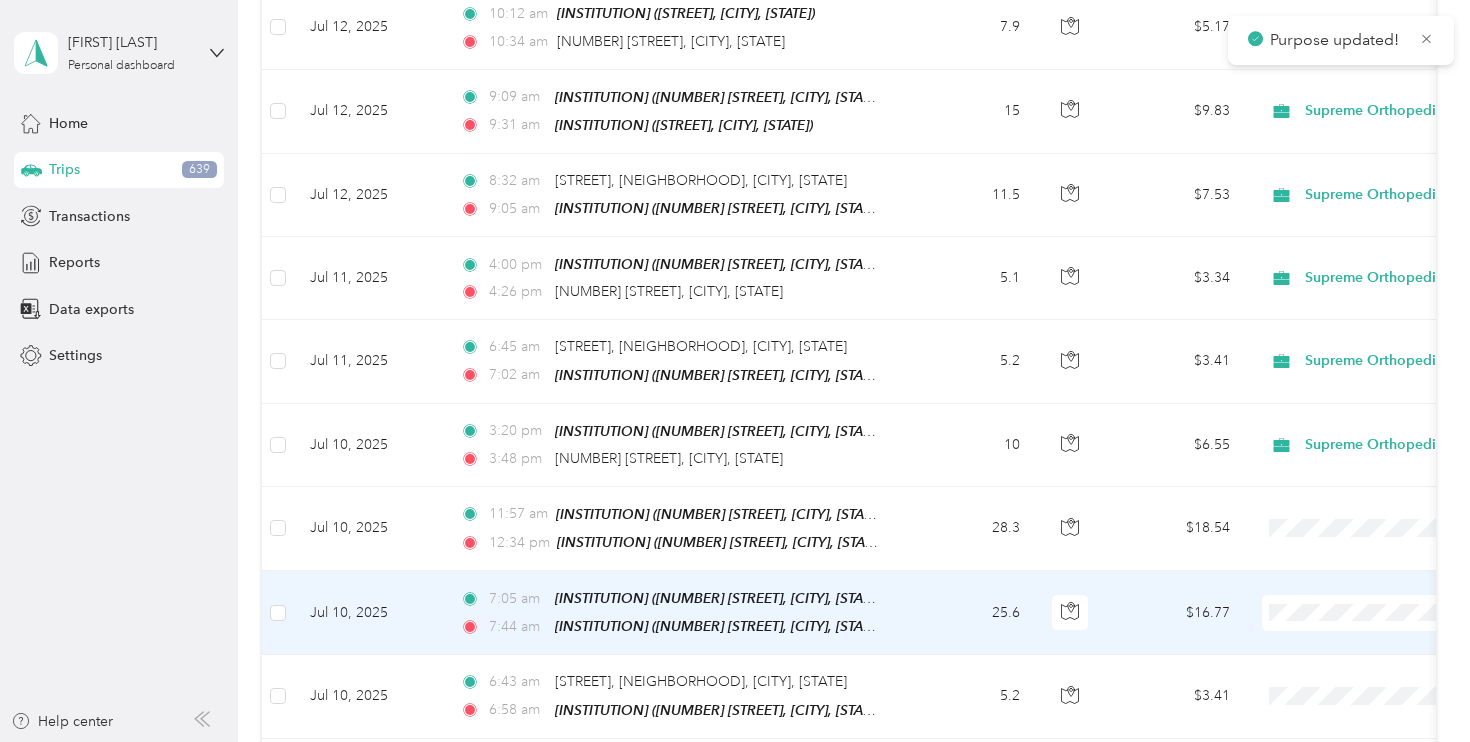 click on "Supreme Orthopedics" at bounding box center [1364, 614] 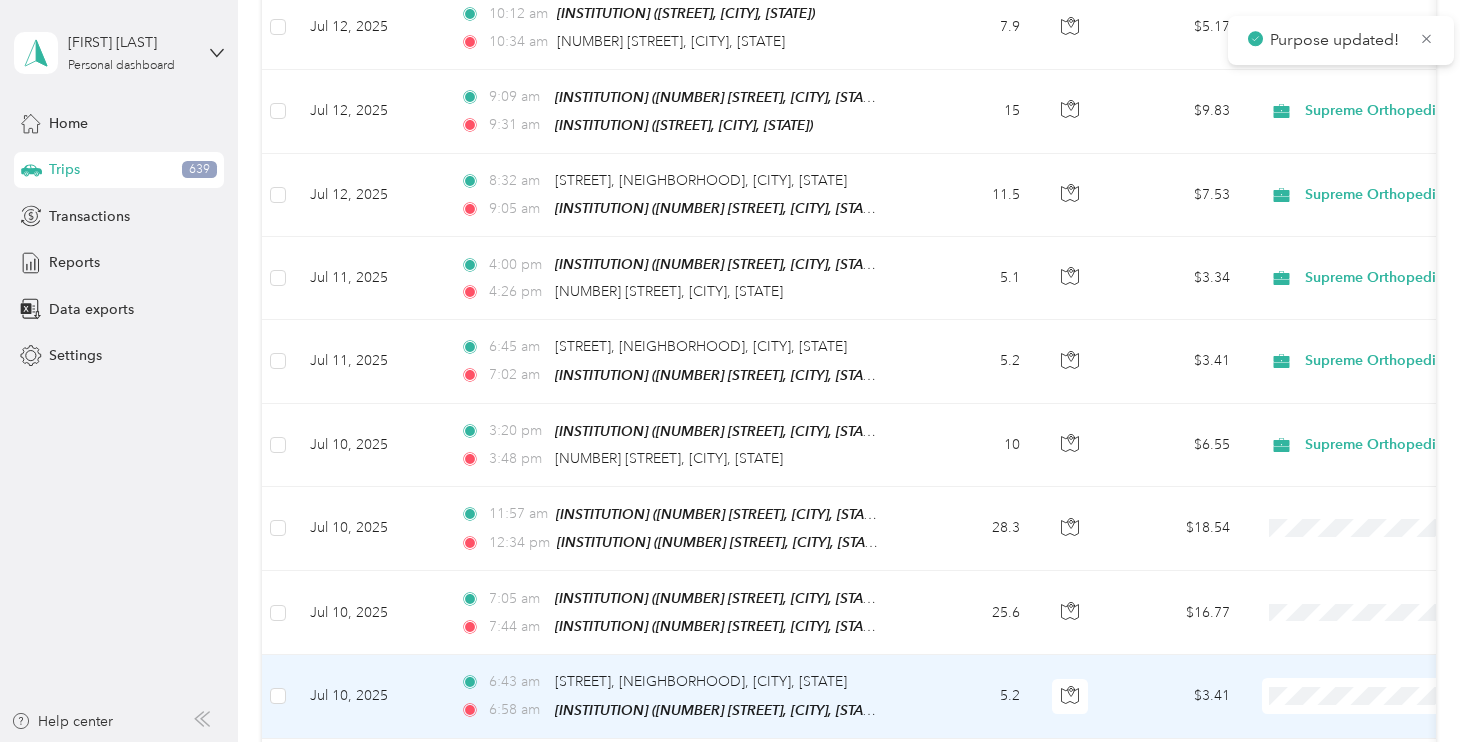 click on "Supreme Orthopedics" at bounding box center (1364, 587) 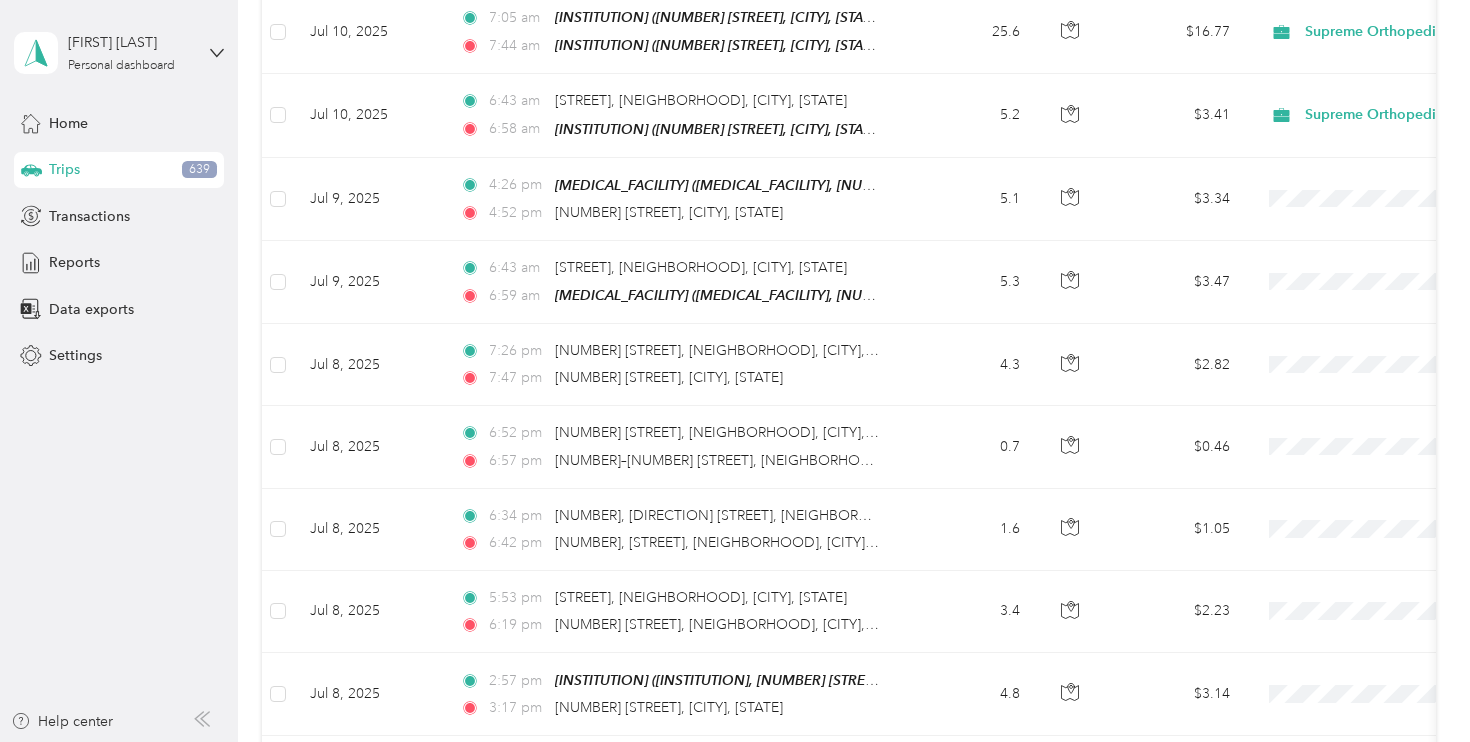 scroll, scrollTop: 9004, scrollLeft: 0, axis: vertical 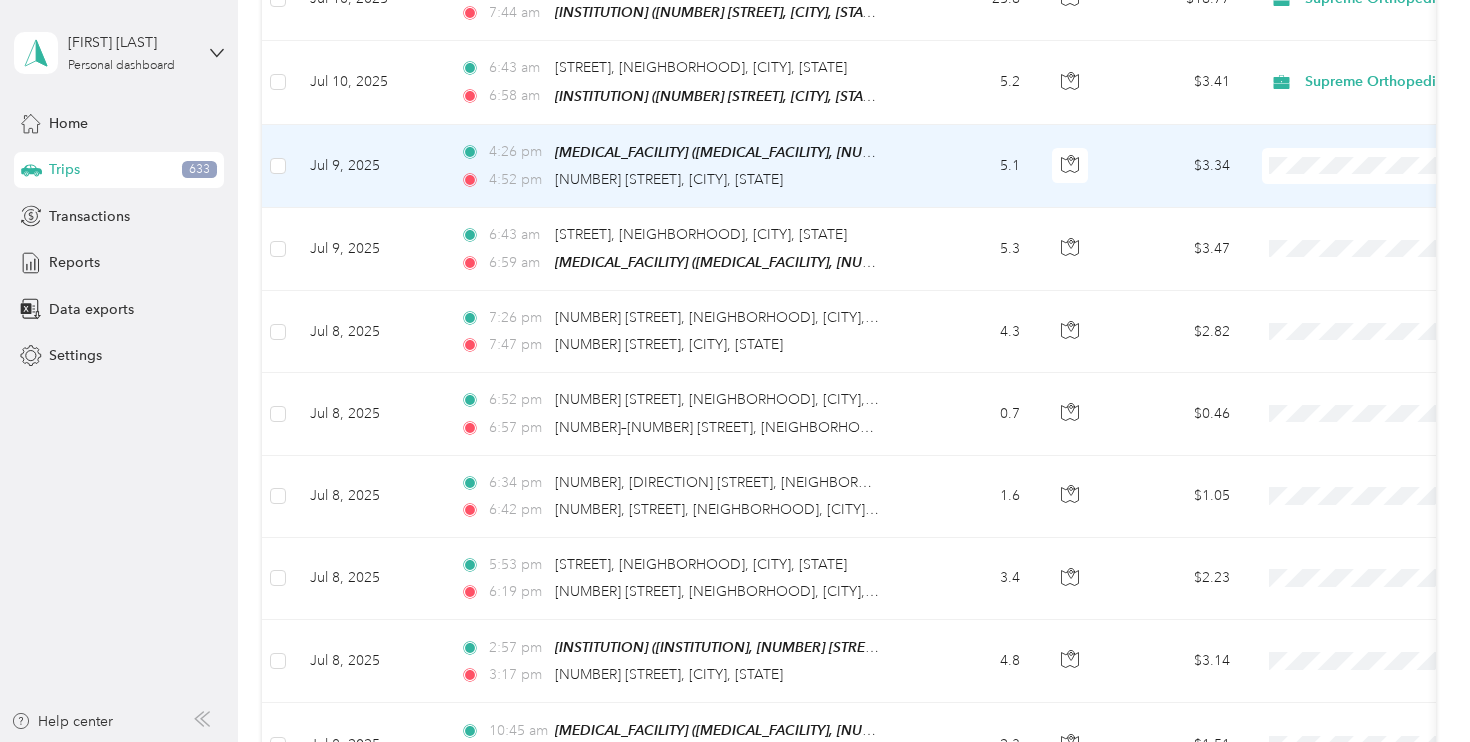 click on "Supreme Orthopedics" at bounding box center [1364, 166] 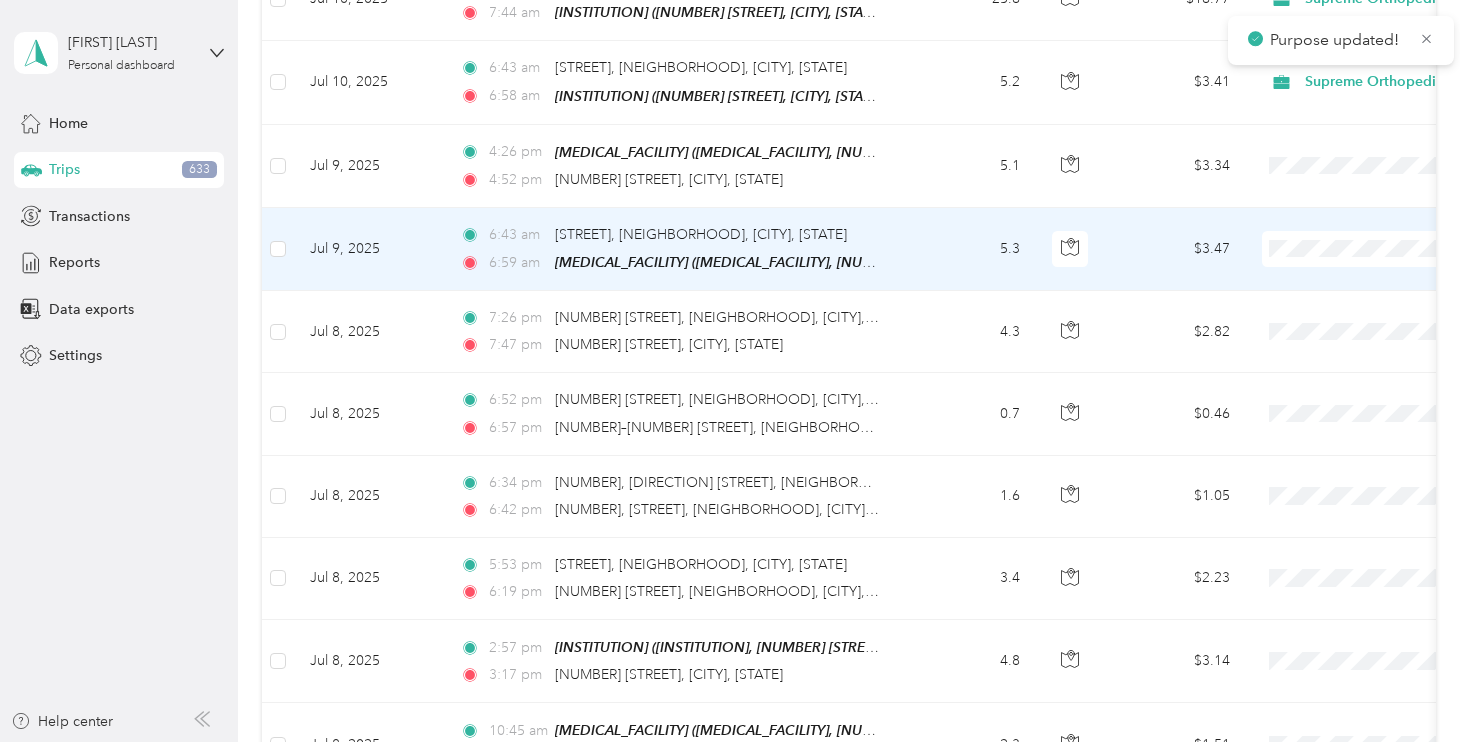 click on "Supreme Orthopedics" at bounding box center [1364, 249] 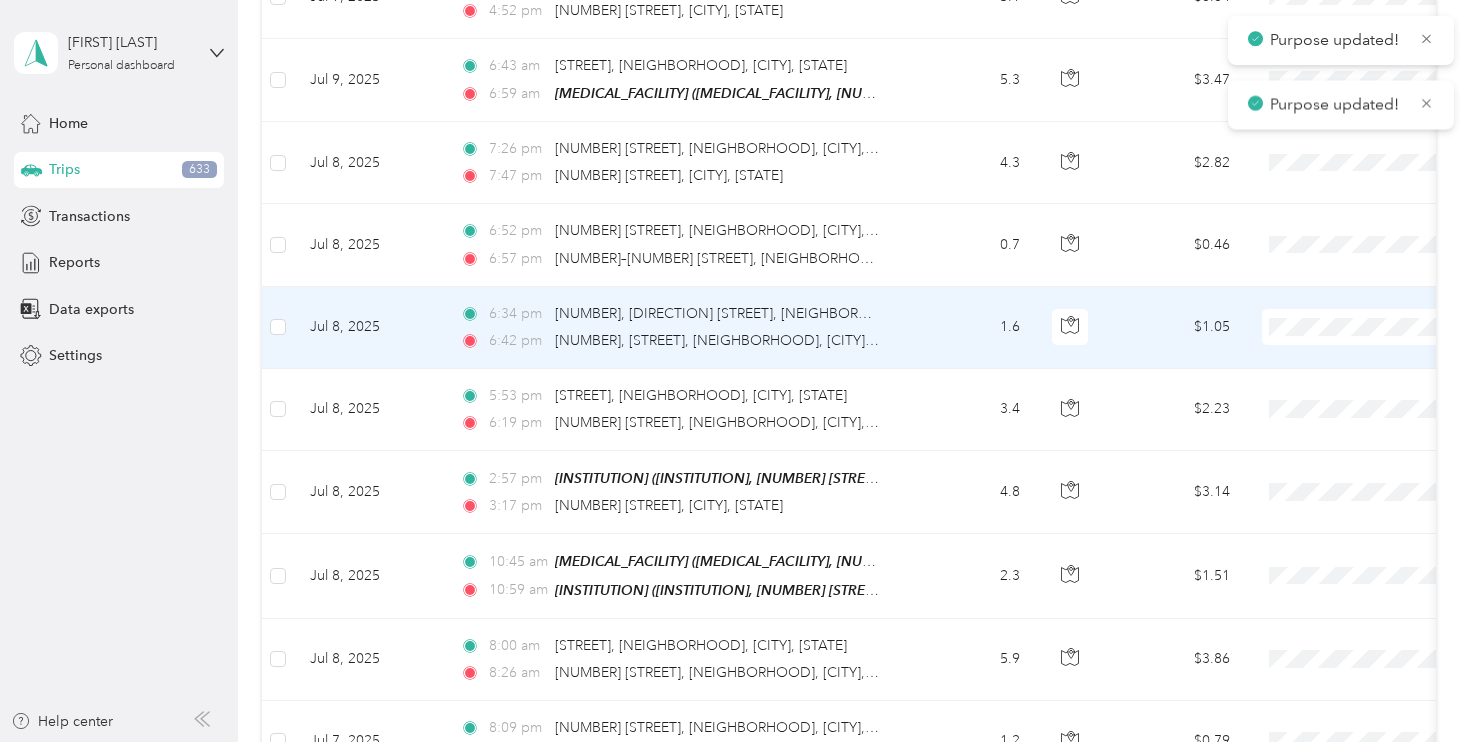 scroll, scrollTop: 9216, scrollLeft: 0, axis: vertical 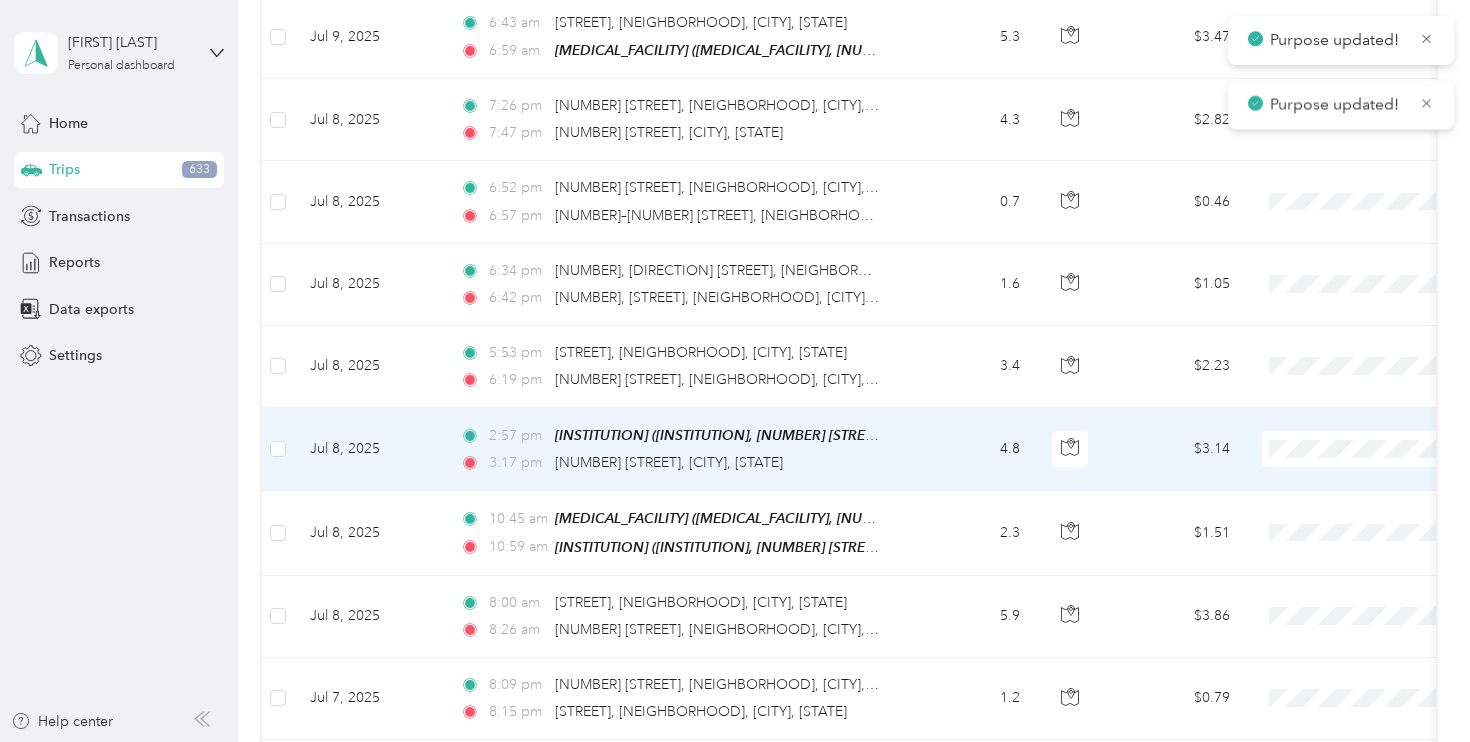 click on "Supreme Orthopedics" at bounding box center [1364, 448] 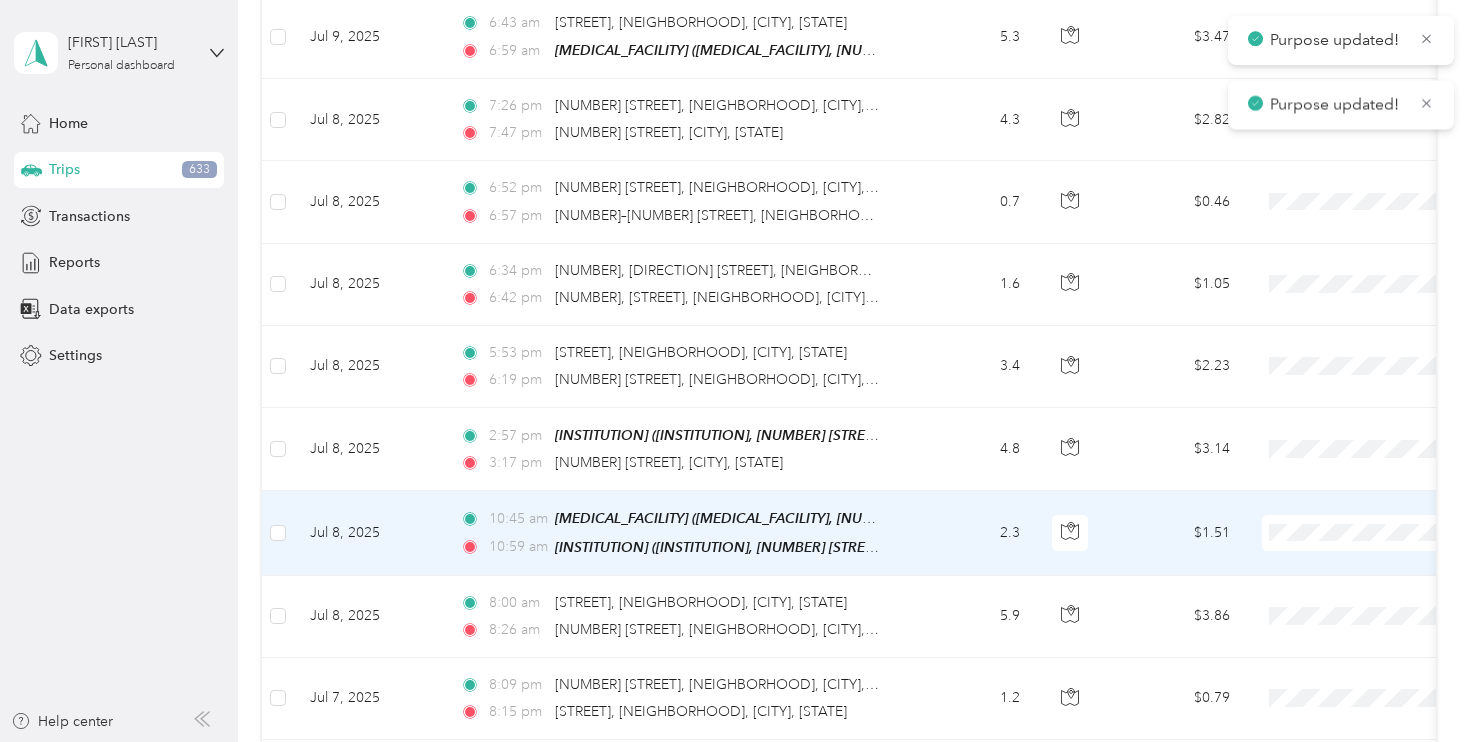 click on "Supreme Orthopedics" at bounding box center [1364, 529] 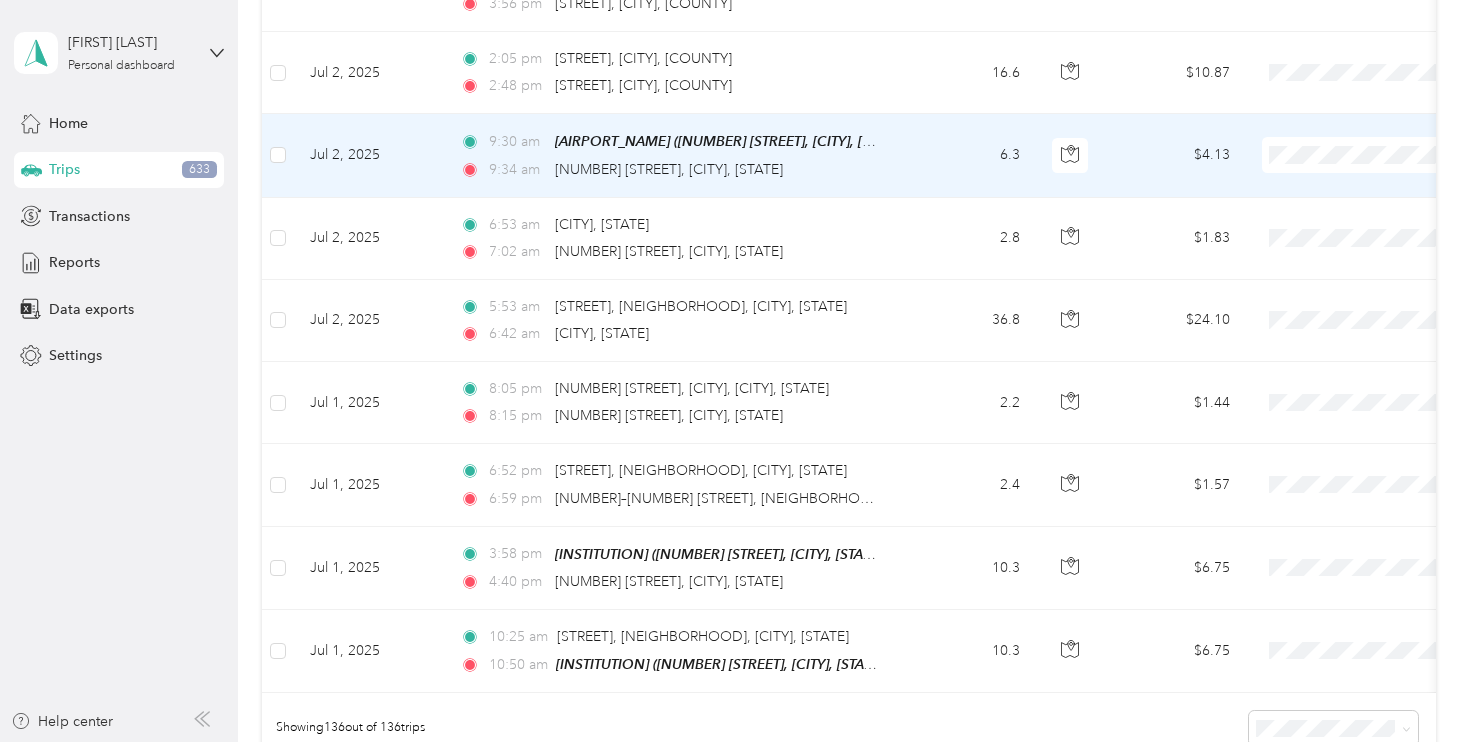 scroll, scrollTop: 11099, scrollLeft: 0, axis: vertical 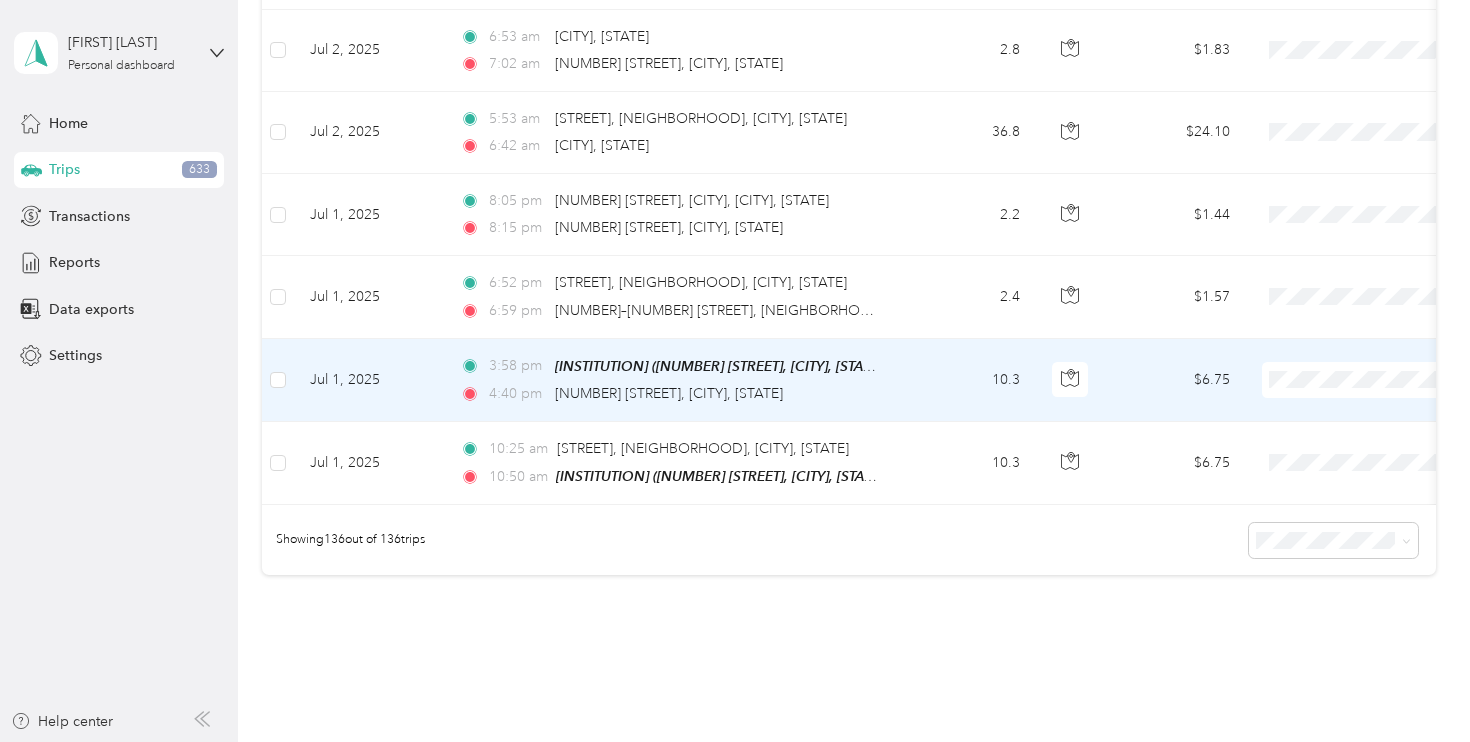 click on "Supreme Orthopedics" at bounding box center [1364, 377] 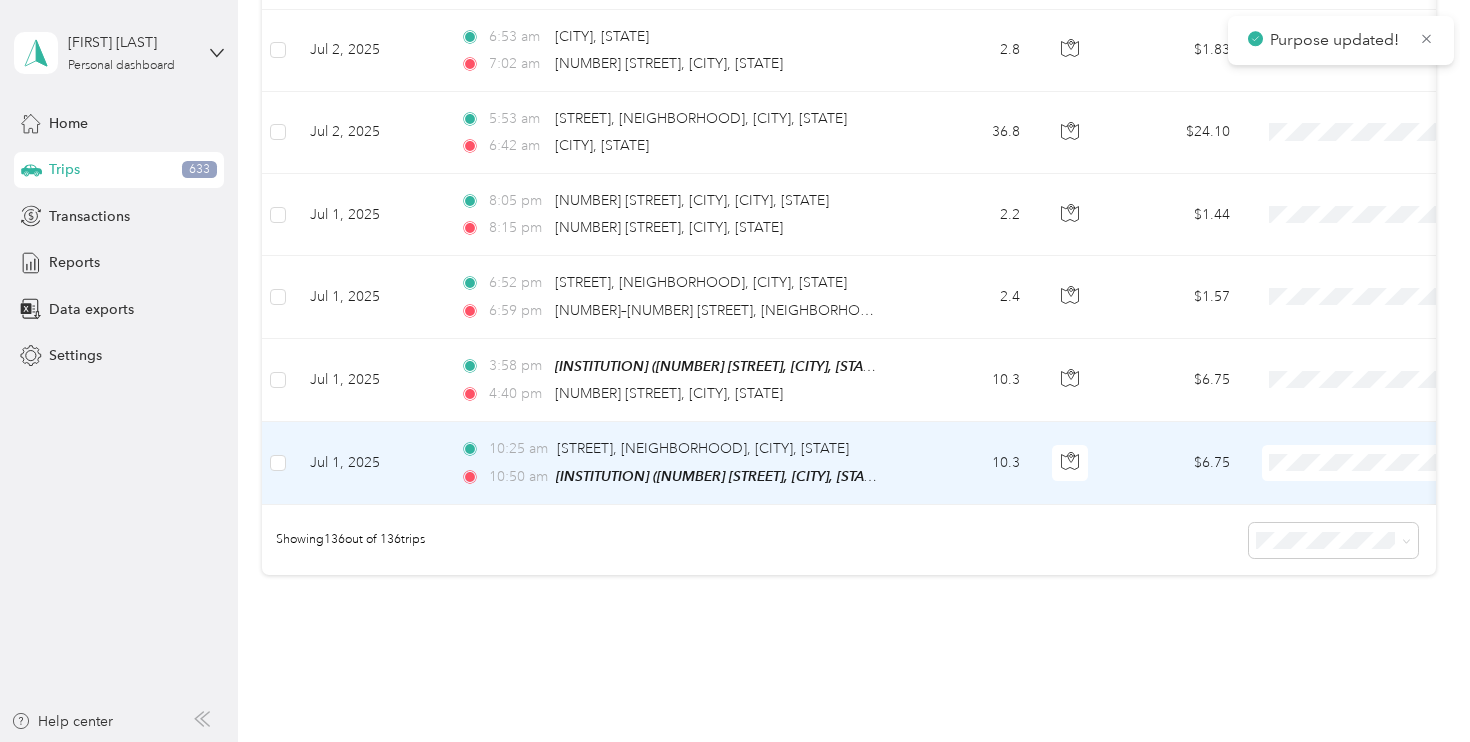click on "Supreme Orthopedics" at bounding box center [1364, 460] 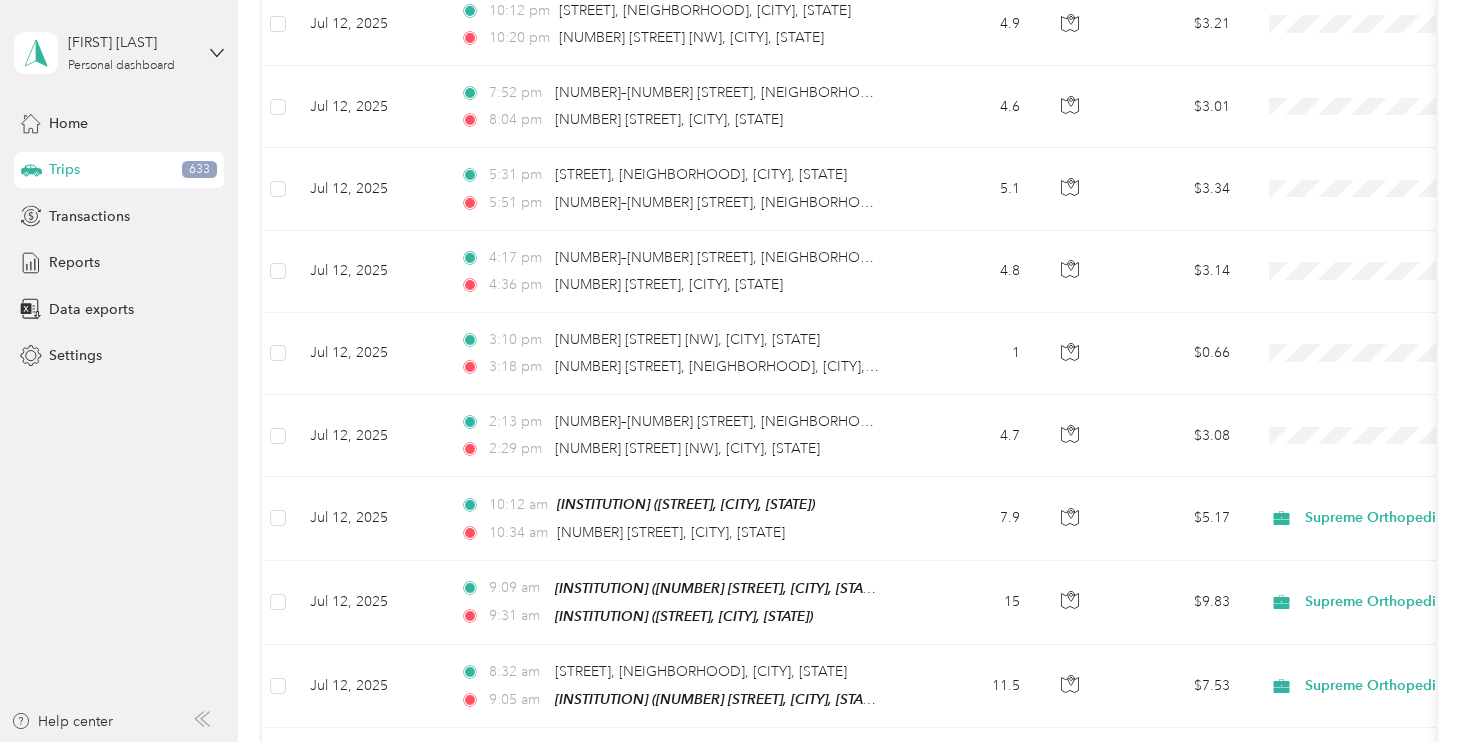 scroll, scrollTop: 7341, scrollLeft: 0, axis: vertical 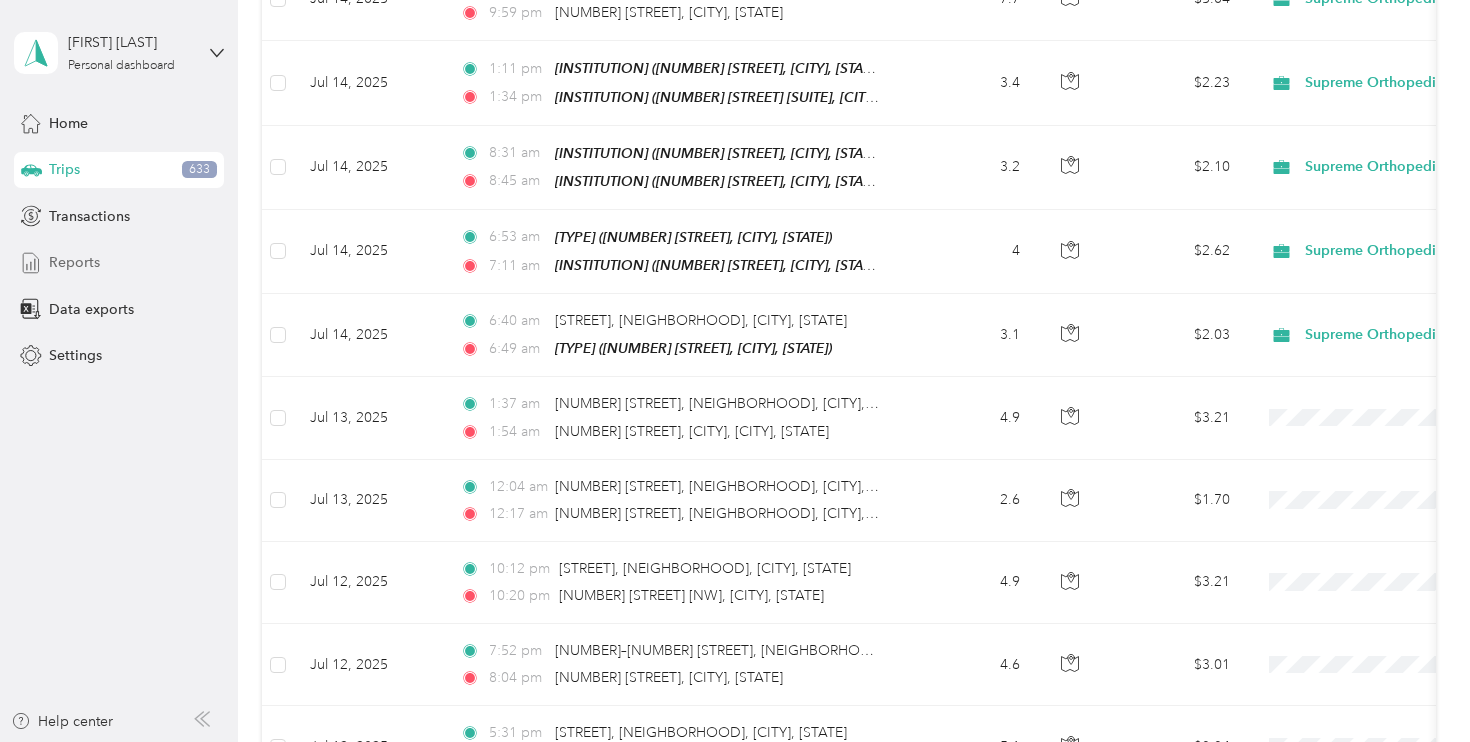 click on "Reports" at bounding box center [74, 262] 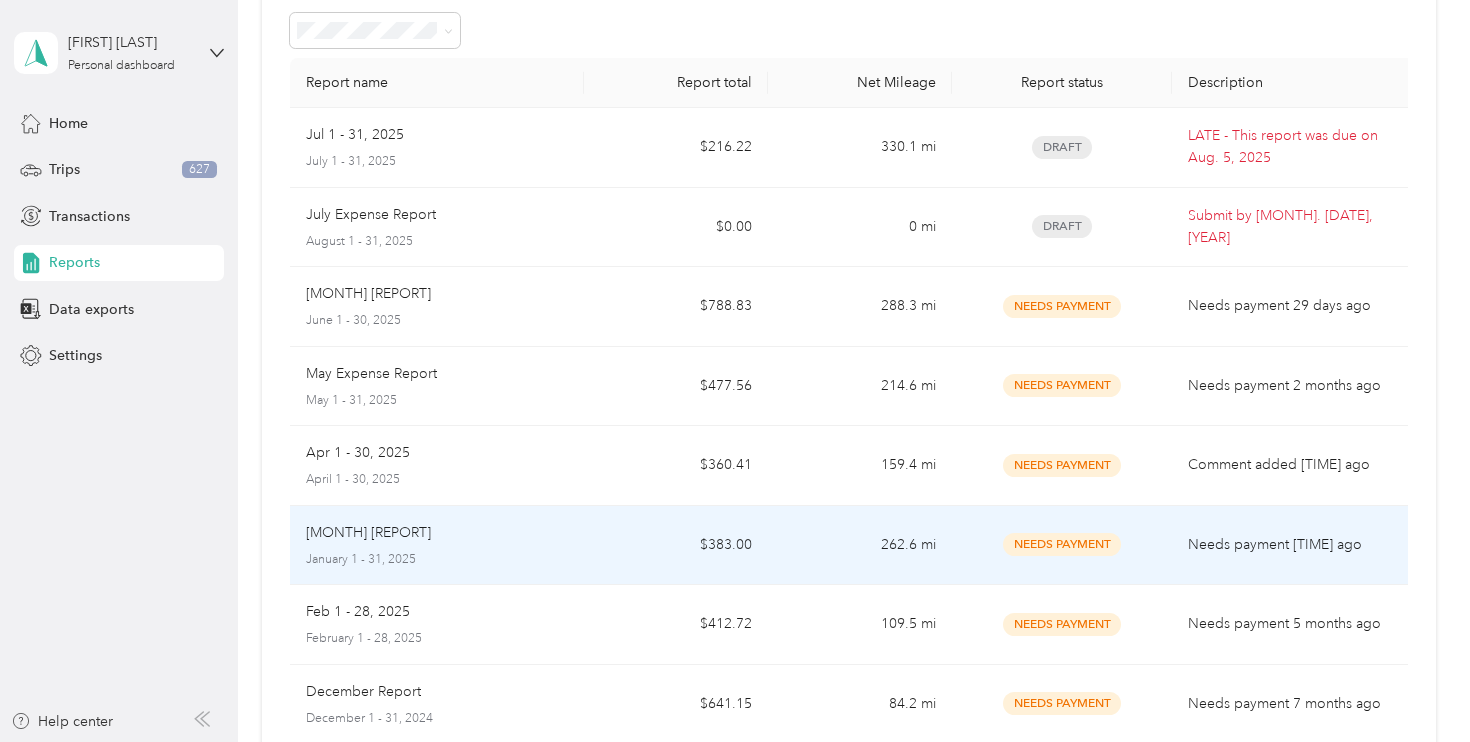 scroll, scrollTop: 0, scrollLeft: 0, axis: both 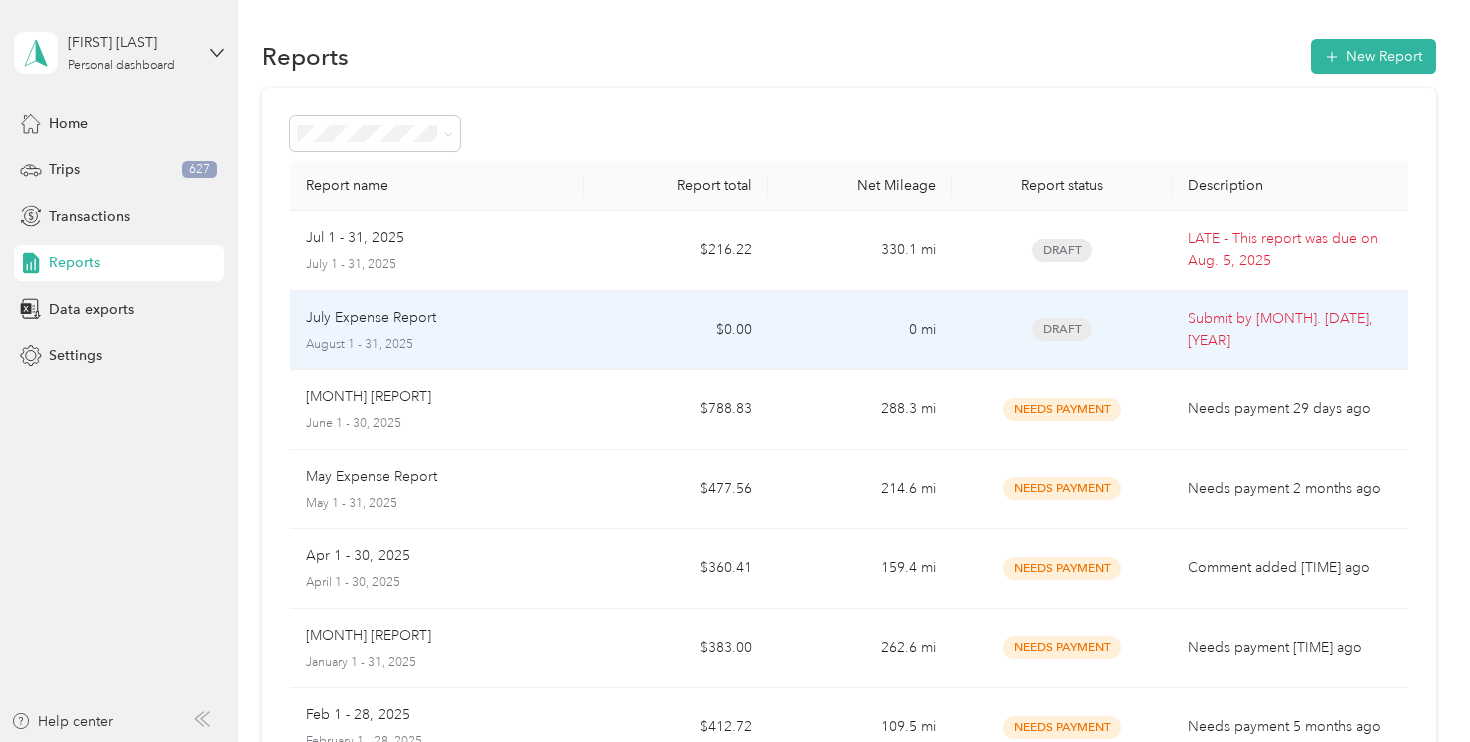 click on "[MONTH] [REPORT] [MONTH] [DATE], [YEAR]" at bounding box center [437, 330] 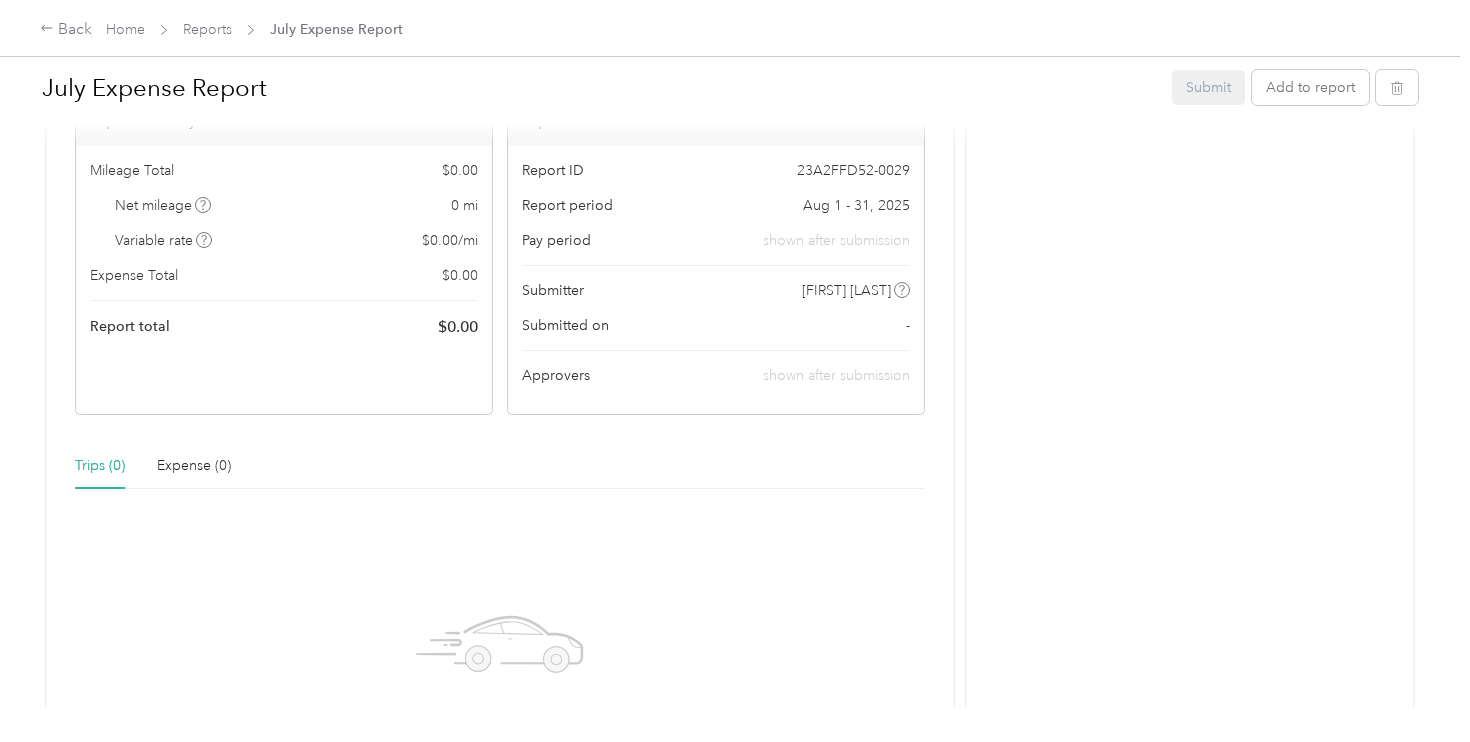 scroll, scrollTop: 422, scrollLeft: 0, axis: vertical 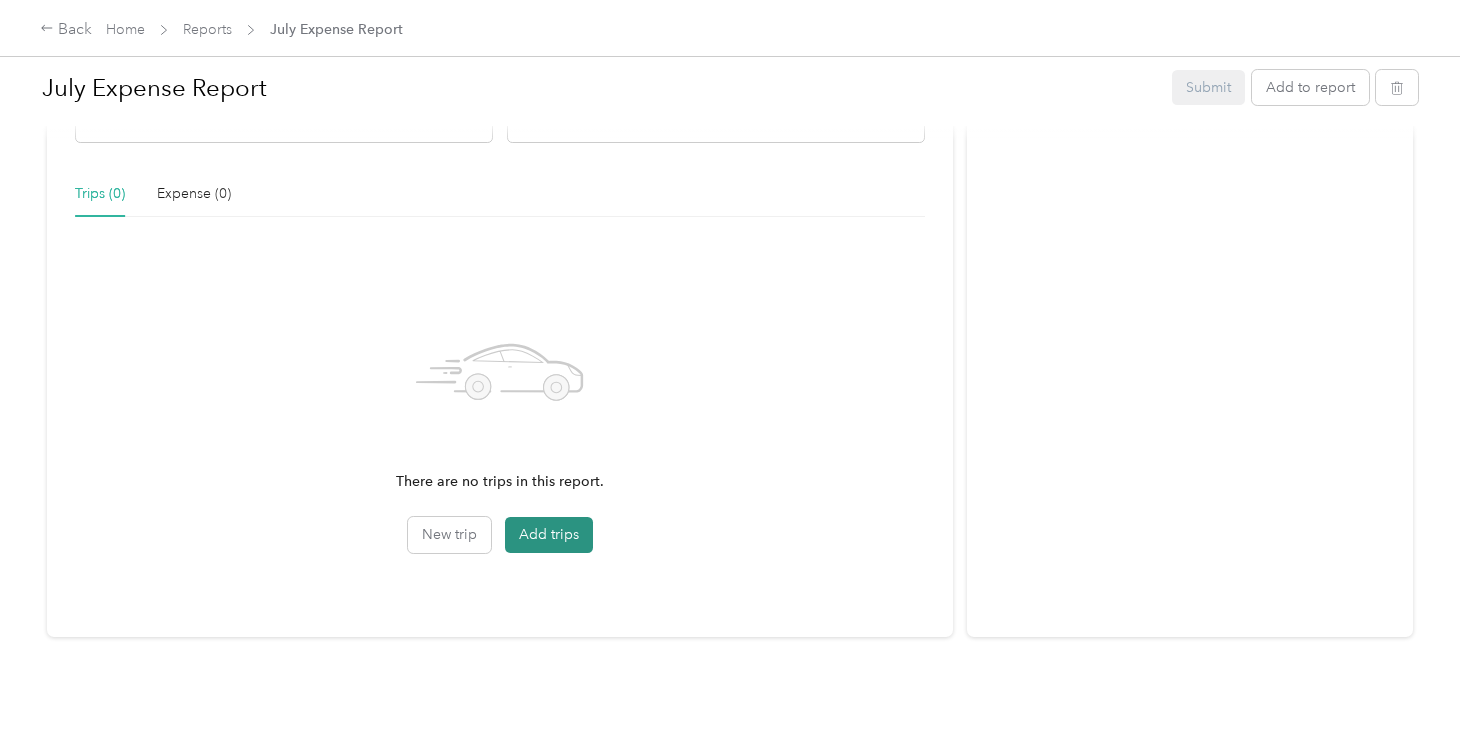 click on "Add trips" at bounding box center (549, 535) 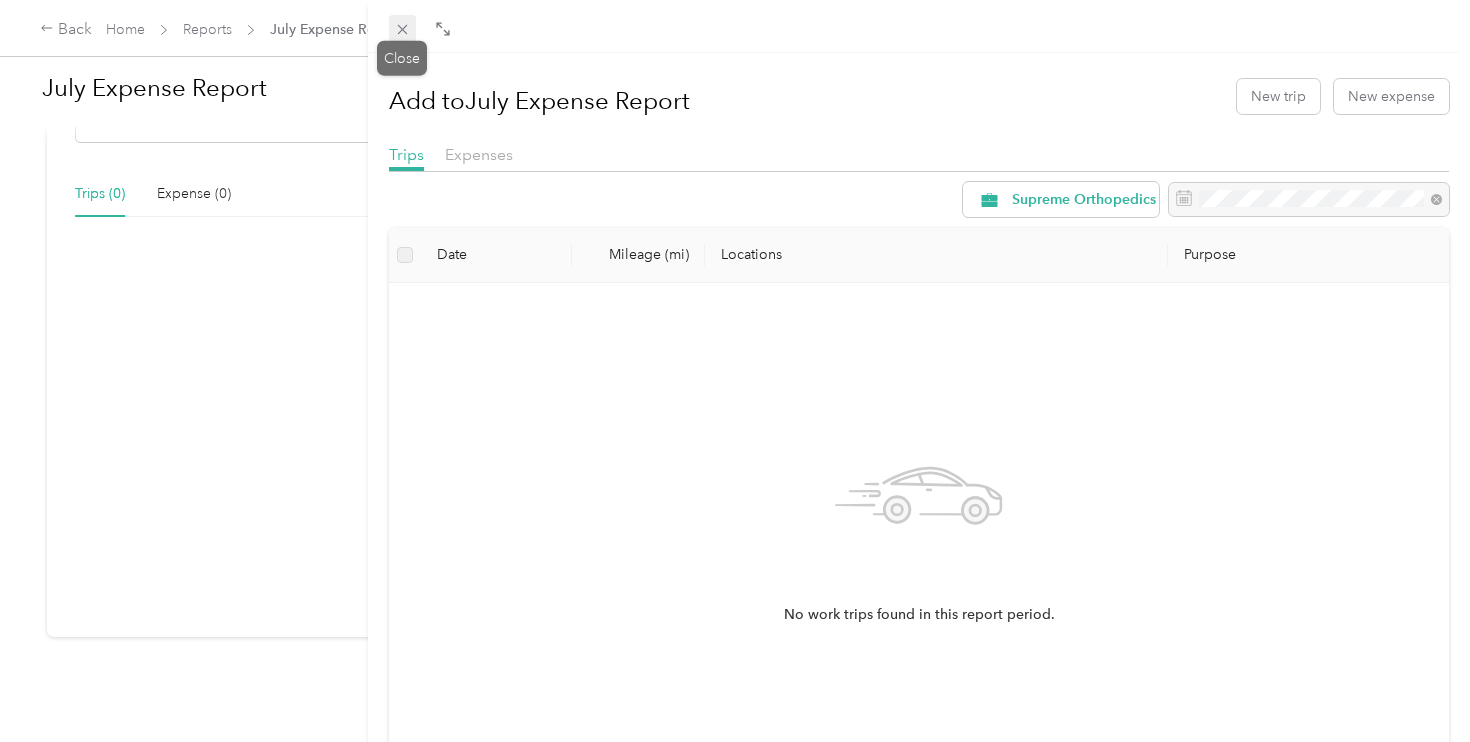 click 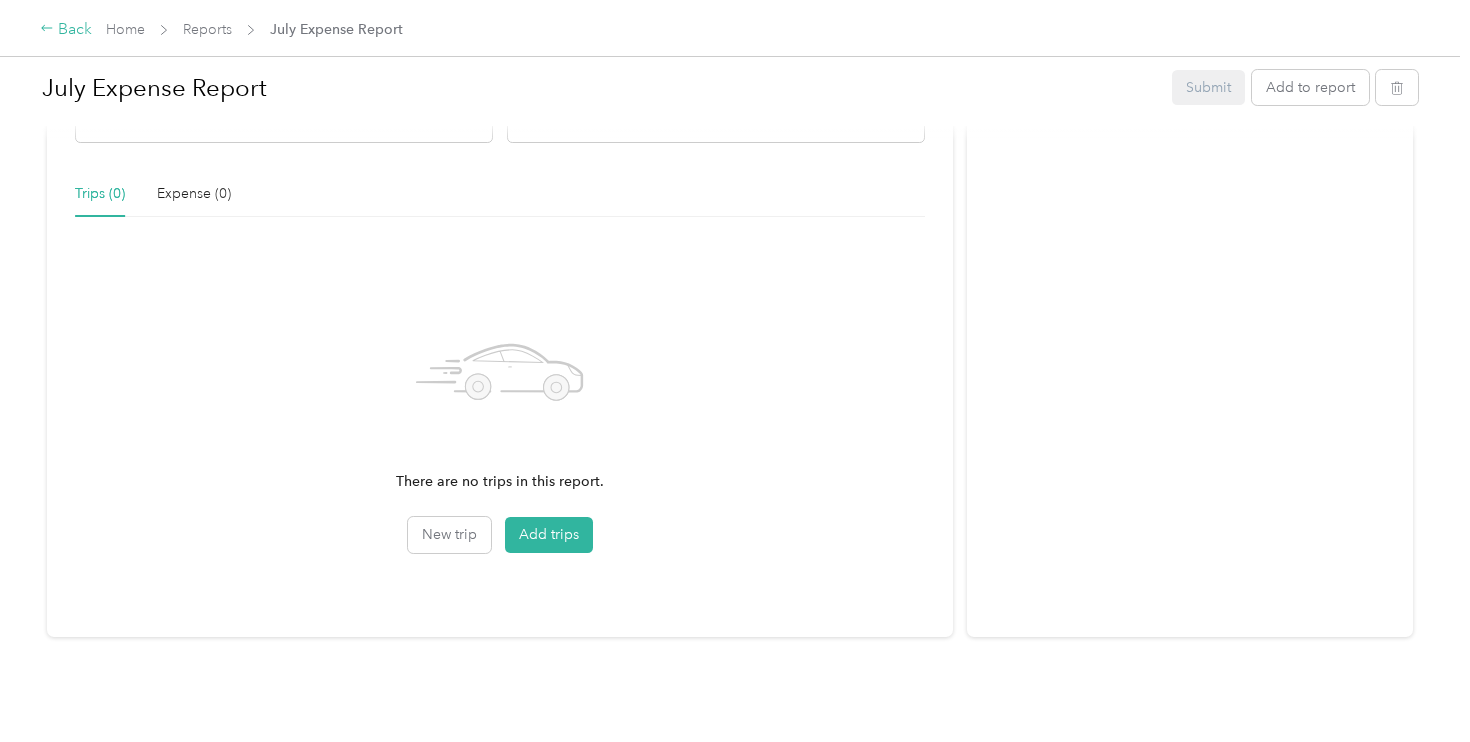 click 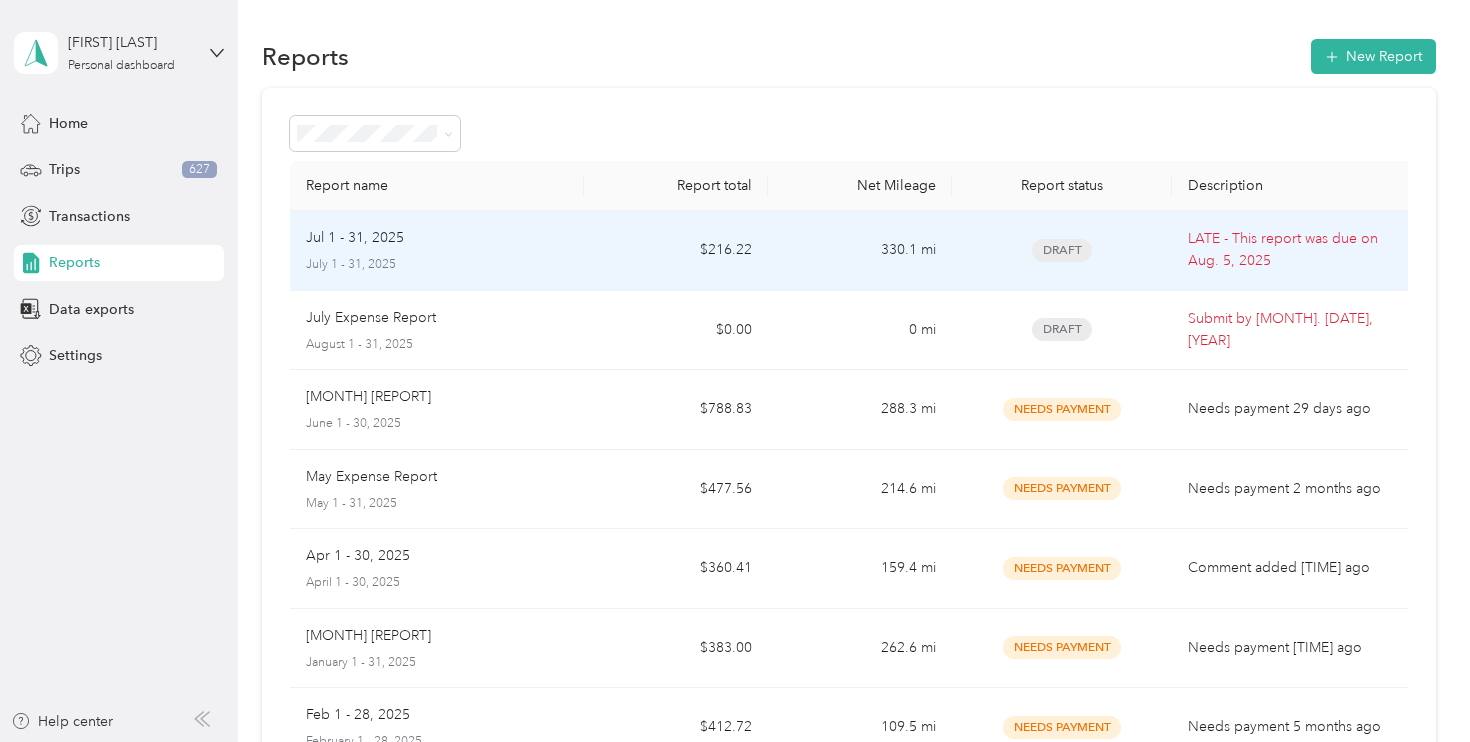 click on "Jul 1 - 31, 2025" at bounding box center (437, 238) 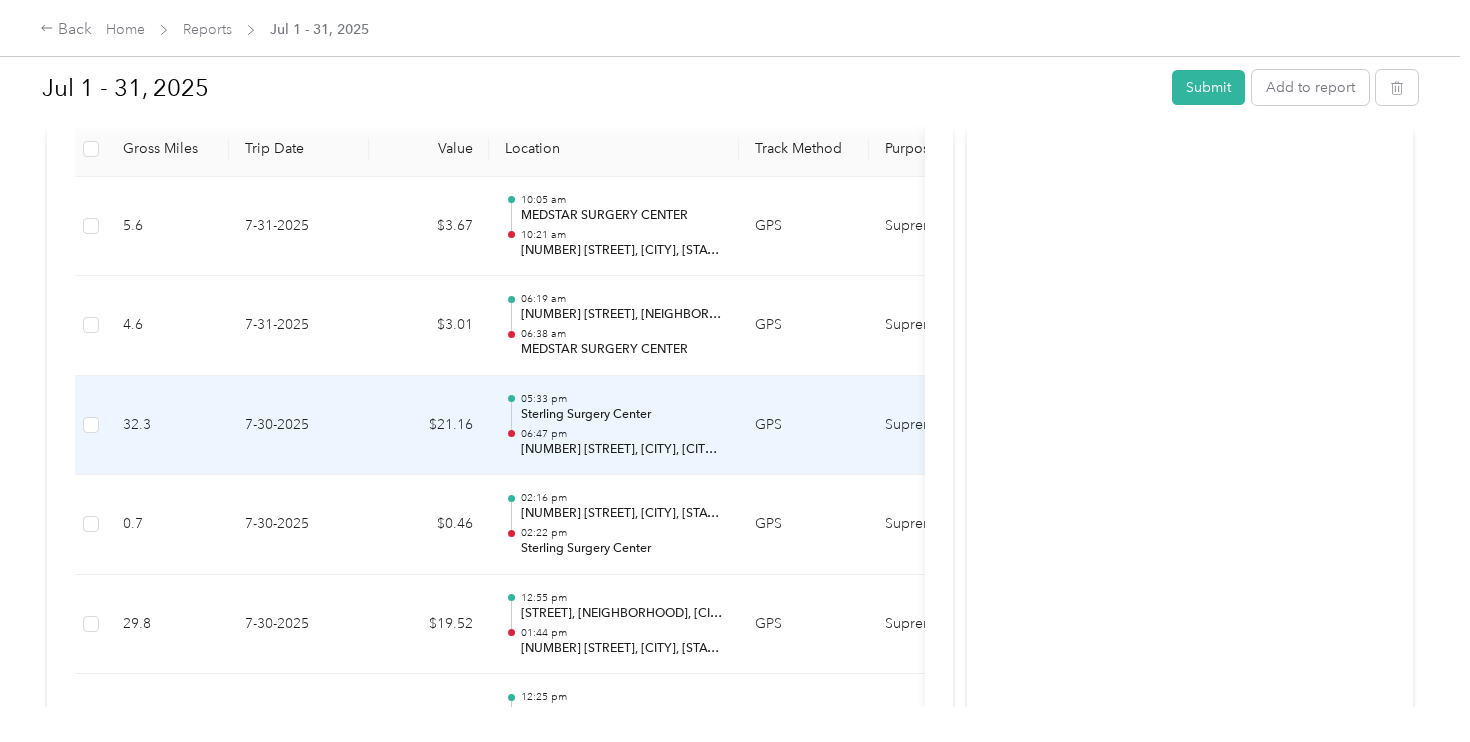 scroll, scrollTop: 0, scrollLeft: 0, axis: both 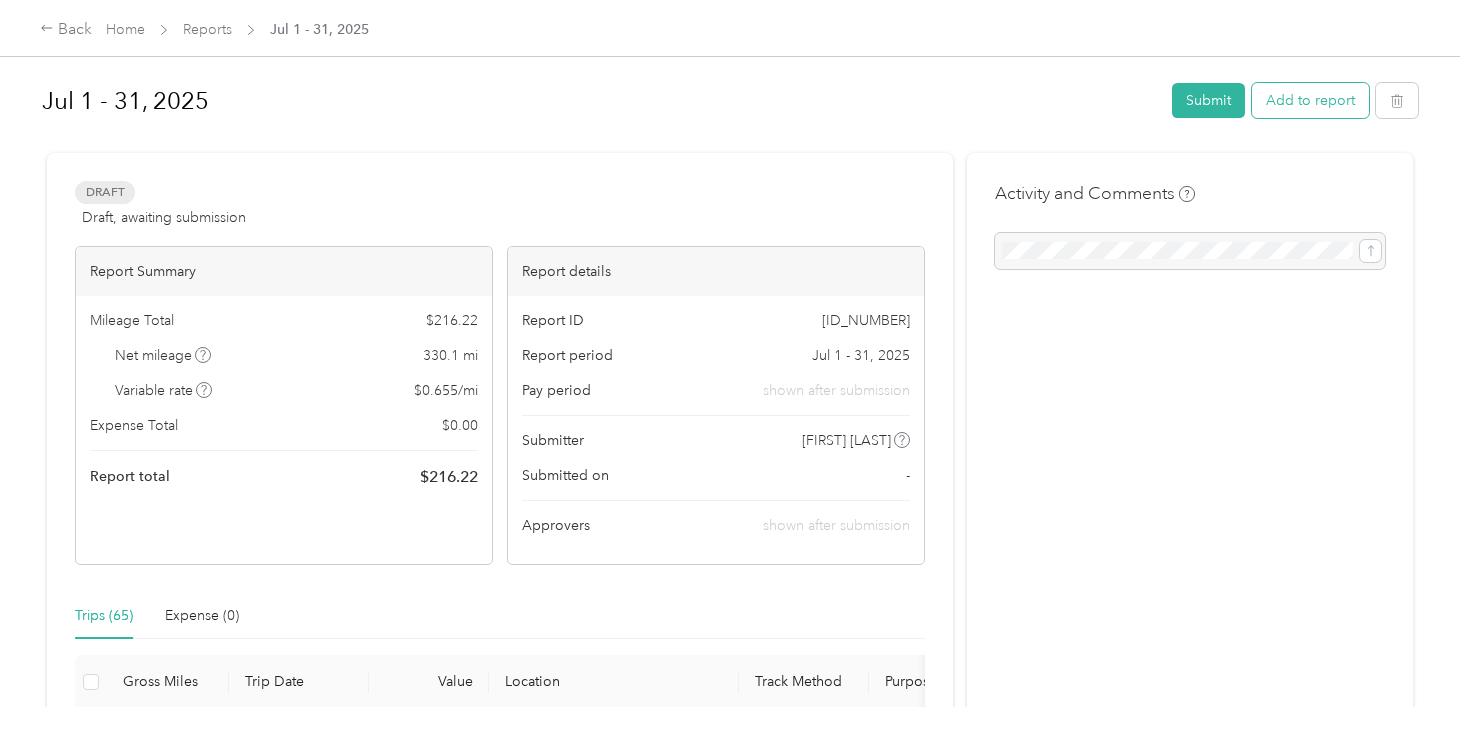 click on "Add to report" at bounding box center [1310, 100] 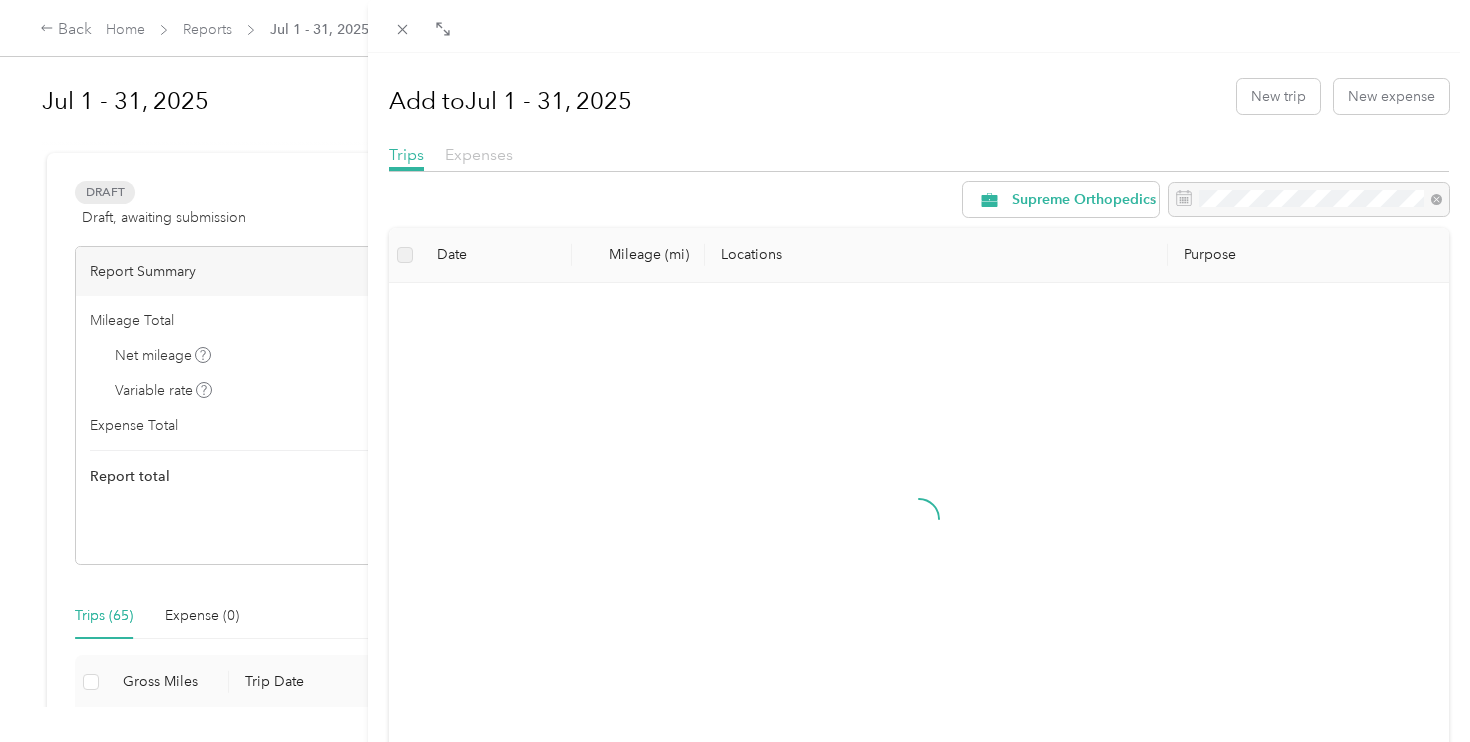 click on "Expenses" at bounding box center (479, 154) 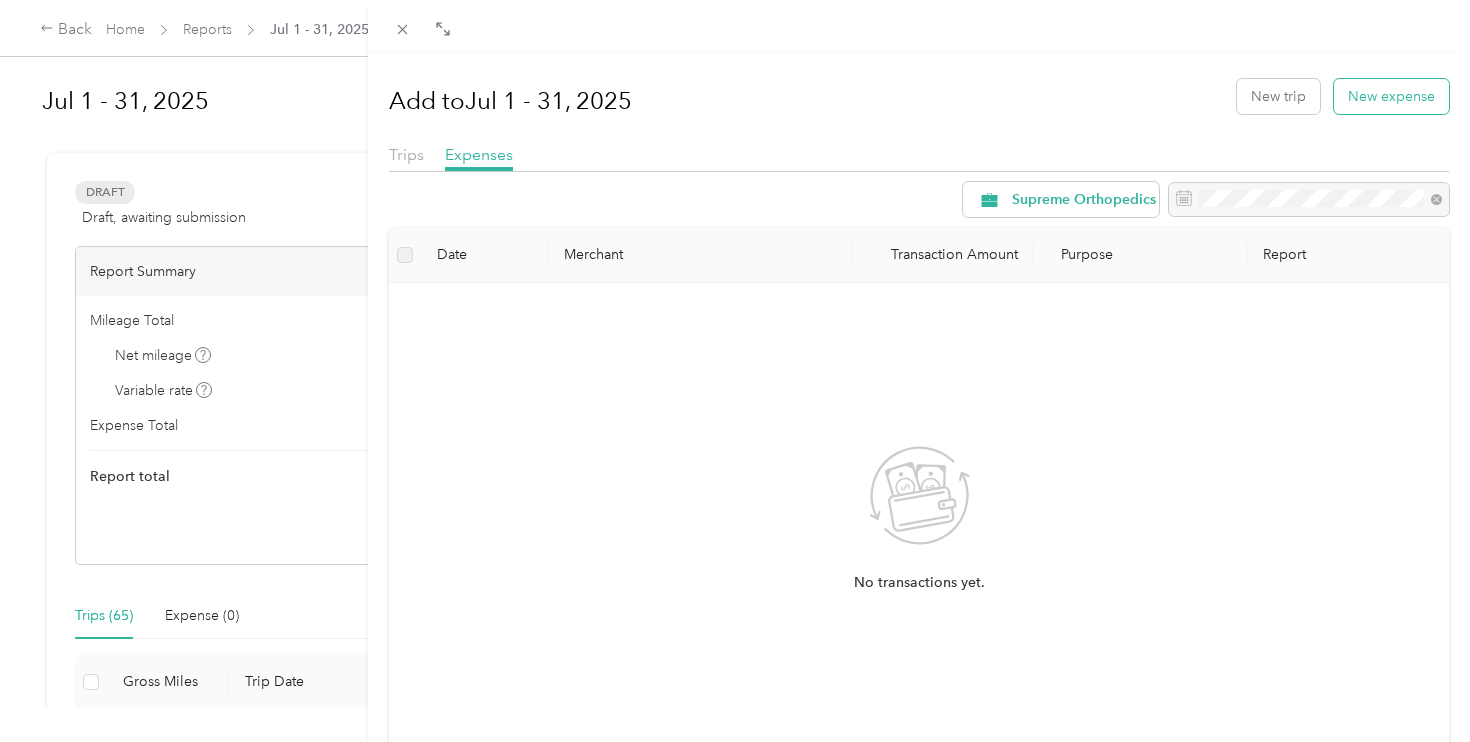 click on "New expense" at bounding box center (1391, 96) 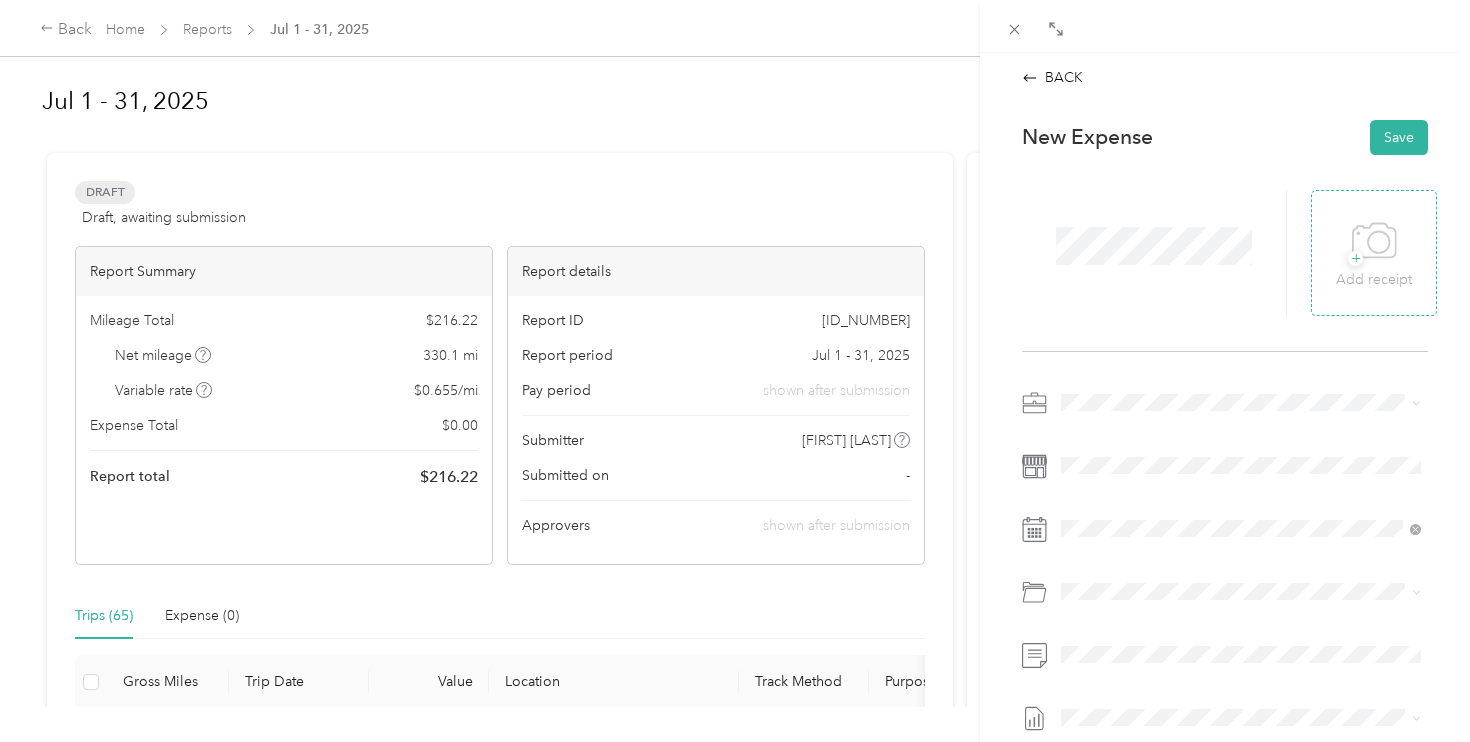 click on "Add receipt" at bounding box center (1374, 280) 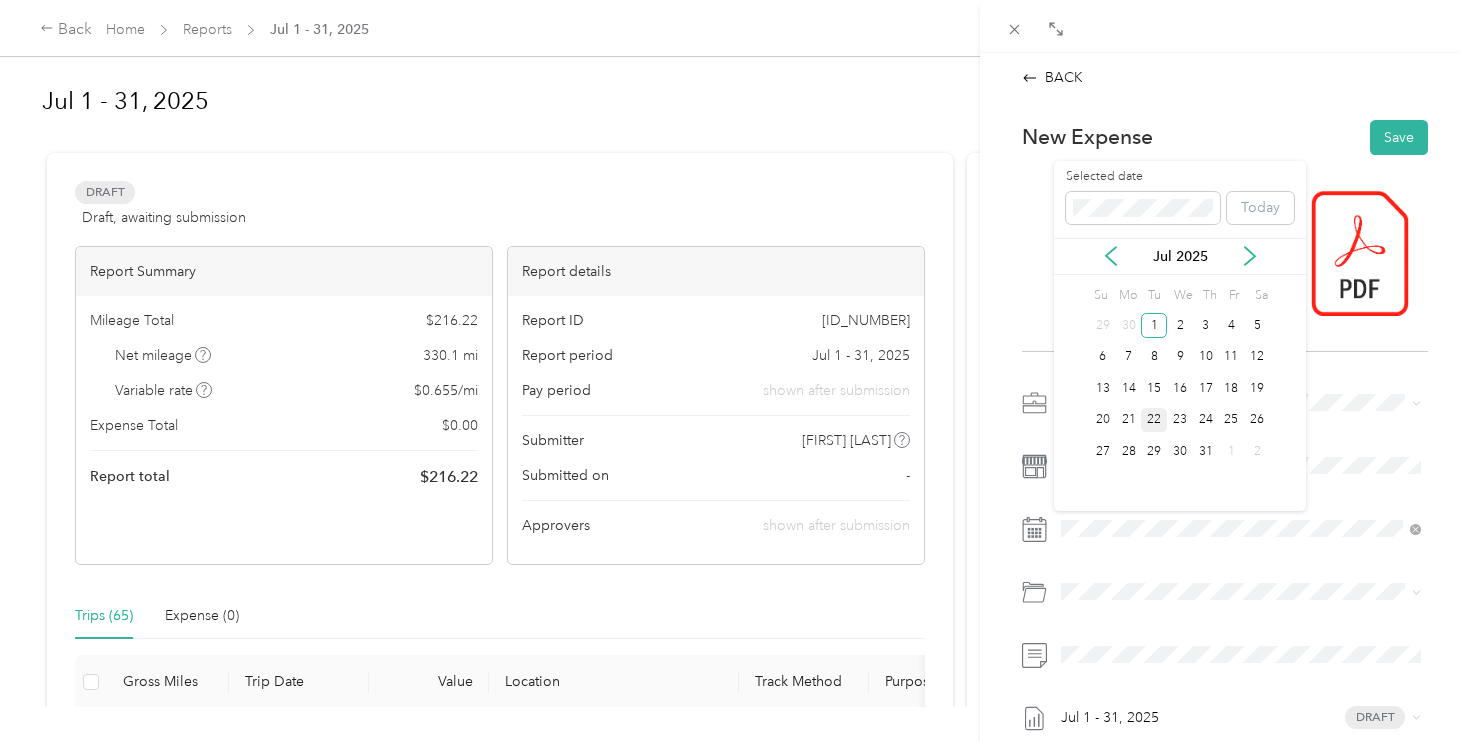 click on "22" at bounding box center [1154, 420] 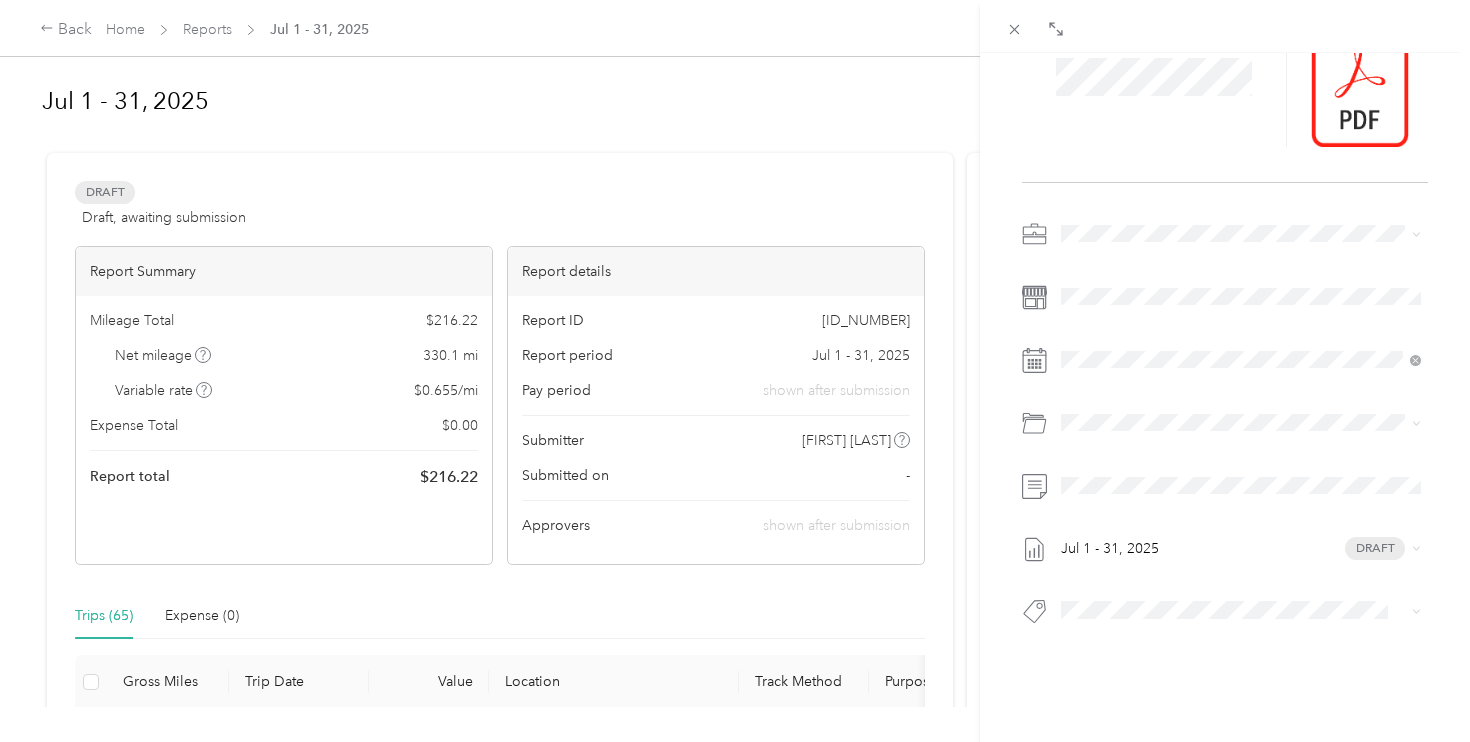 scroll, scrollTop: 172, scrollLeft: 0, axis: vertical 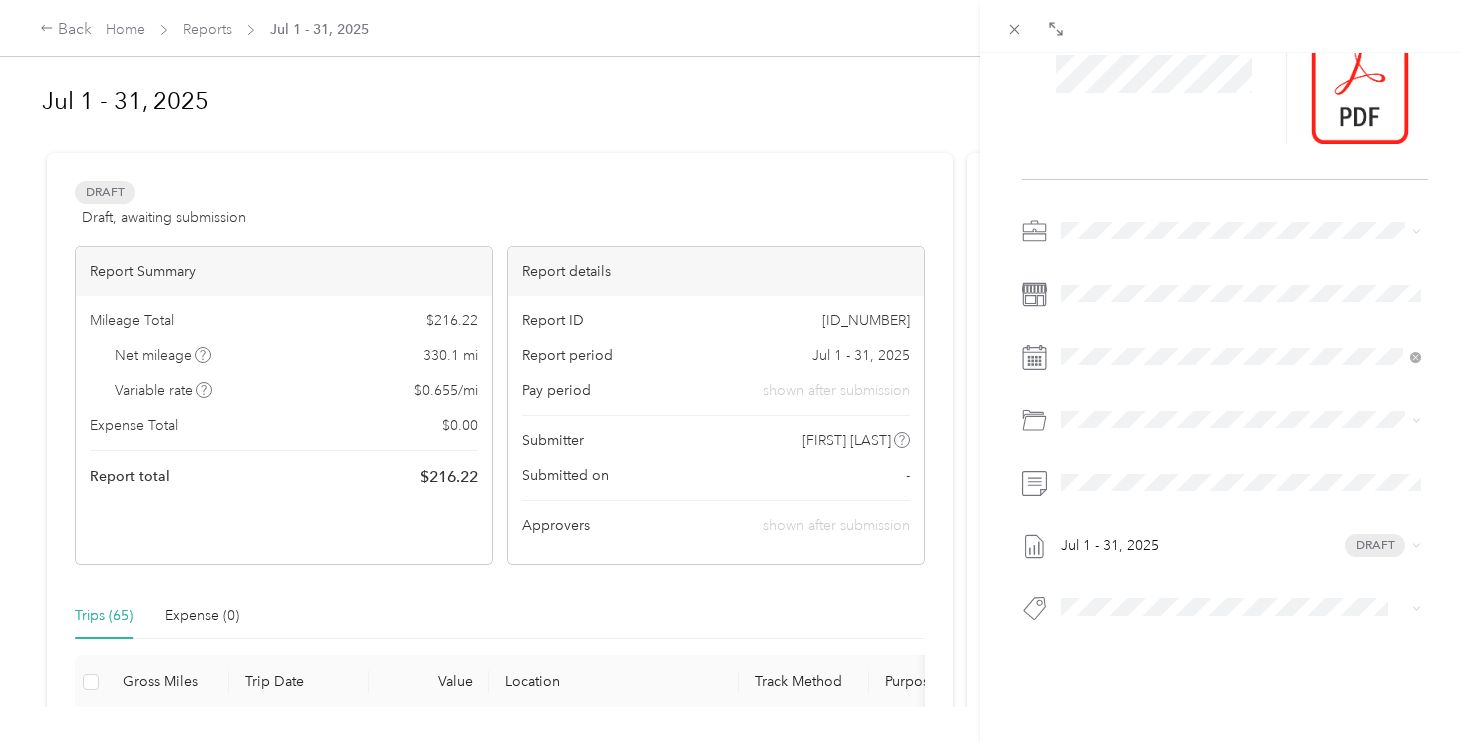 click on "Rep Scrubs" at bounding box center (1151, 532) 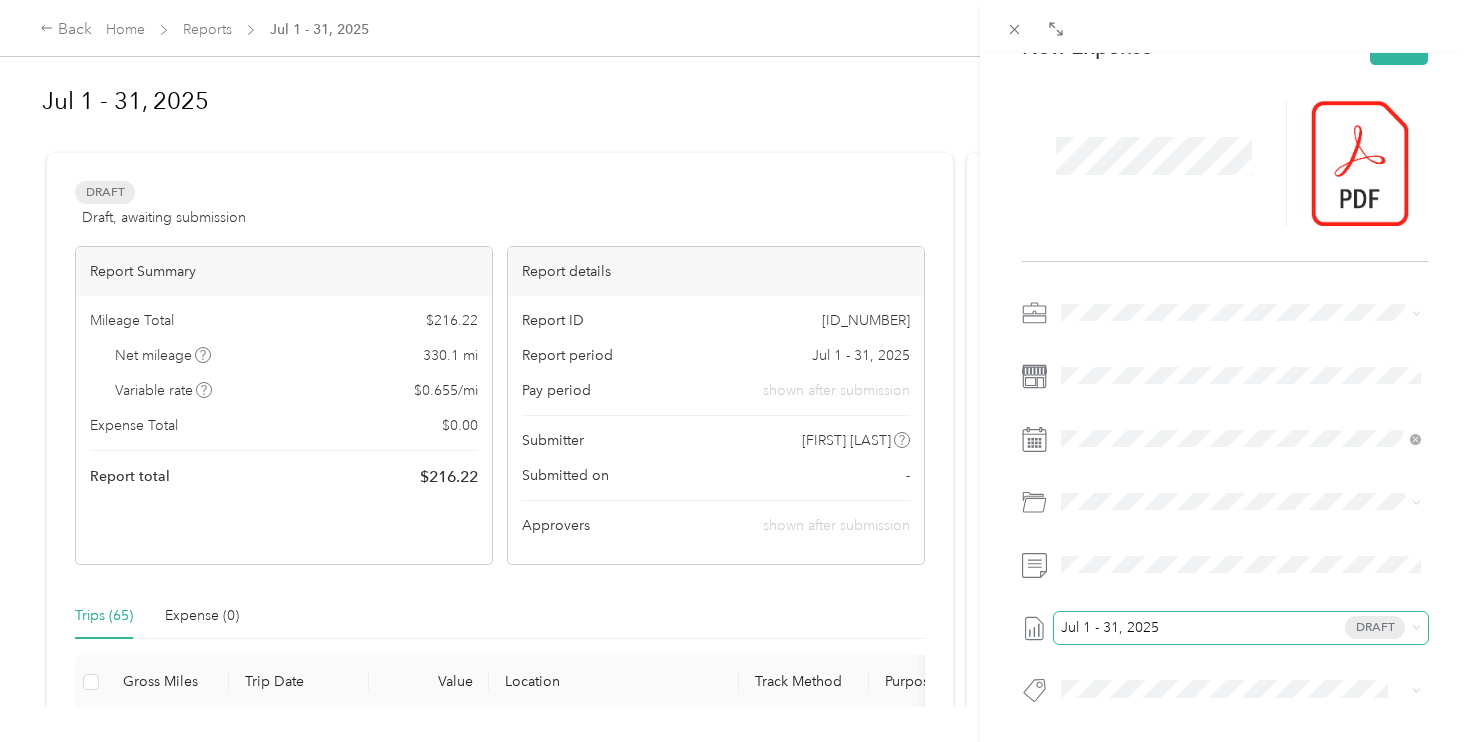 scroll, scrollTop: 0, scrollLeft: 0, axis: both 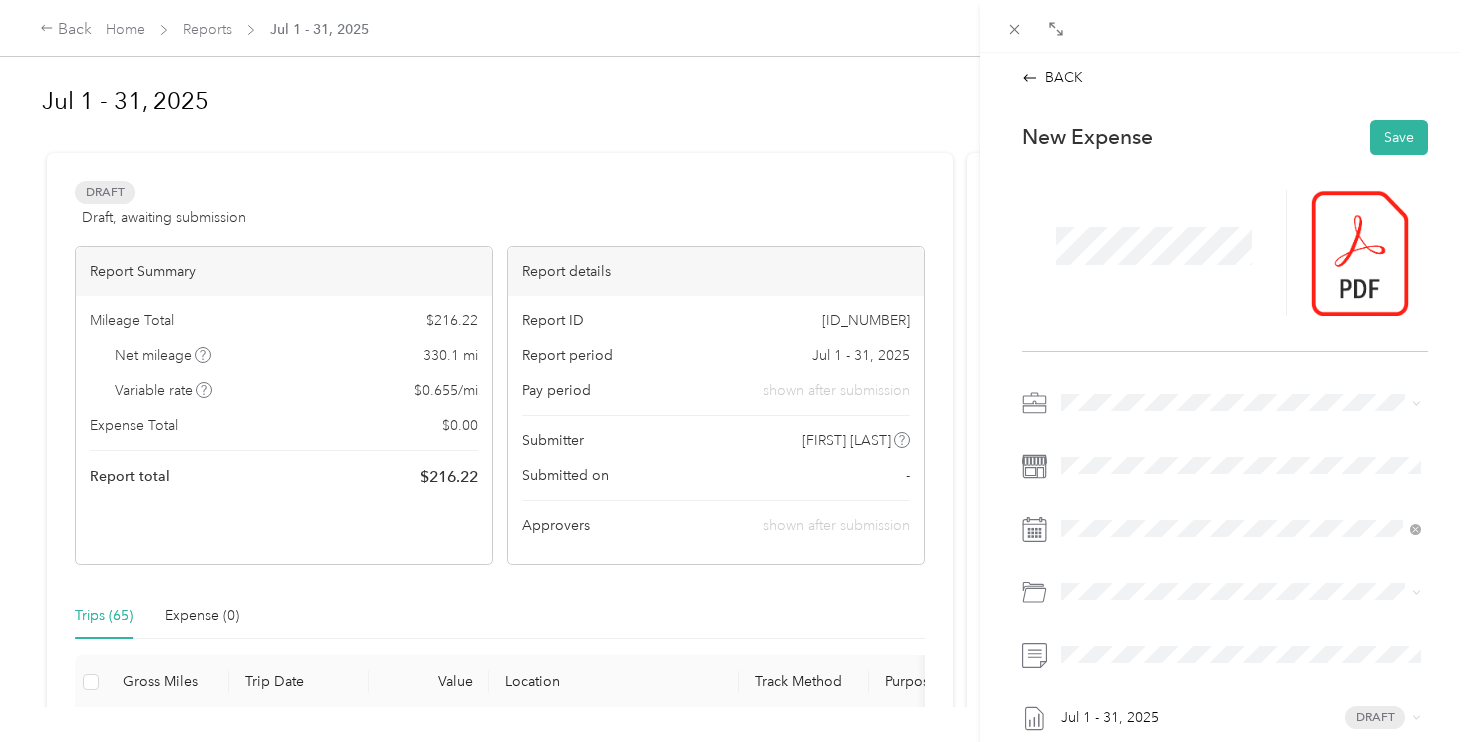 click at bounding box center [1225, 253] 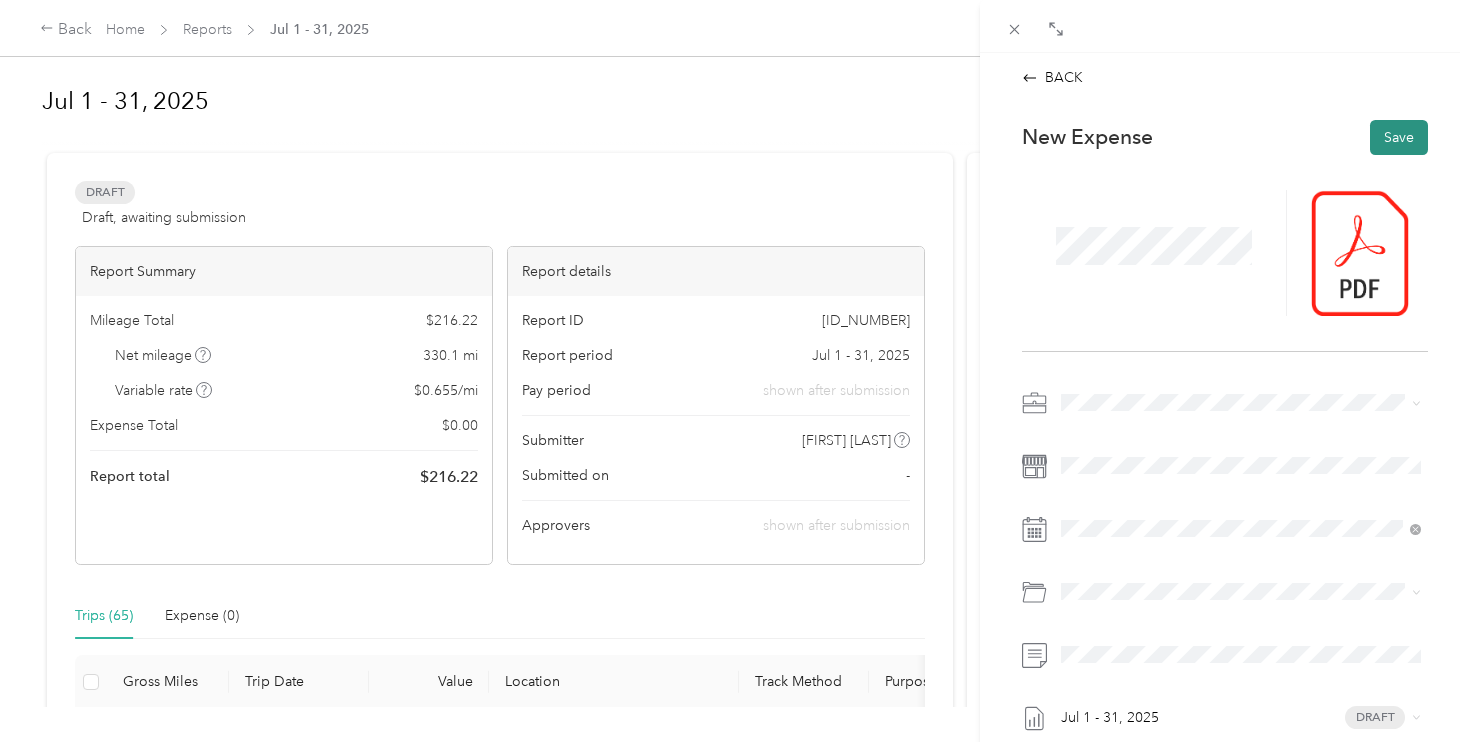 click on "Save" at bounding box center [1399, 137] 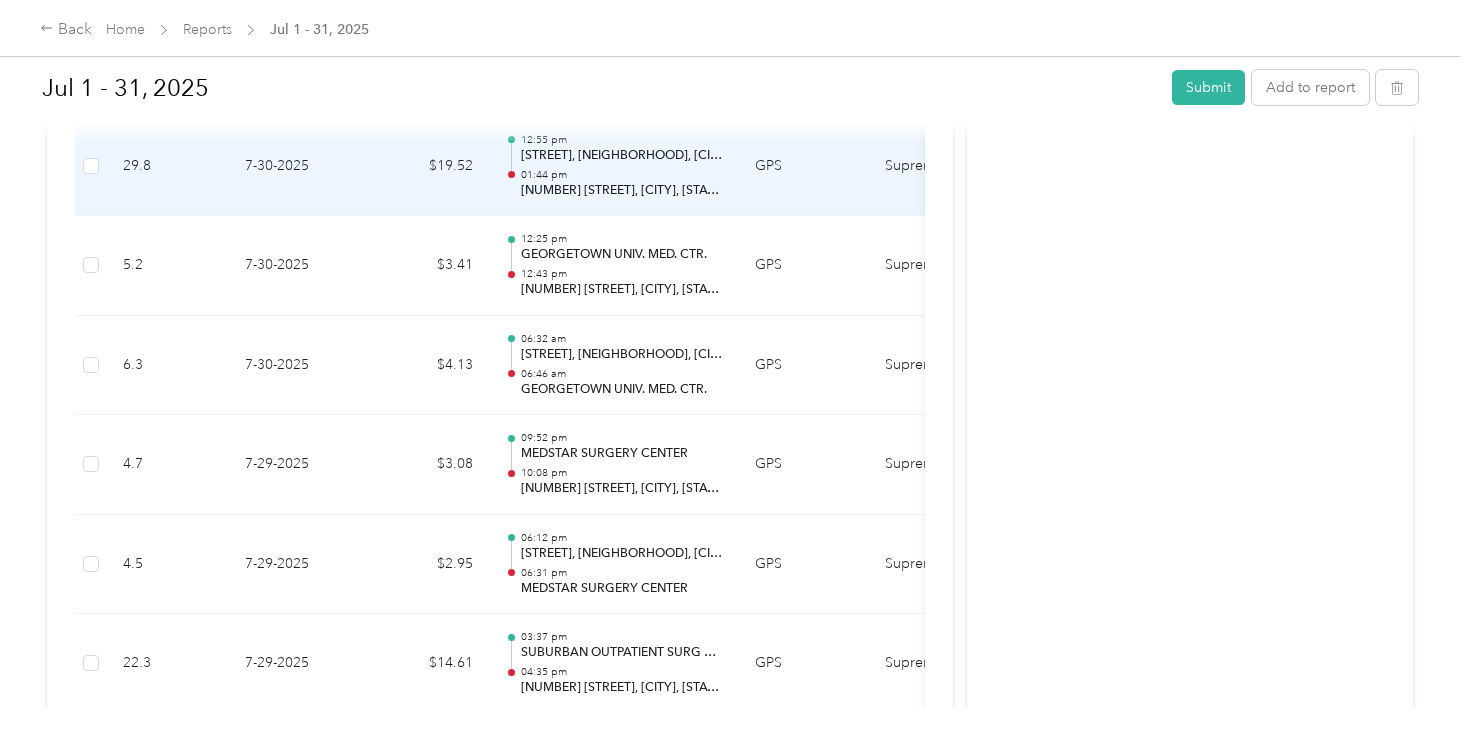 scroll, scrollTop: 0, scrollLeft: 0, axis: both 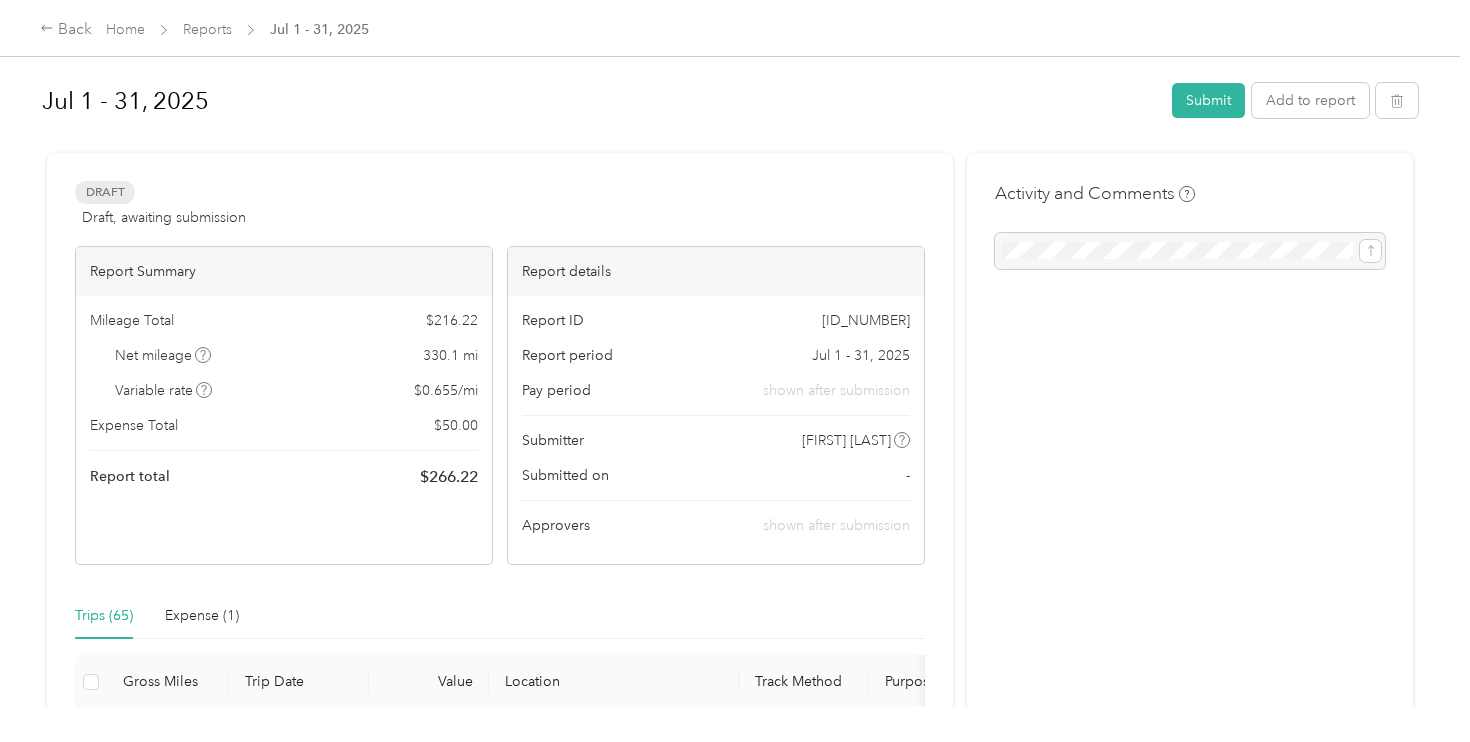 click on "Draft Draft, awaiting submission View  activity & comments Report Summary Mileage Total $ 216.22 Net mileage   330.1   mi Variable rate   $ 0.655 / mi Expense Total $ 50.00 Report total $ 266.22 Report ID [ID] Report period [DATE] - [DATE], [YEAR] Pay period shown after submission Submitter [FIRST] [LAST] Submitted on - Approvers shown after submission Trips (65) Expense (1) Gross Miles Trip Date Value Location Track Method Purpose Notes Tags                     5.6 [DATE] $3.67 10:05 am [MEDICAL_FACILITY] 10:21 am [NUMBER] [STREET], [CITY], [CITY], [STATE] GPS Supreme Orthopedics - 4.6 [DATE] $3.01 06:19 am [NUMBER] [STREET], [CITY], [CITY], [STATE] 06:38 am [MEDICAL_FACILITY] GPS Supreme Orthopedics - 32.3 [DATE] $21.16 05:33 pm [MEDICAL_FACILITY] 06:47 pm [NUMBER] [STREET], [CITY], [CITY], [STATE] GPS Supreme Orthopedics - 0.7 [DATE] $0.46 02:16 pm [NUMBER] [STREET], [CITY], [STATE] 02:22 pm [MEDICAL_FACILITY] GPS Supreme Orthopedics - 29.8 GPS" at bounding box center (500, 3697) 